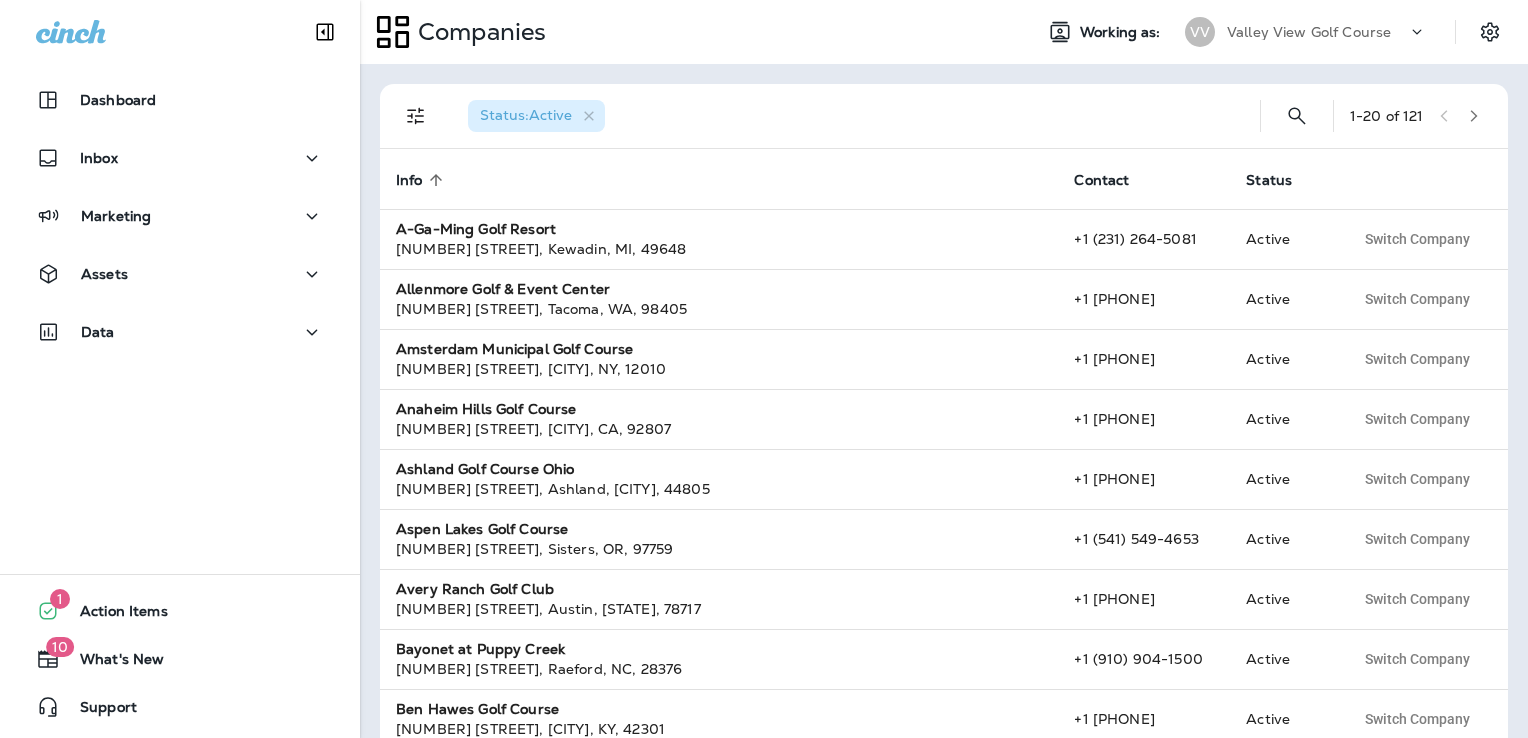 scroll, scrollTop: 0, scrollLeft: 0, axis: both 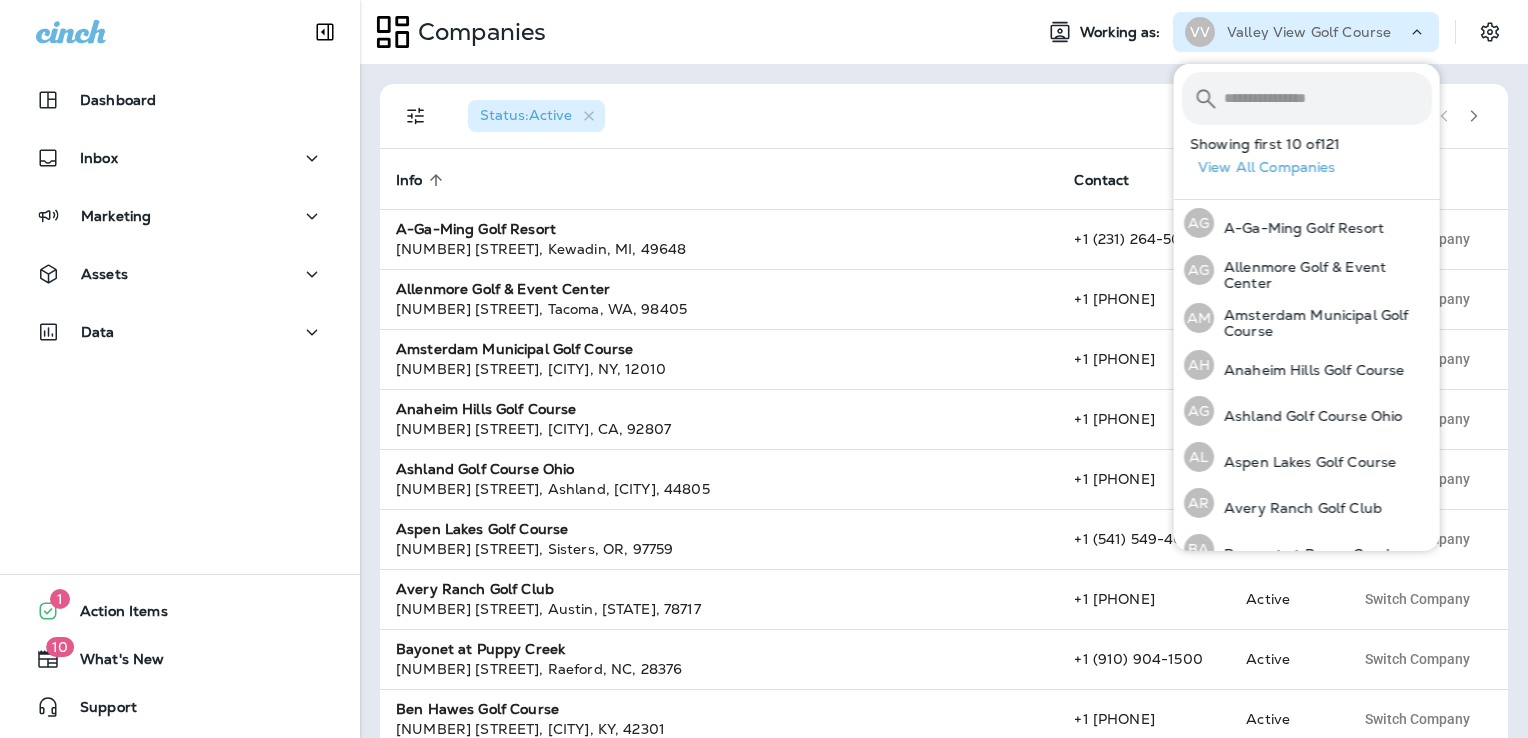 click at bounding box center (1328, 98) 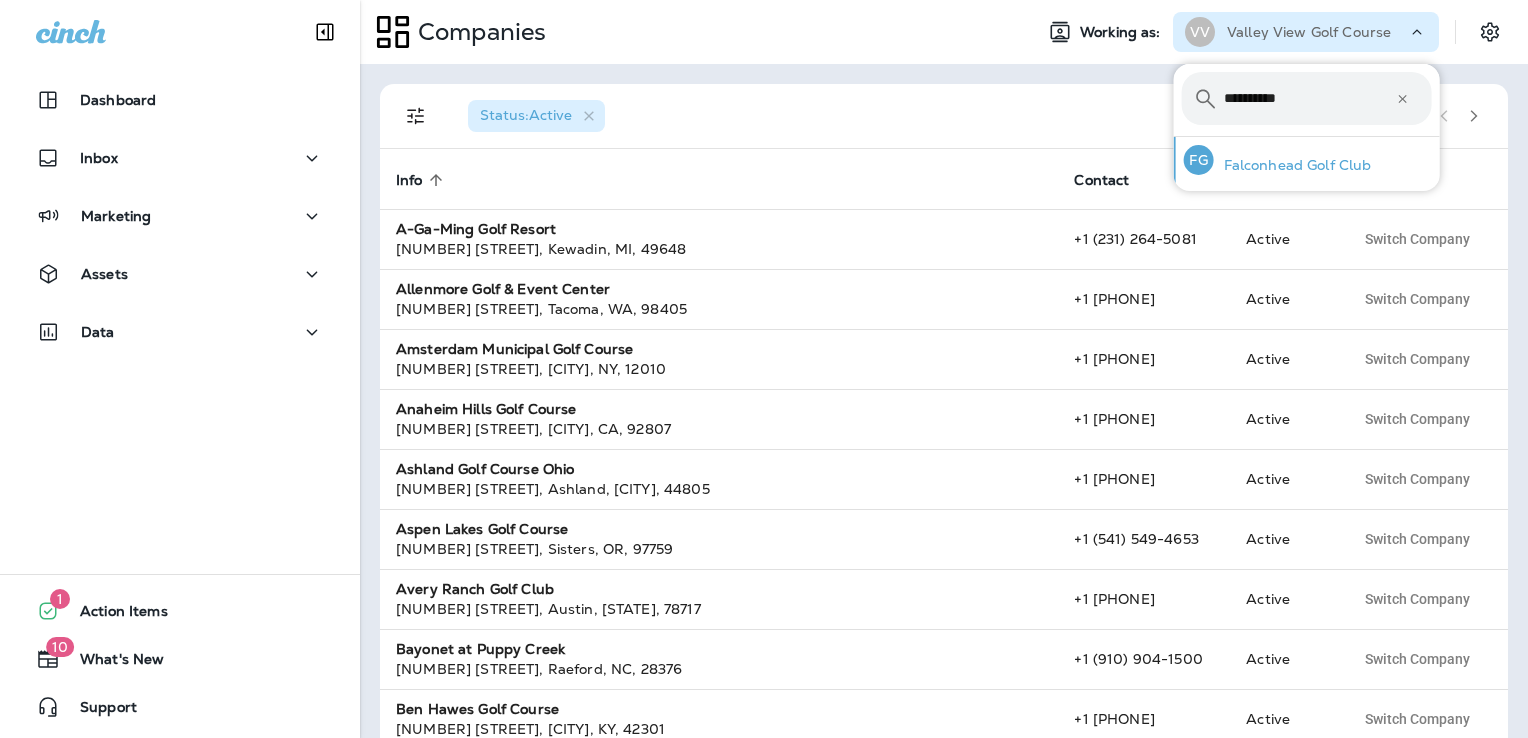 type on "**********" 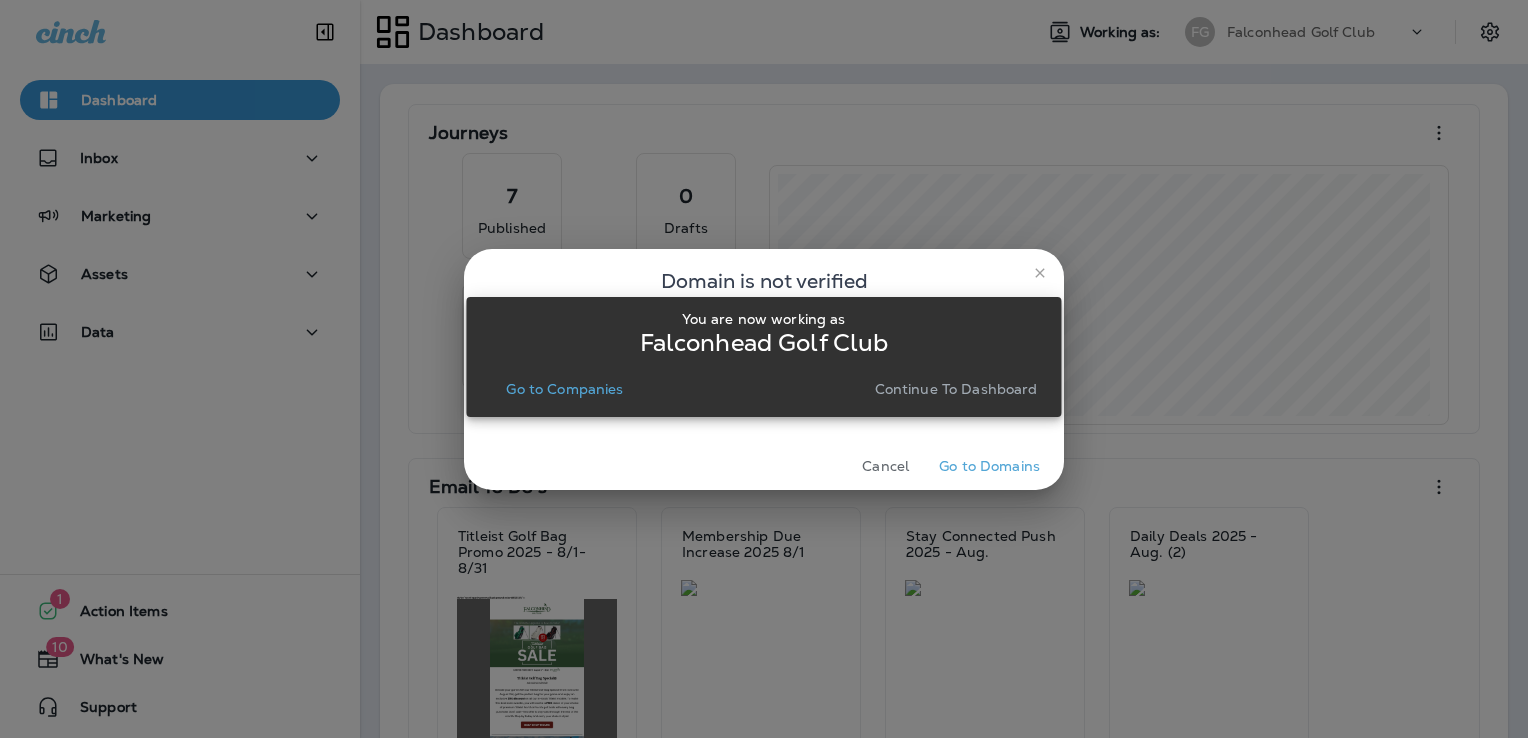 click on "Go to Companies" at bounding box center [564, 389] 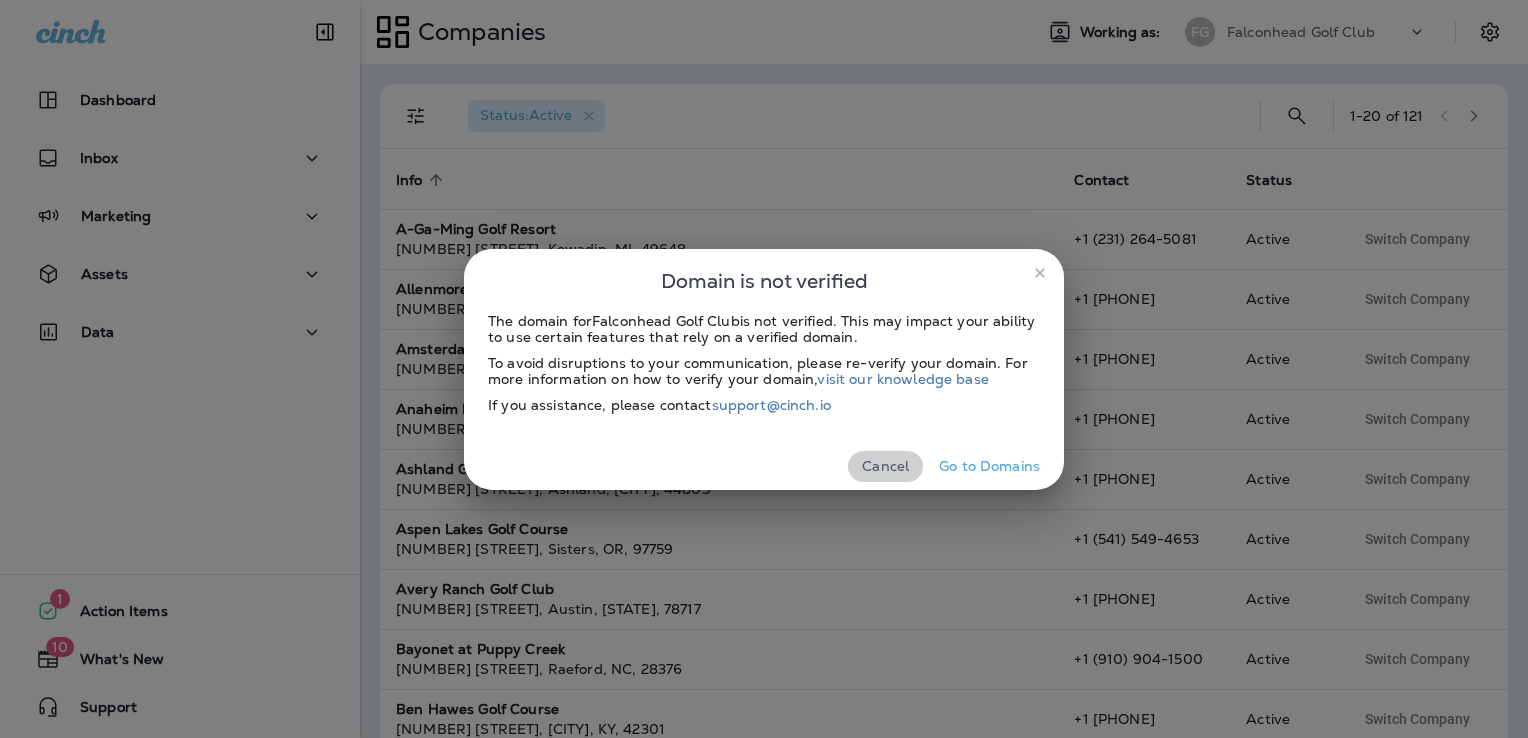 click on "Cancel" at bounding box center [885, 466] 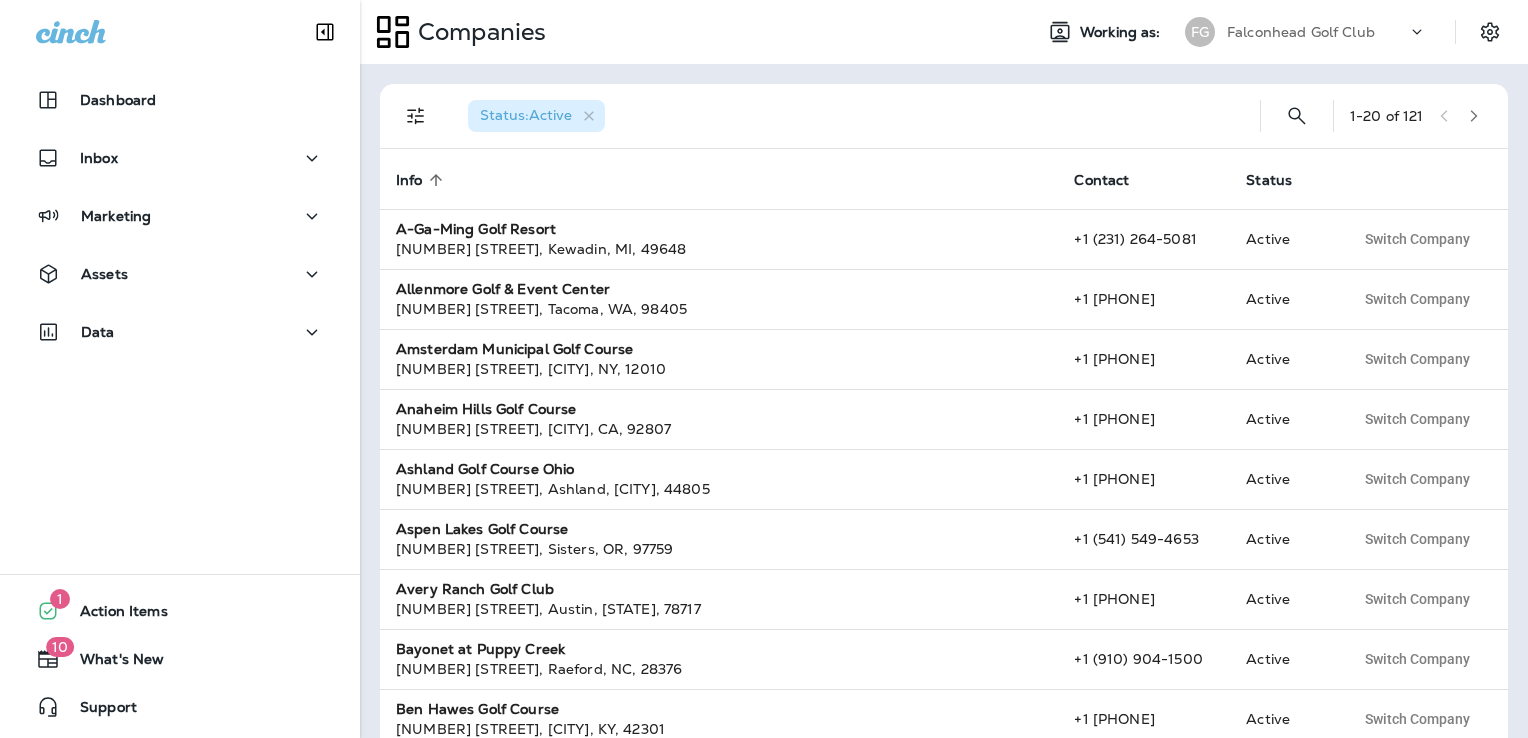 click on "Falconhead Golf Club" at bounding box center (1301, 32) 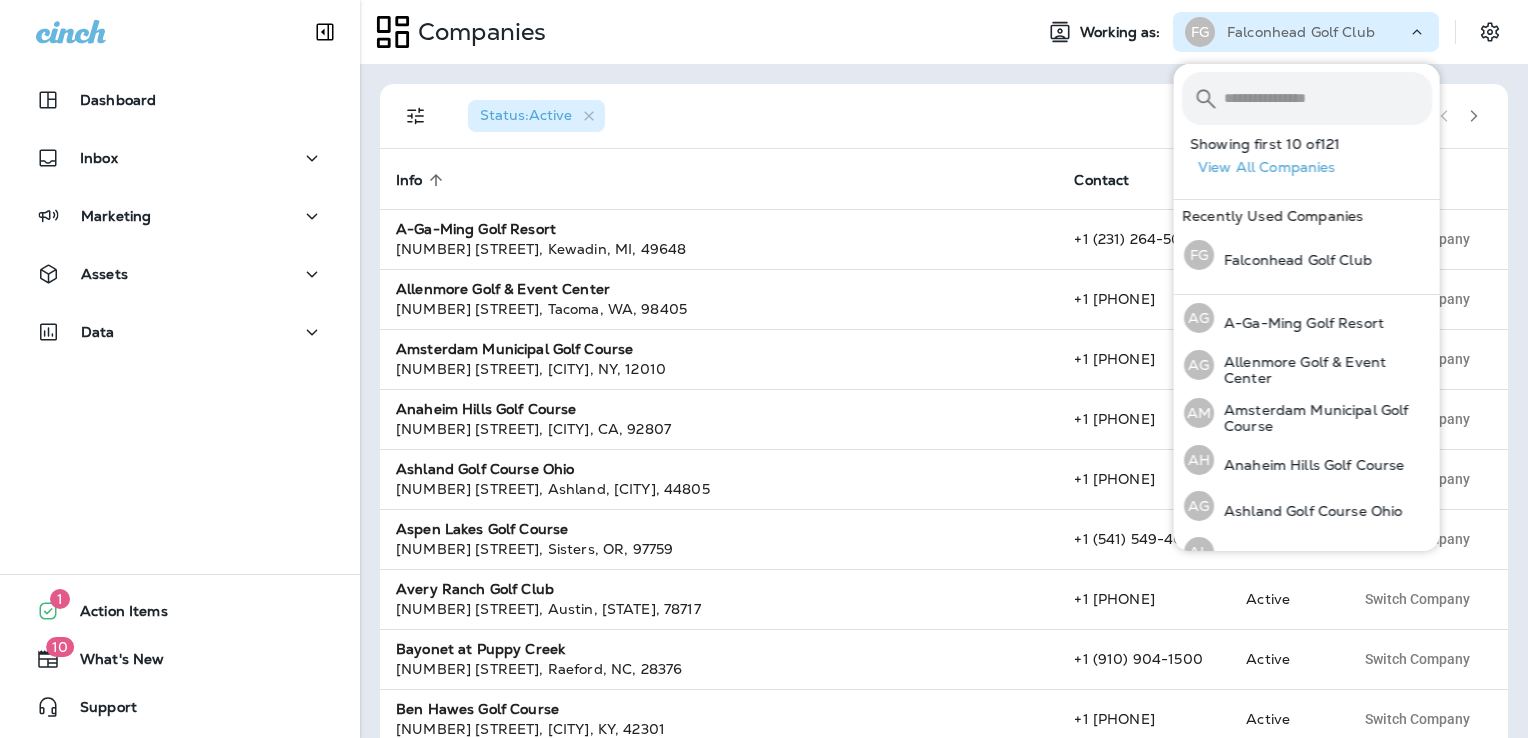 click on "Falconhead Golf Club" at bounding box center [1301, 32] 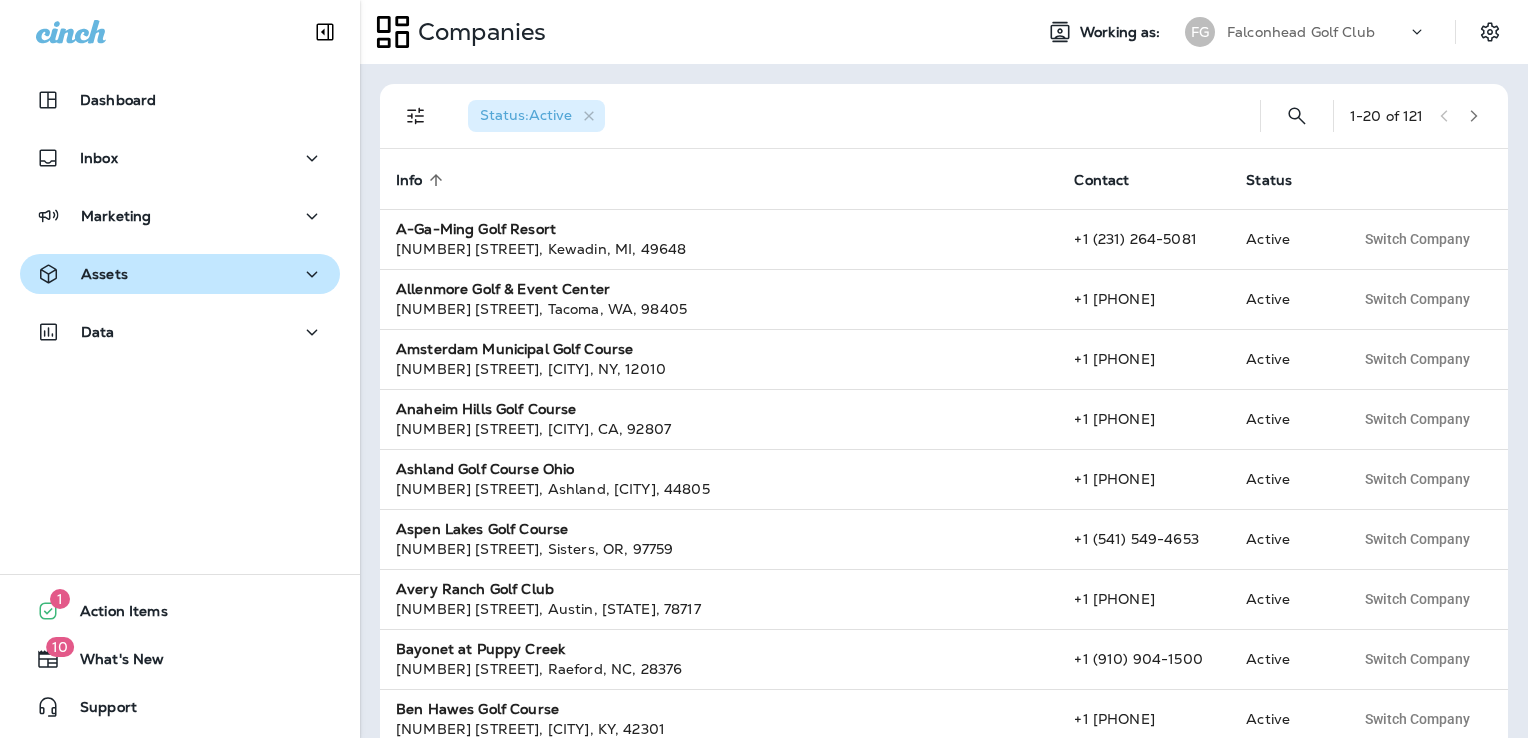 click on "Assets" at bounding box center (180, 274) 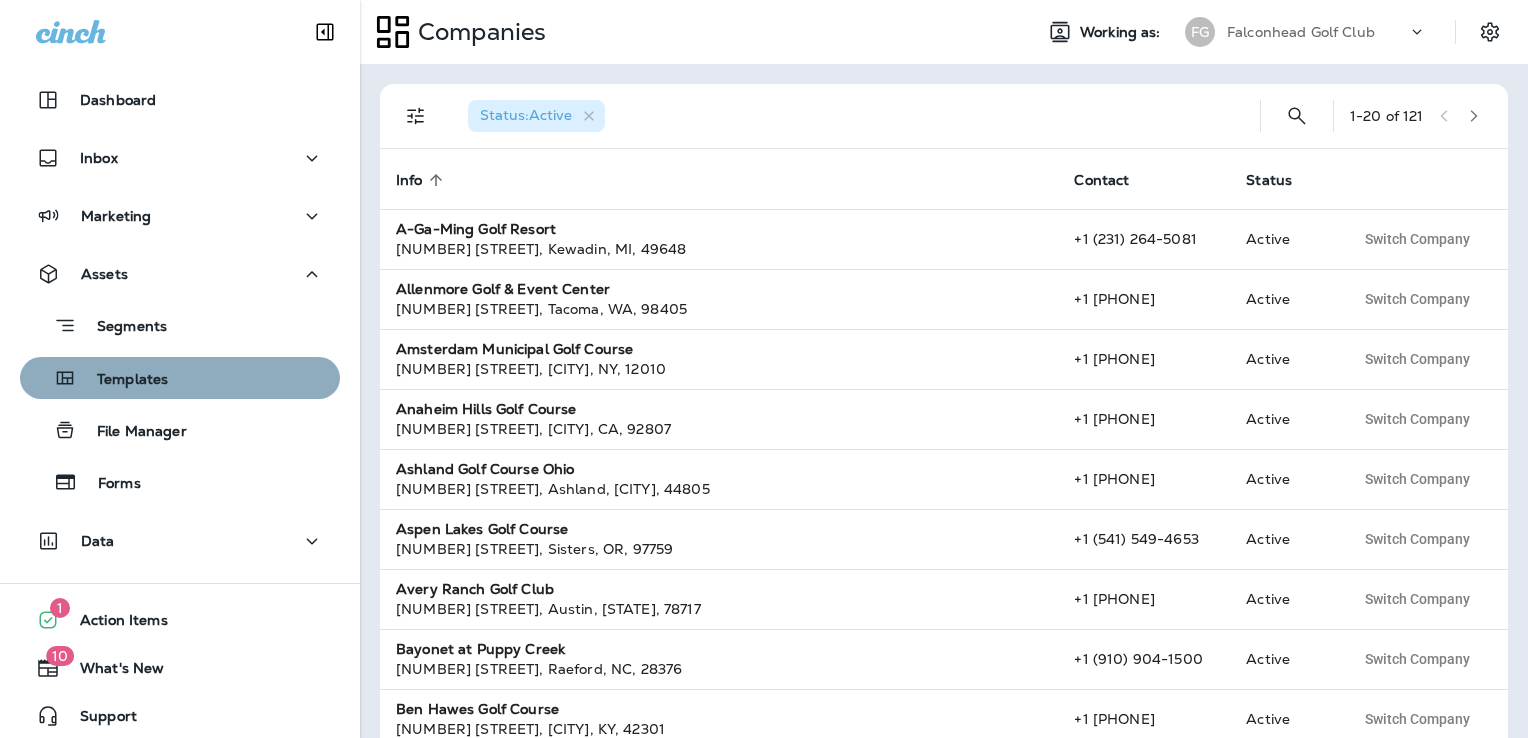 click on "Templates" at bounding box center [180, 378] 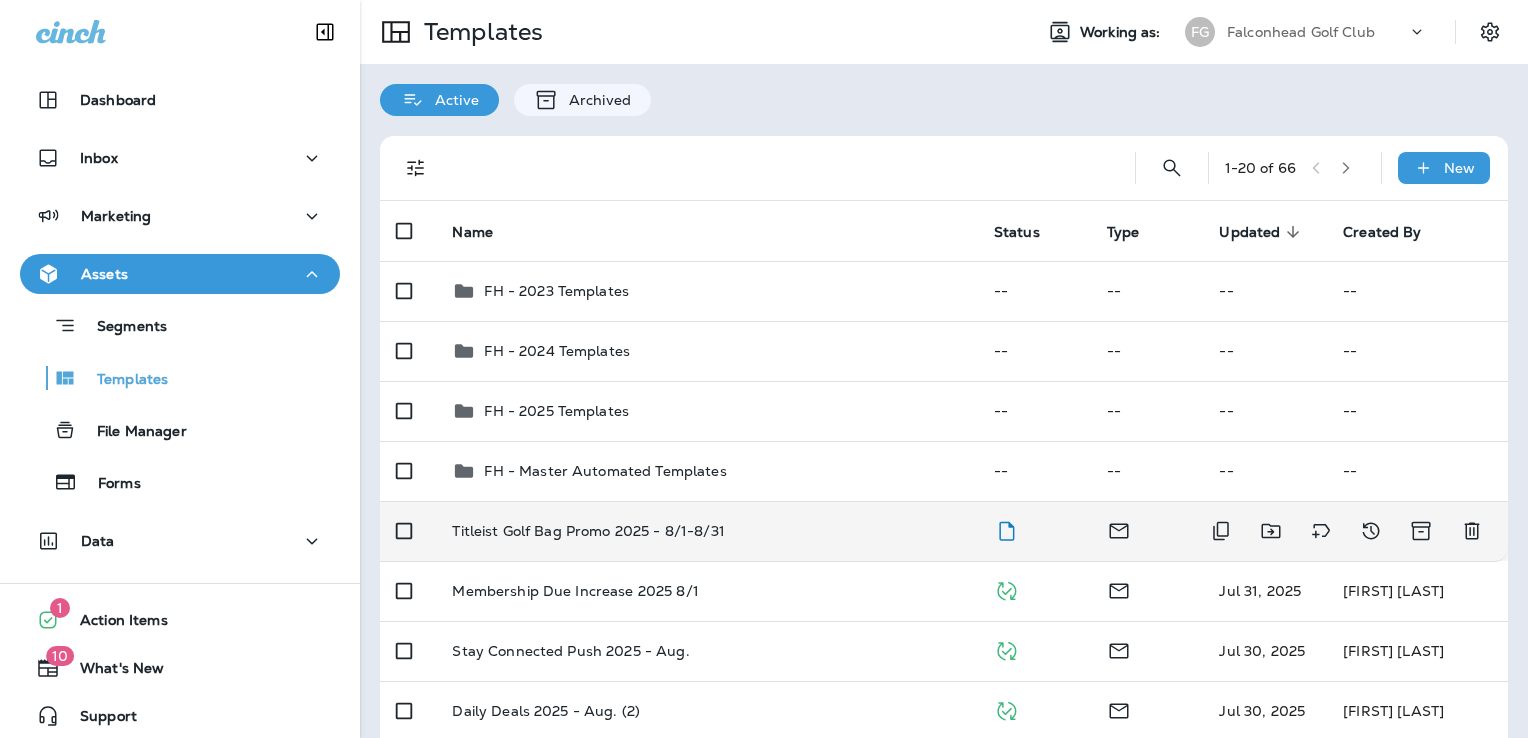 click on "Titleist Golf Bag Promo 2025 - 8/1-8/31" at bounding box center (706, 531) 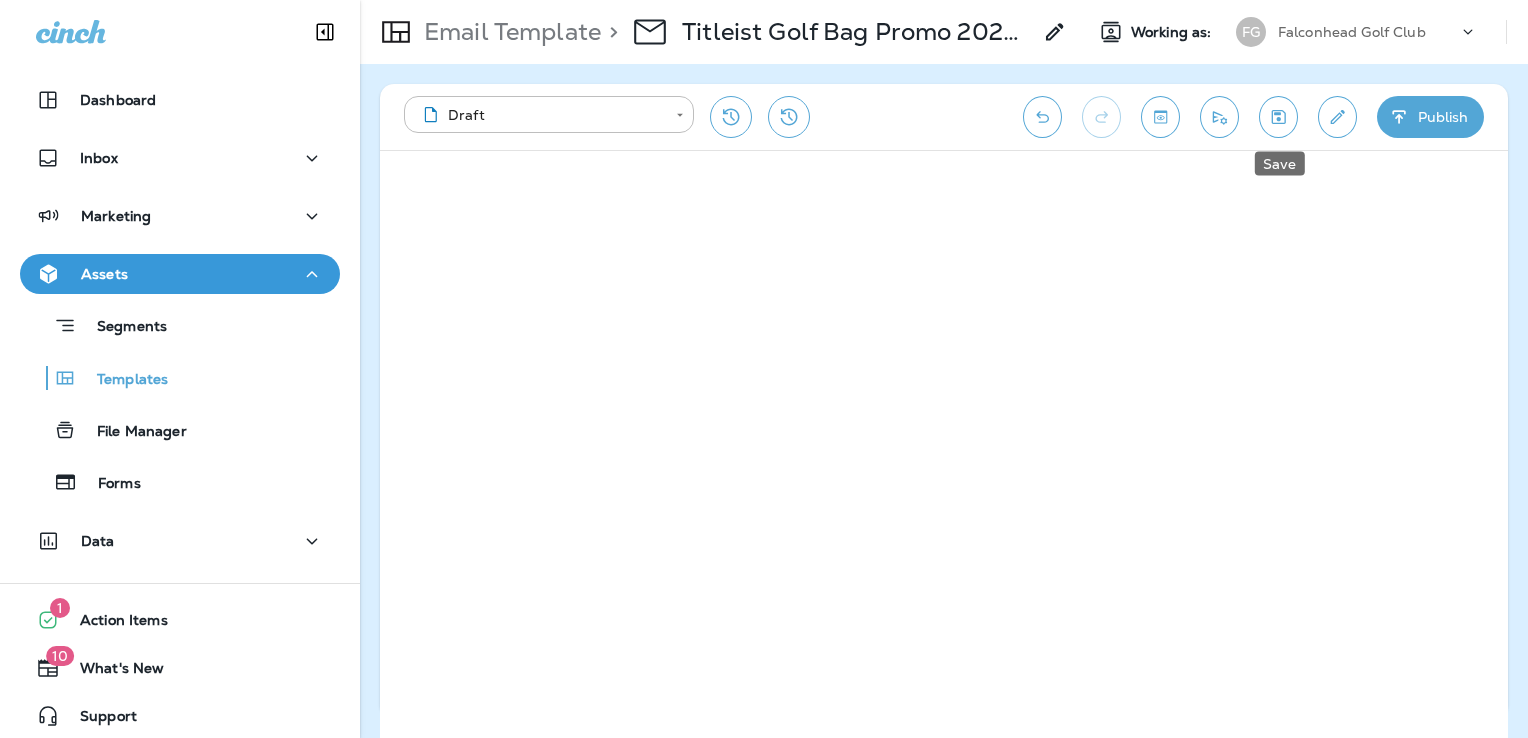click 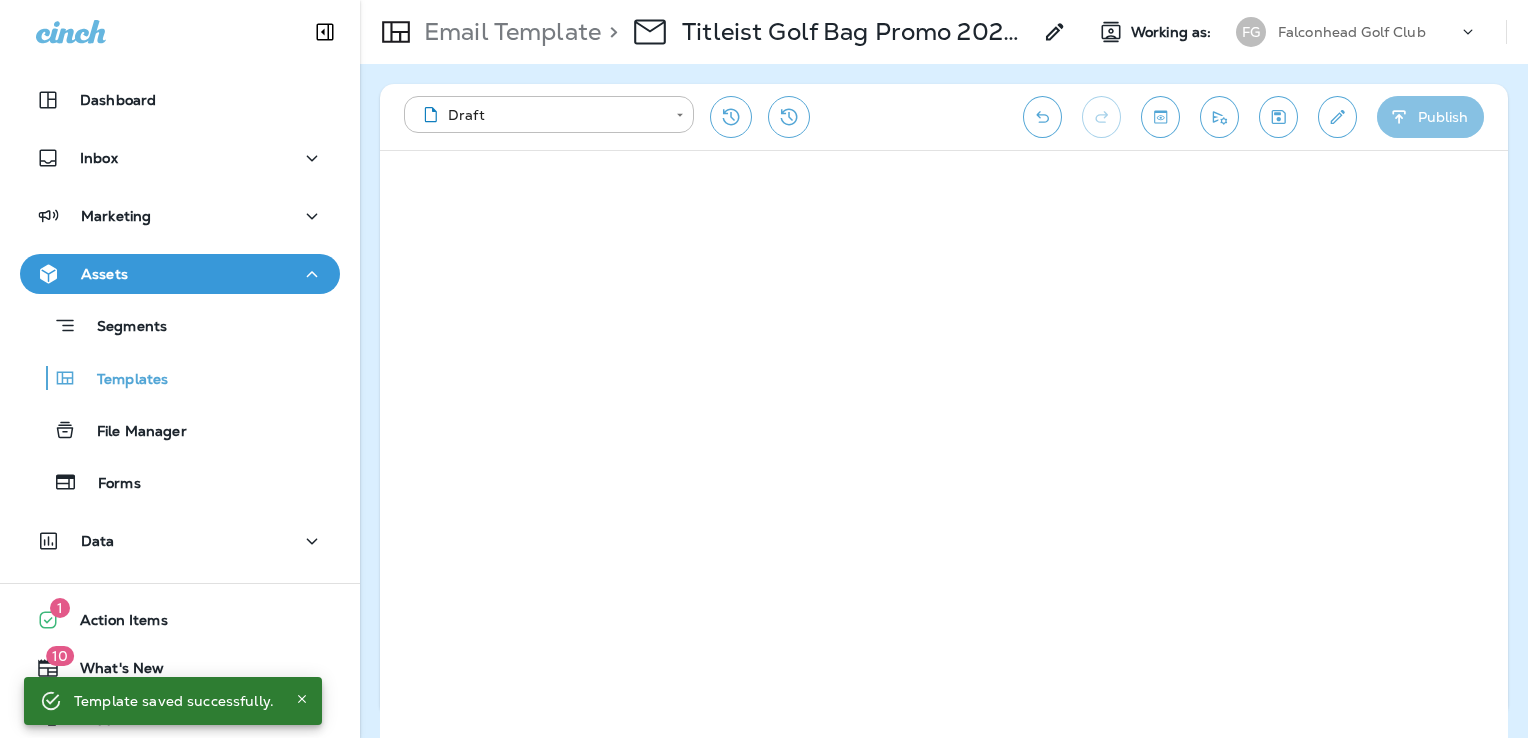 click on "Publish" at bounding box center [1430, 117] 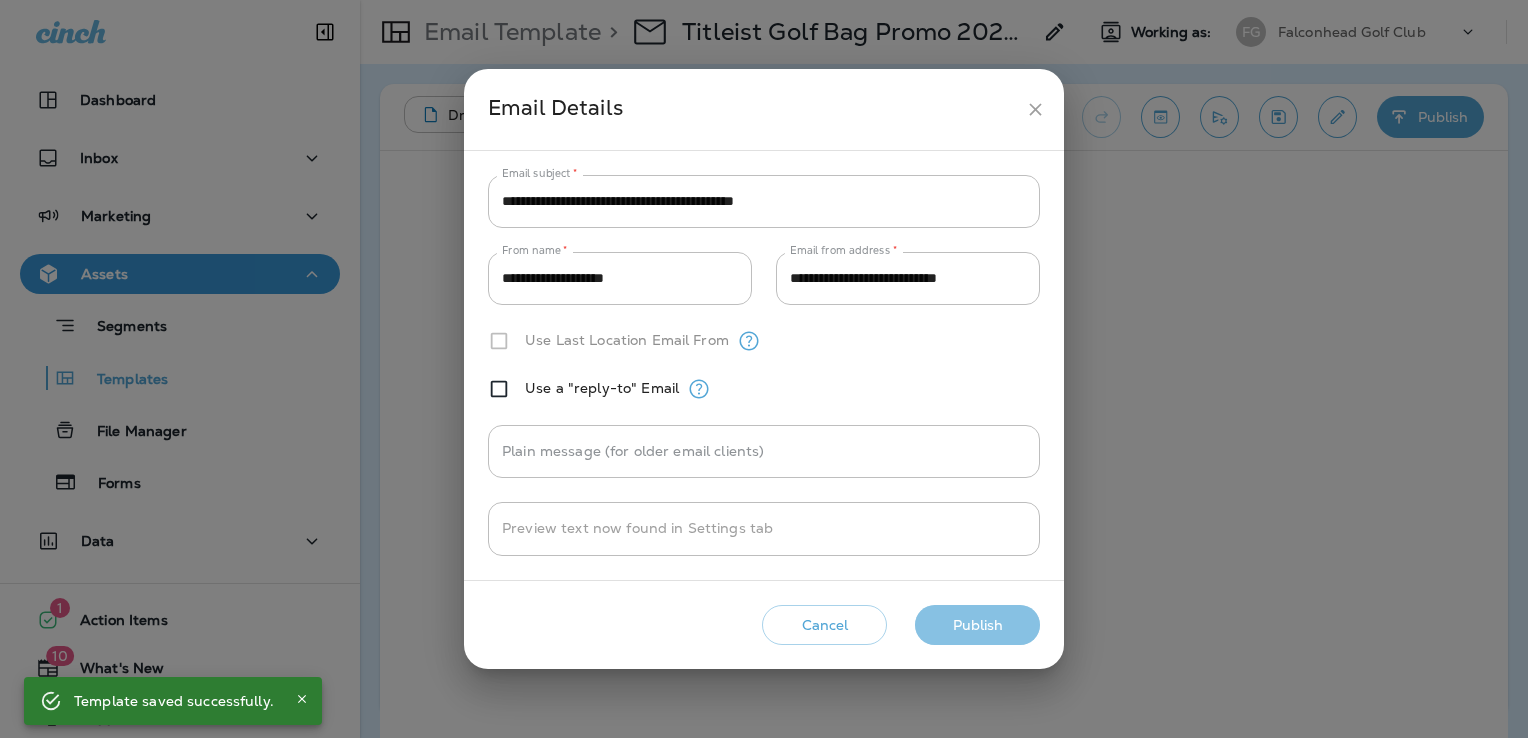 click on "Publish" at bounding box center [977, 625] 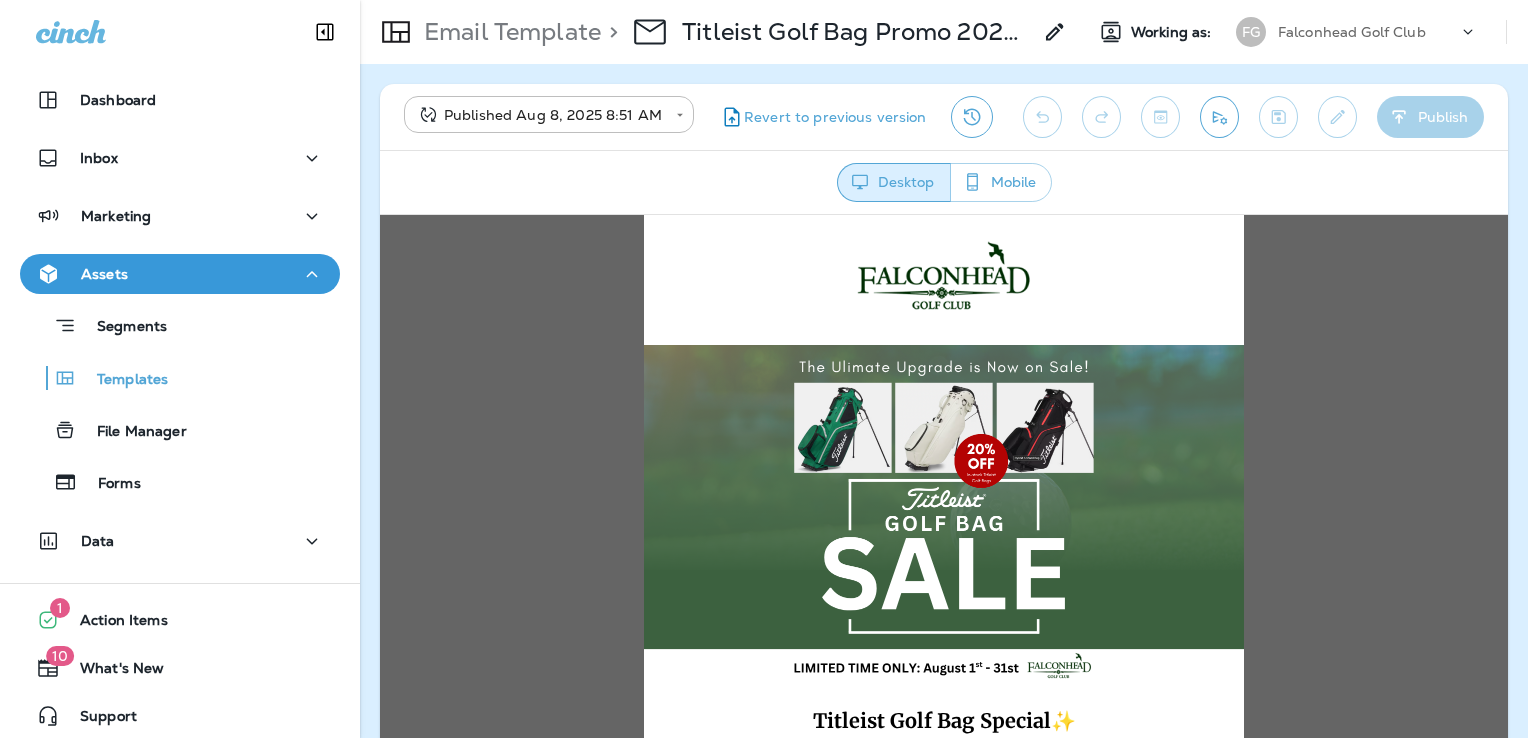 scroll, scrollTop: 0, scrollLeft: 0, axis: both 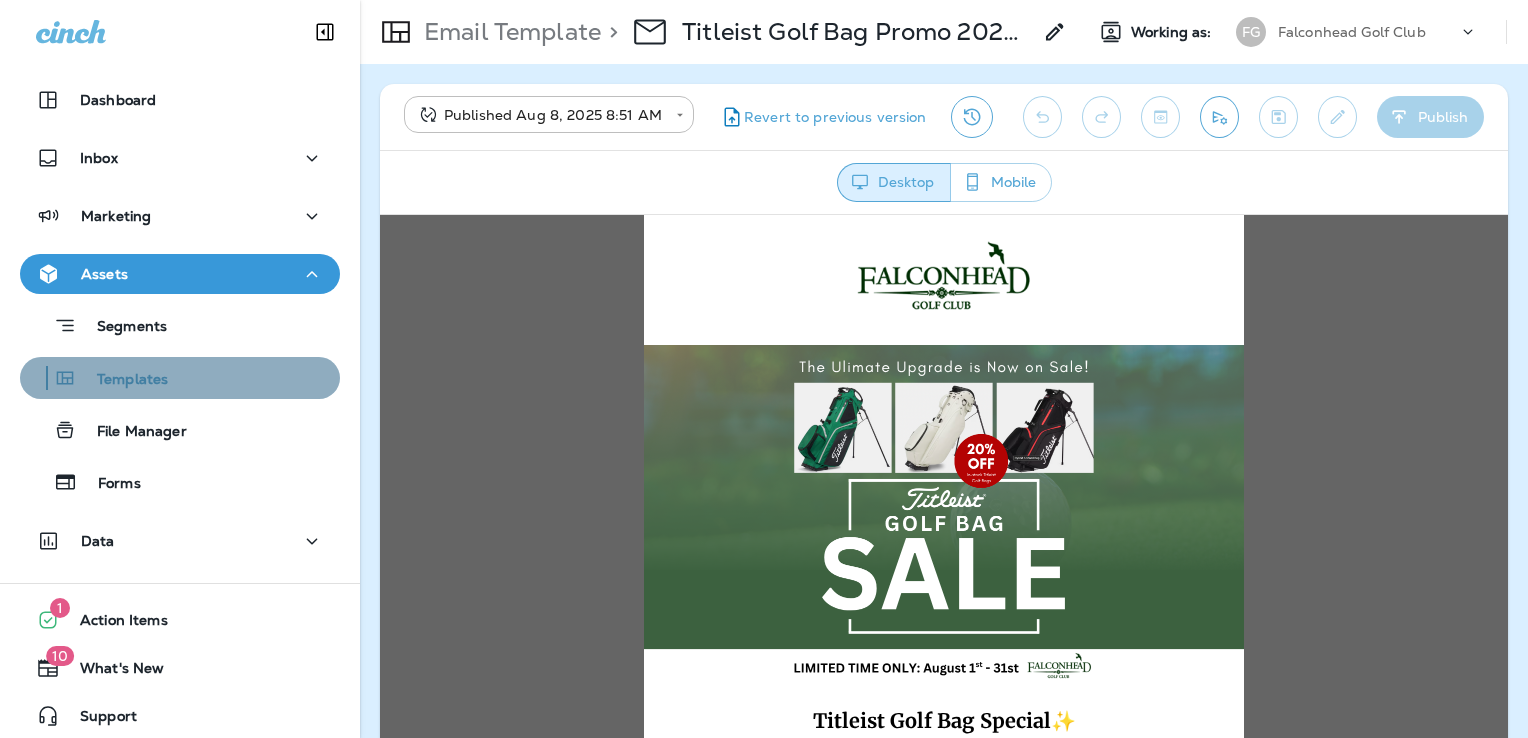 click on "Templates" at bounding box center (180, 378) 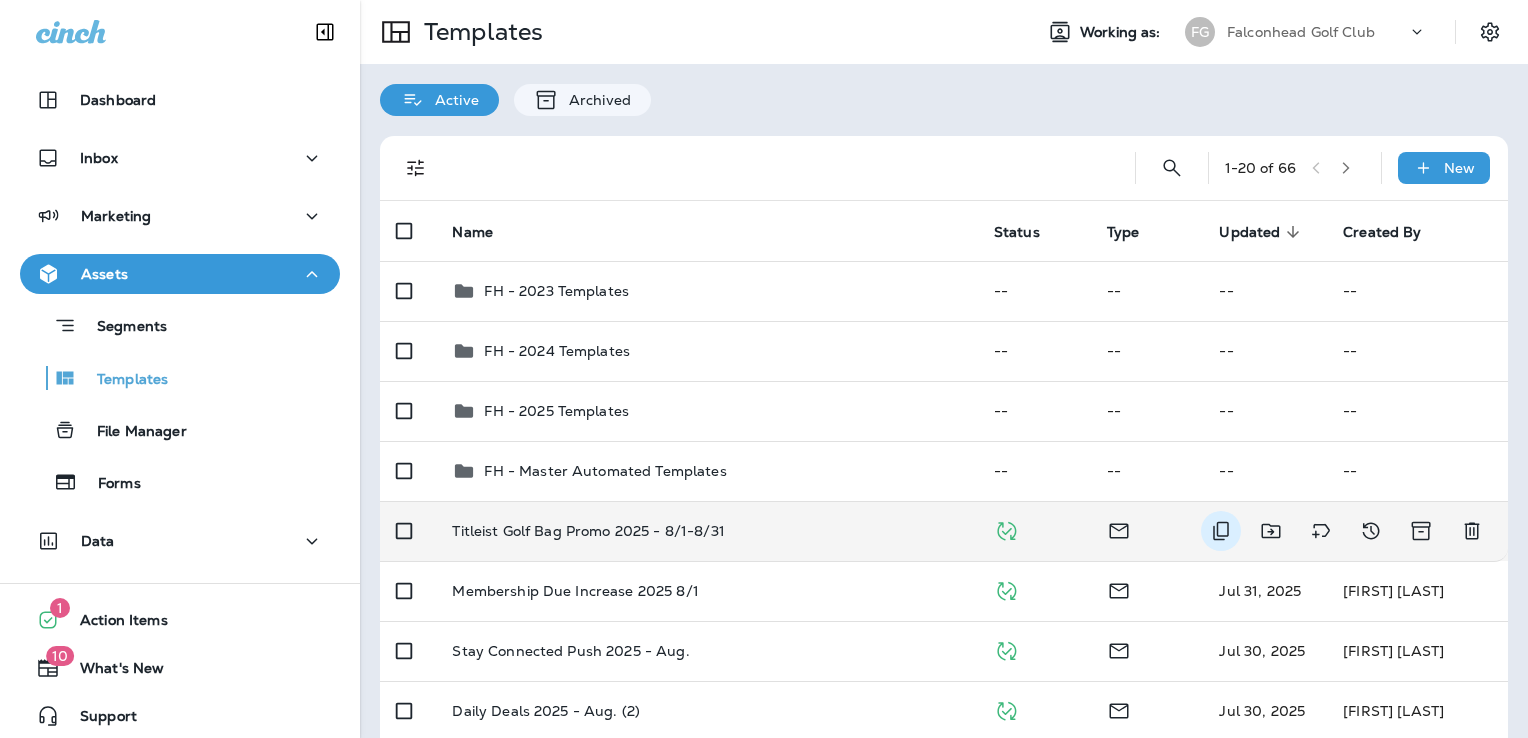 click 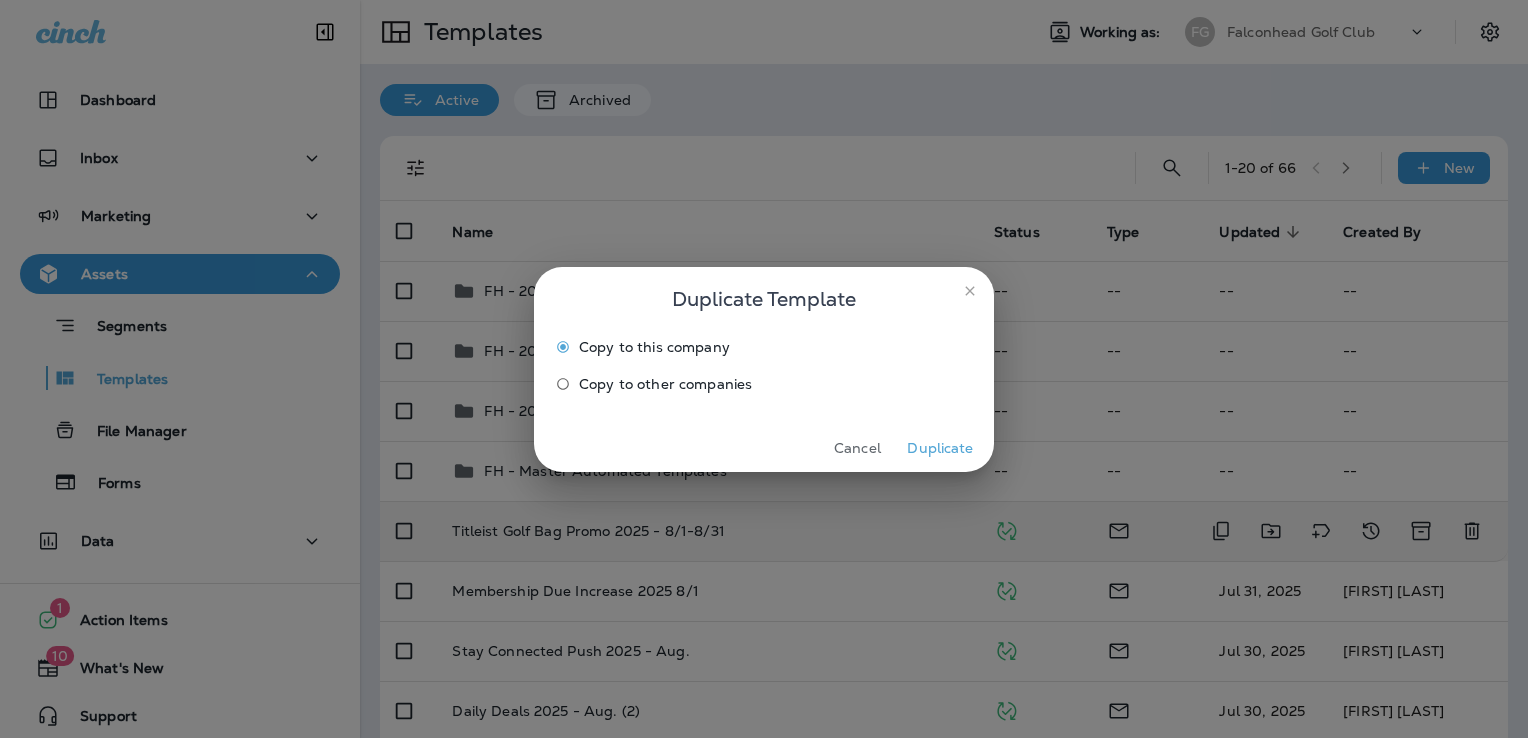 click on "Duplicate" at bounding box center [940, 448] 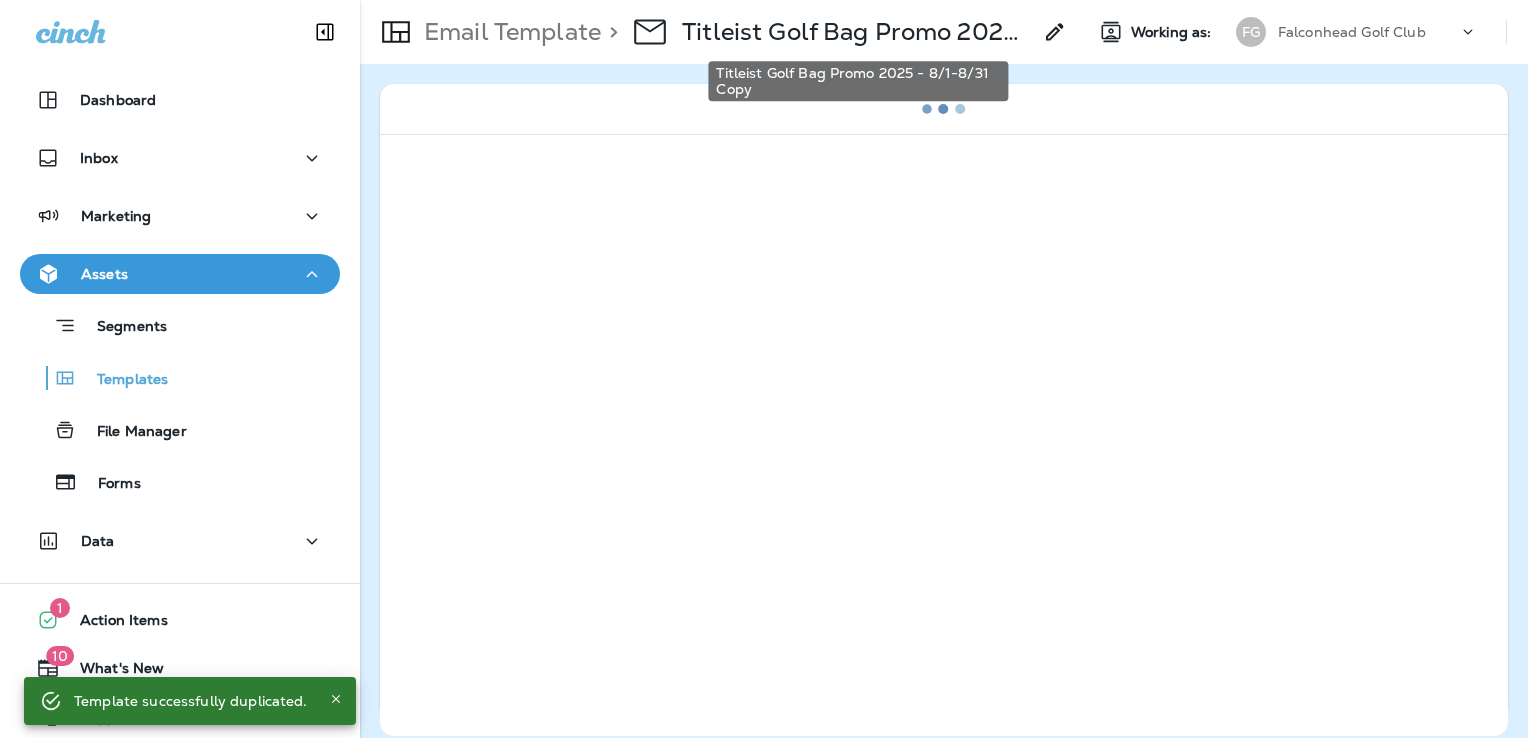 click on "Titleist Golf Bag Promo 2025 - 8/1-8/31 Copy" at bounding box center [856, 32] 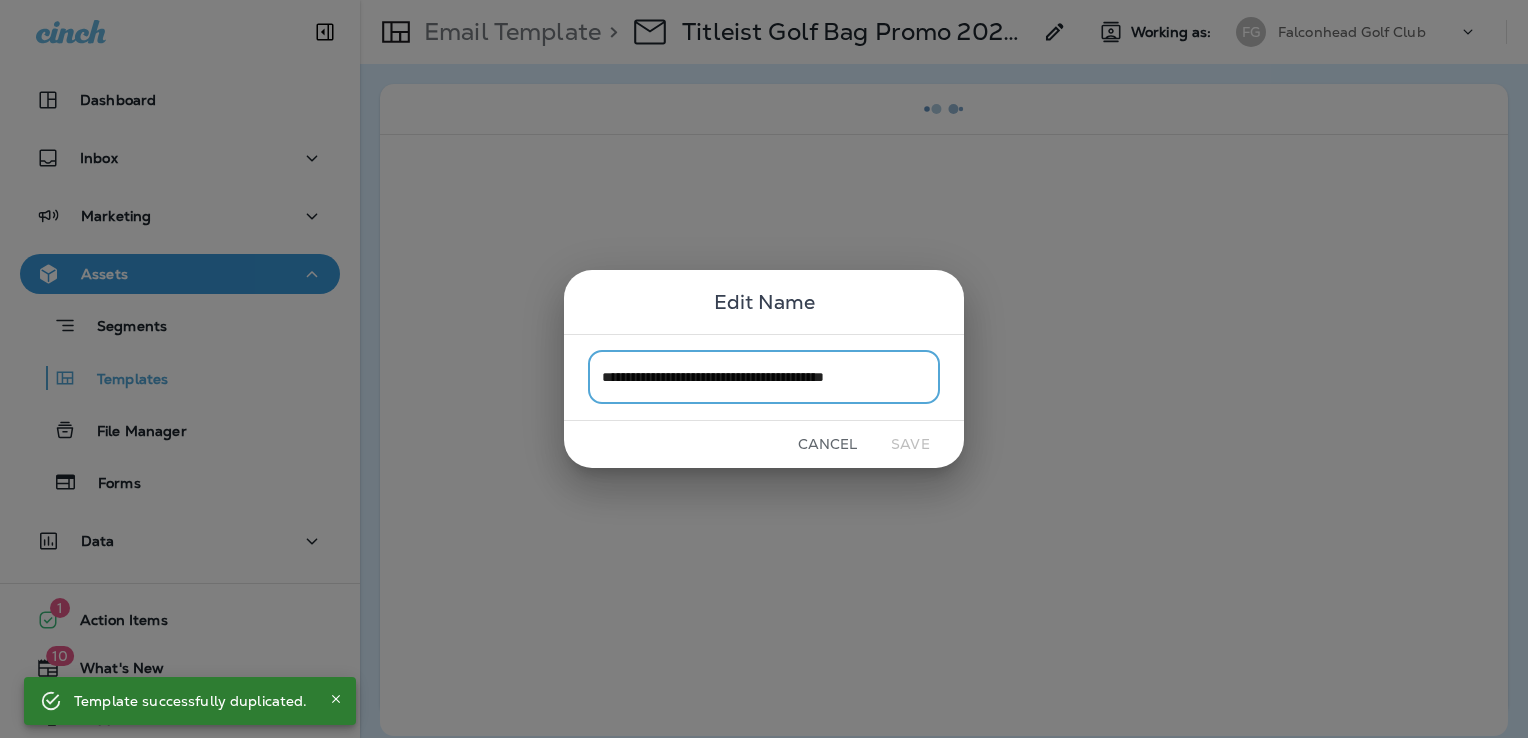 click on "**********" at bounding box center (764, 377) 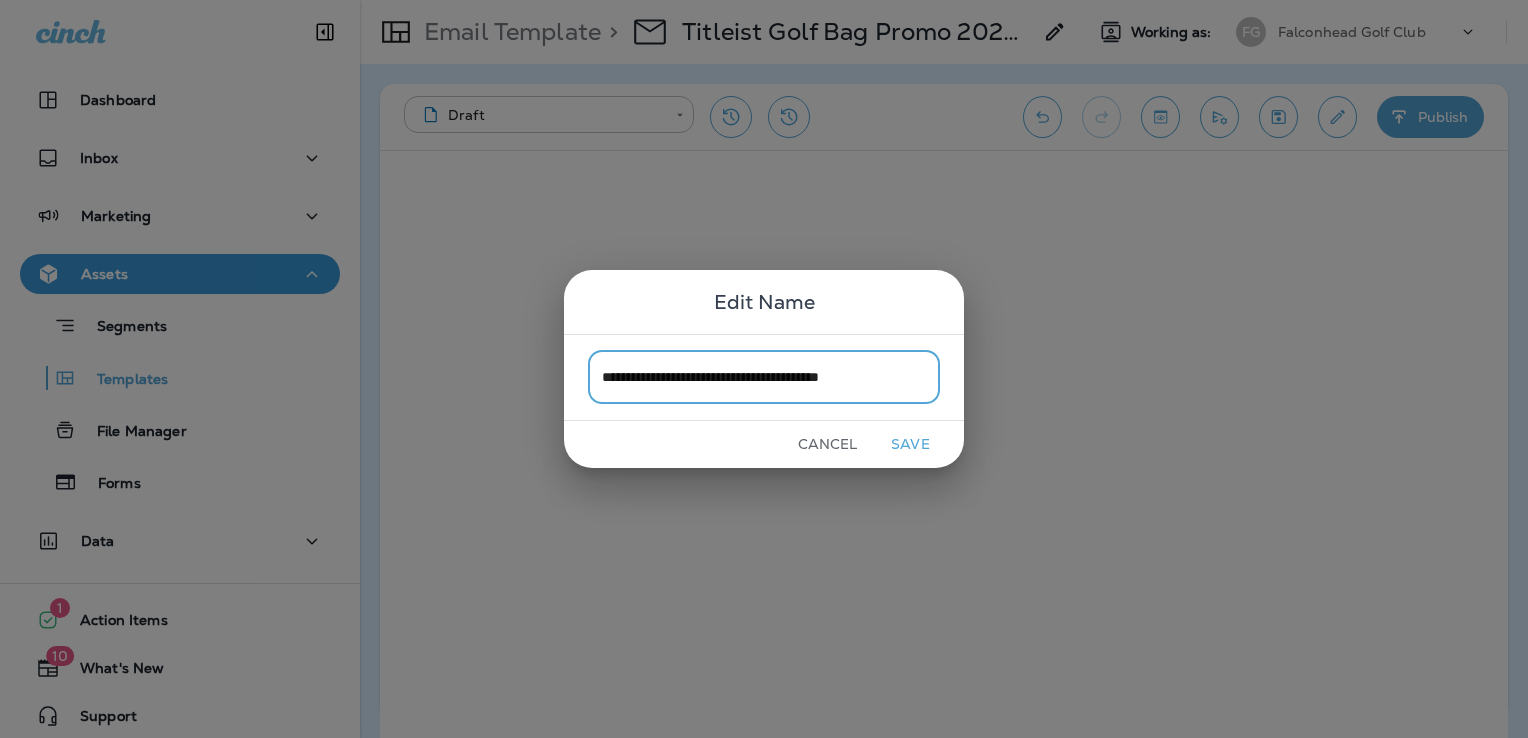 type on "**********" 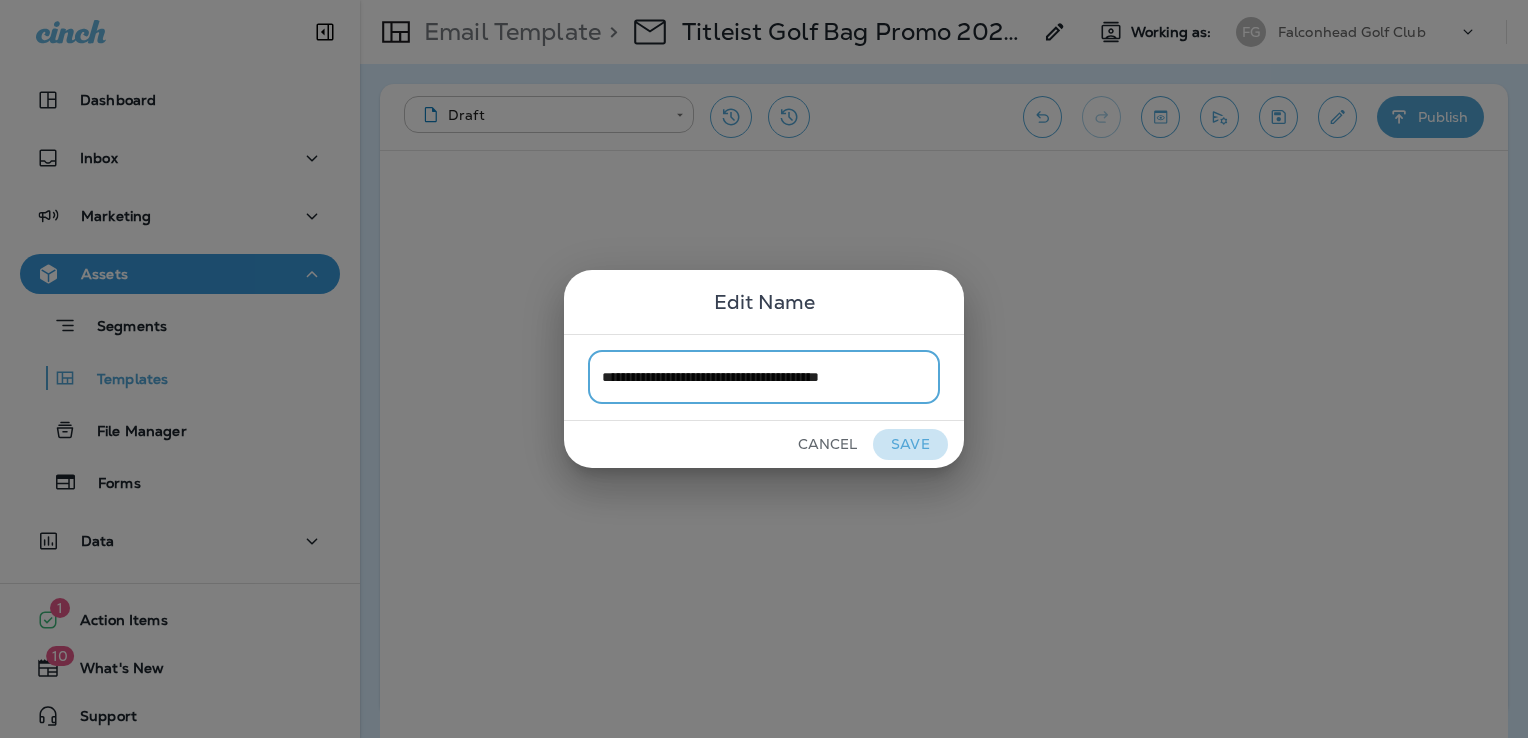 click on "Save" at bounding box center (910, 444) 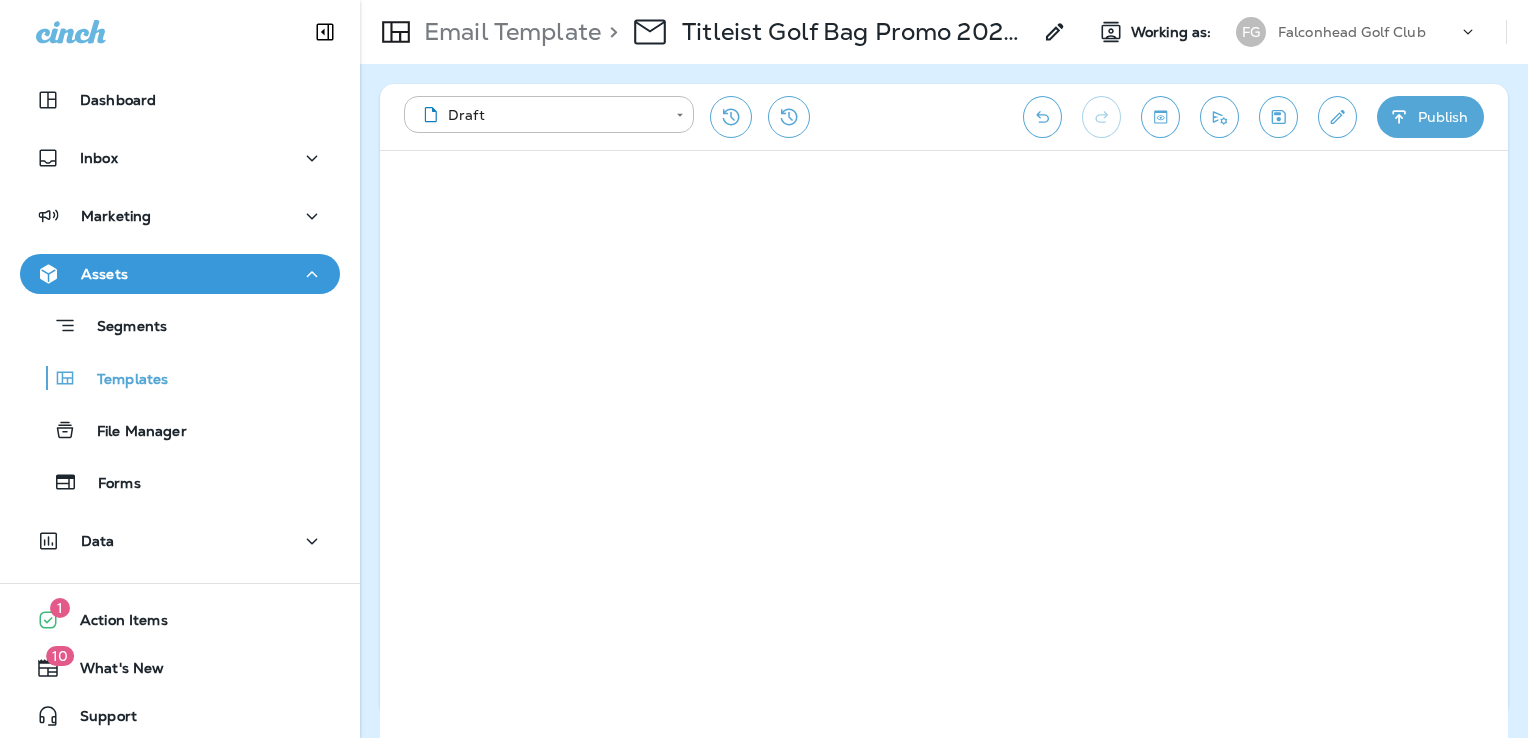 click 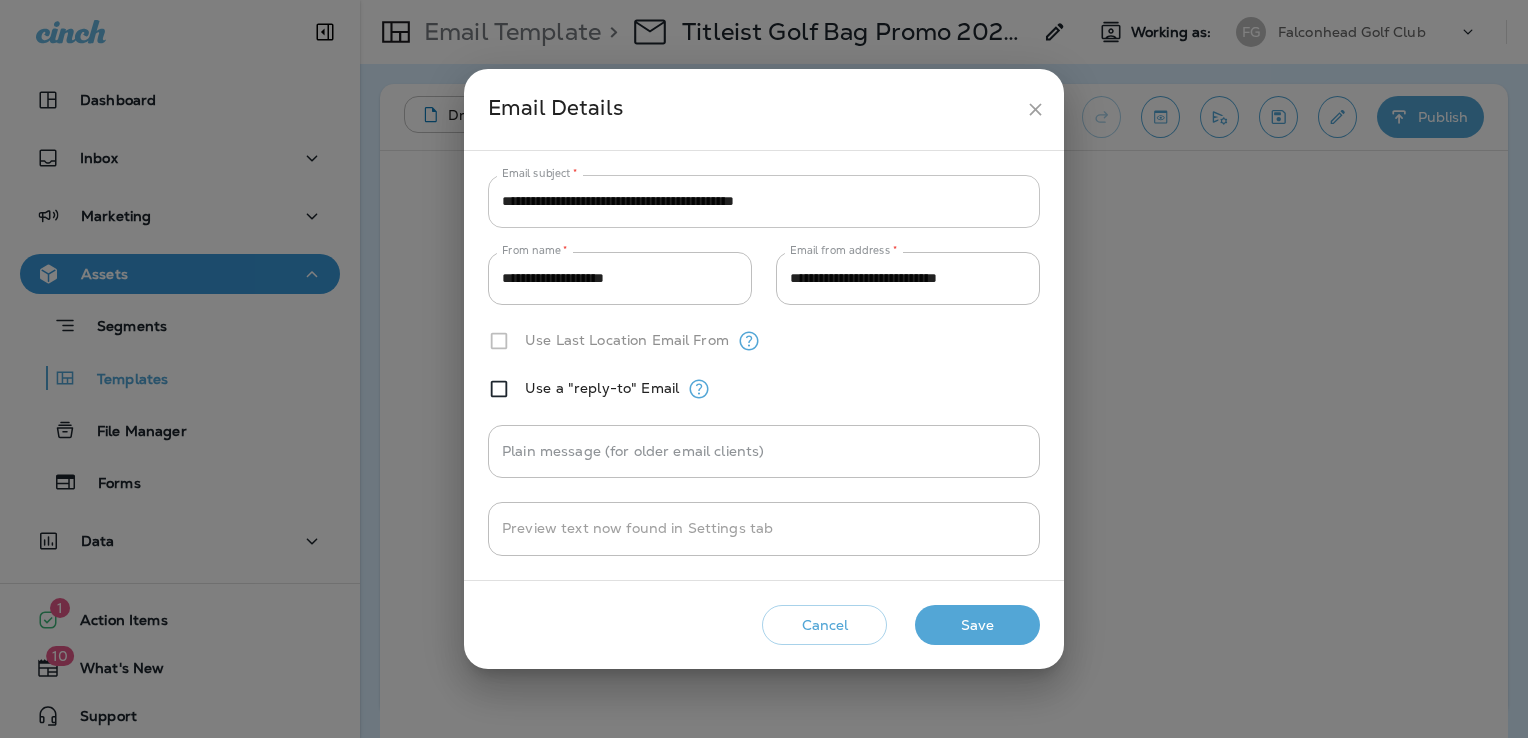 click on "**********" at bounding box center (764, 201) 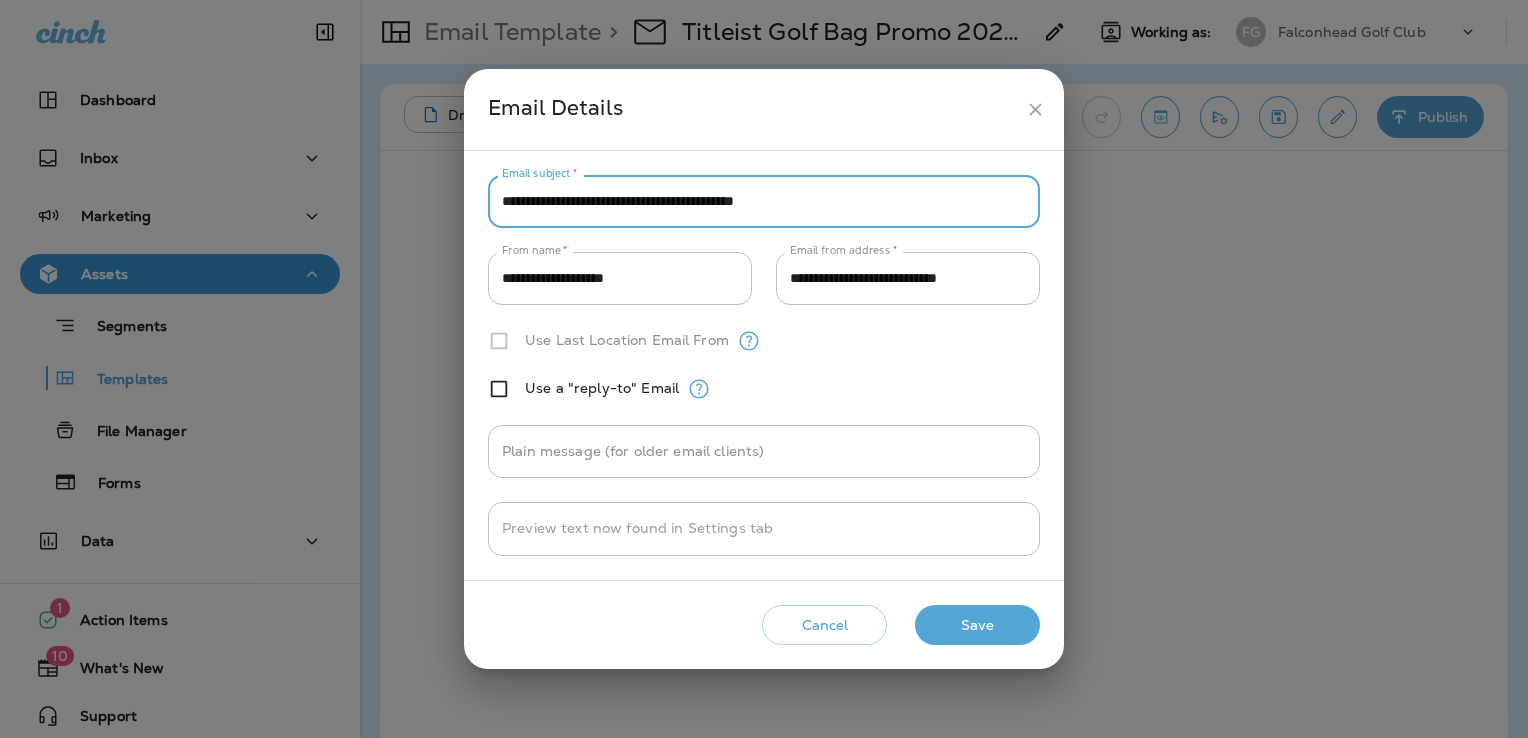 click on "**********" at bounding box center [764, 201] 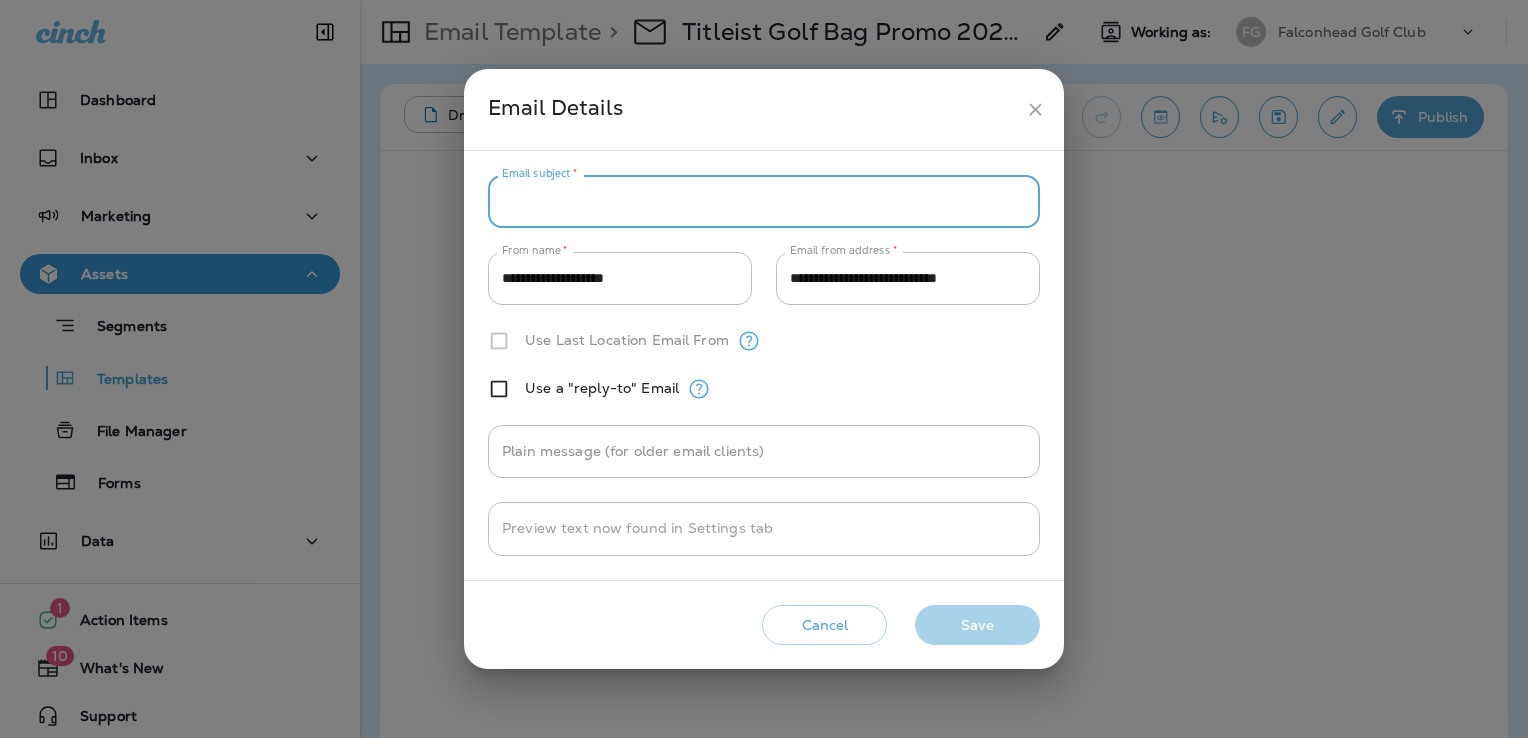 paste on "**********" 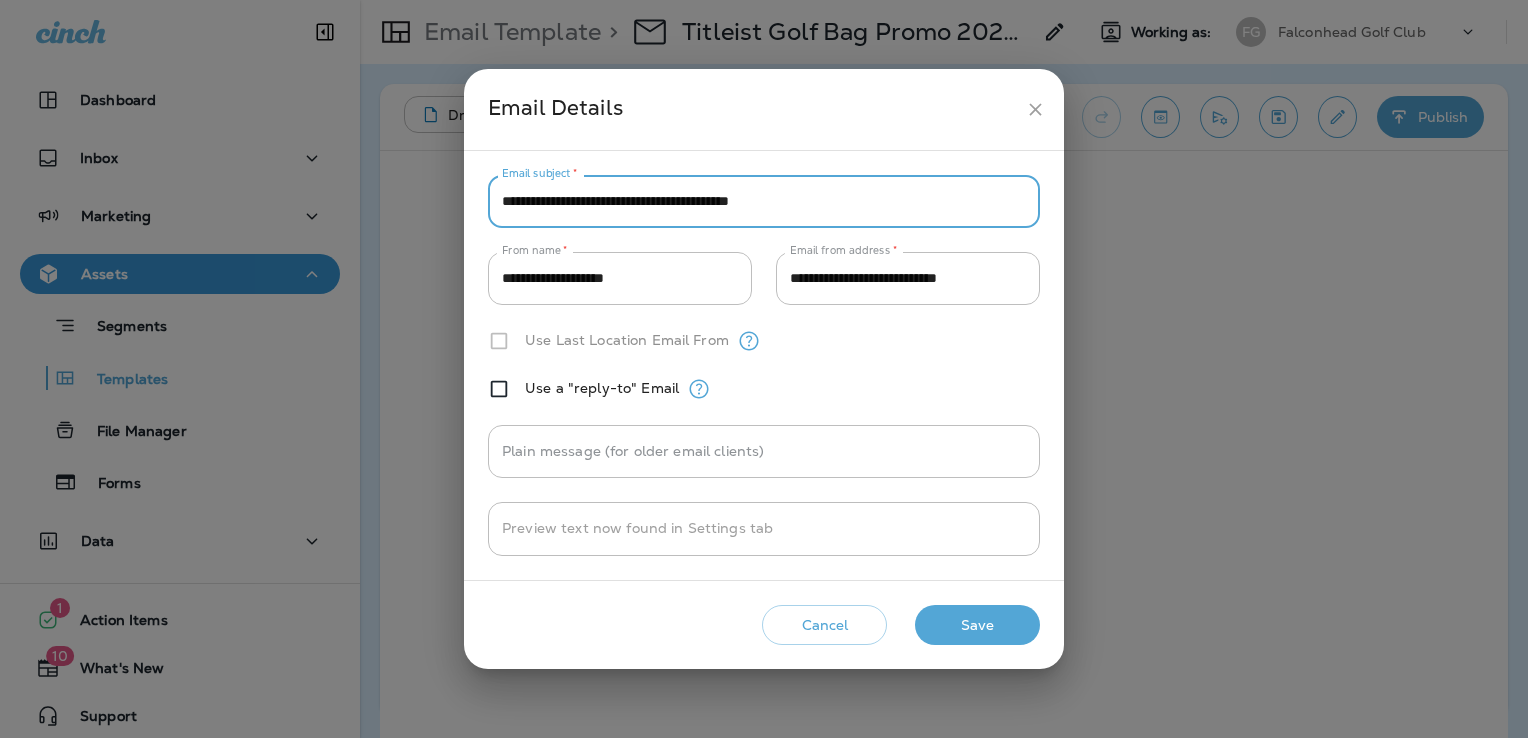 type on "**********" 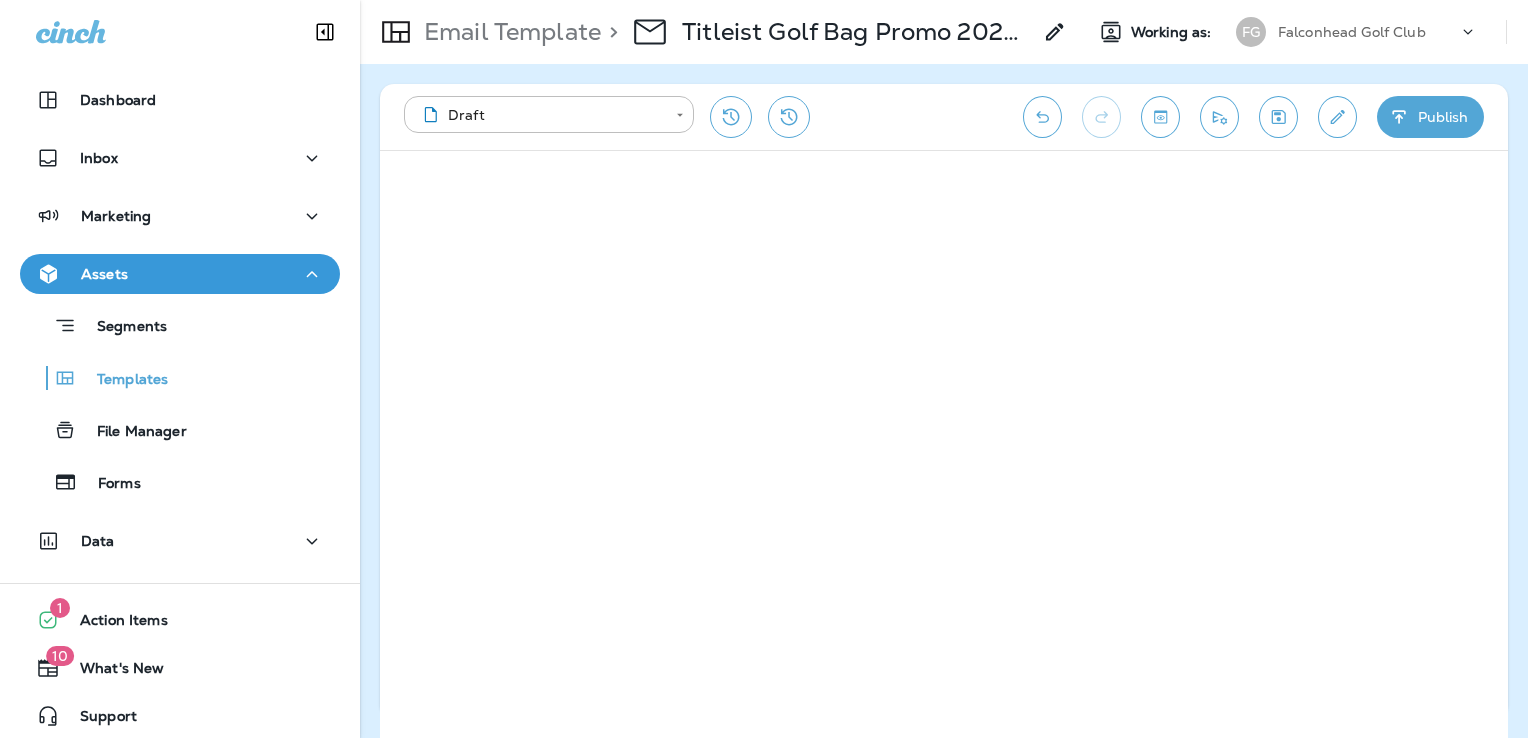 click 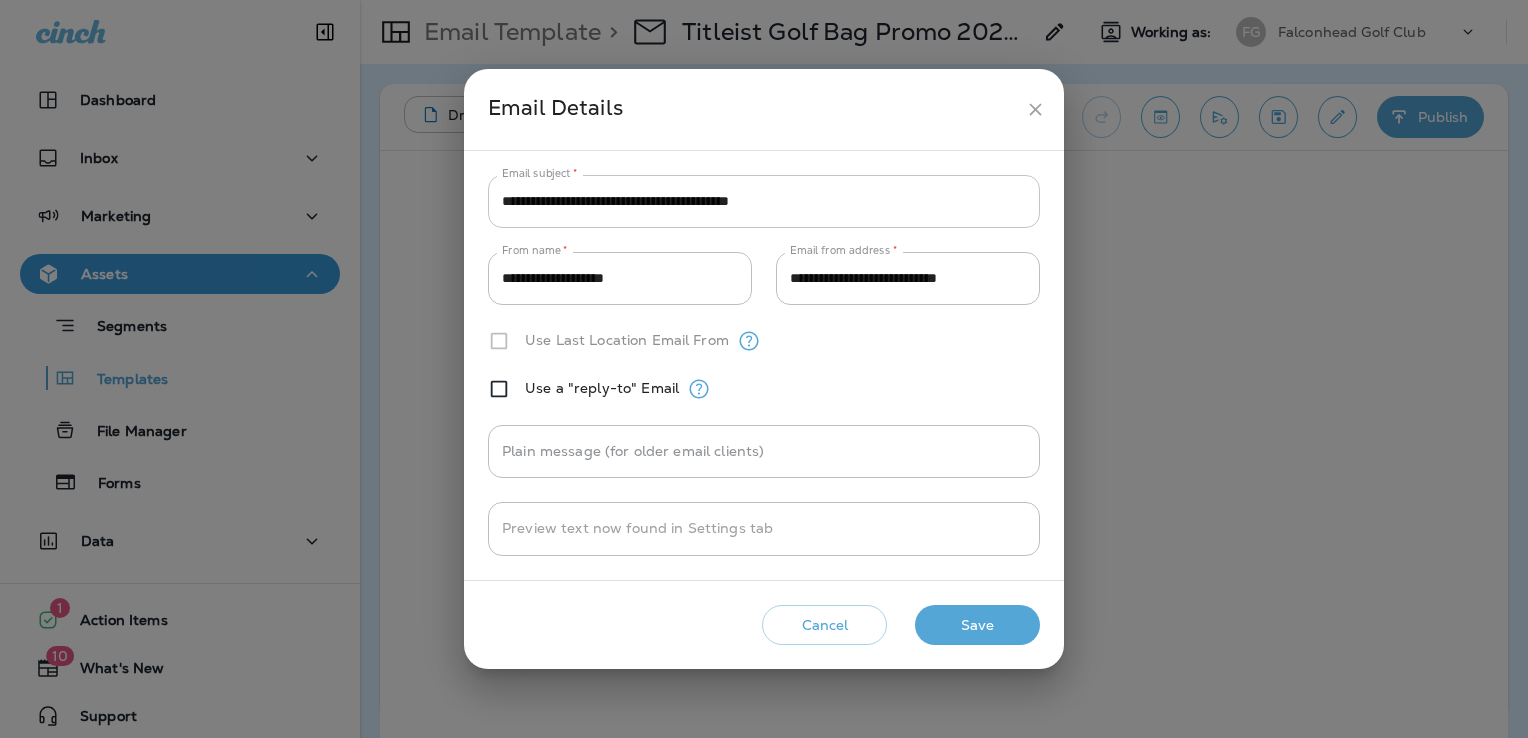 click on "**********" at bounding box center [764, 201] 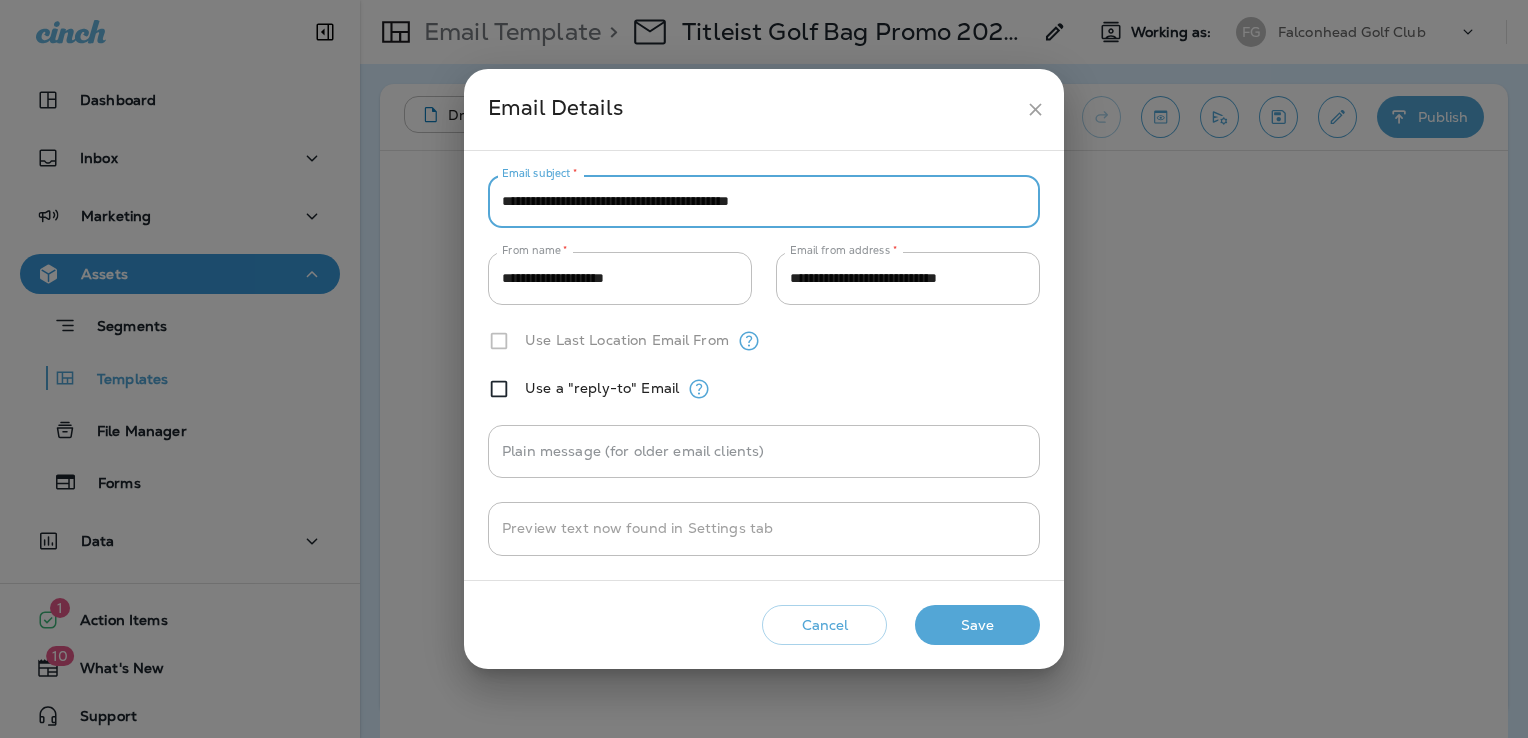 paste on "**" 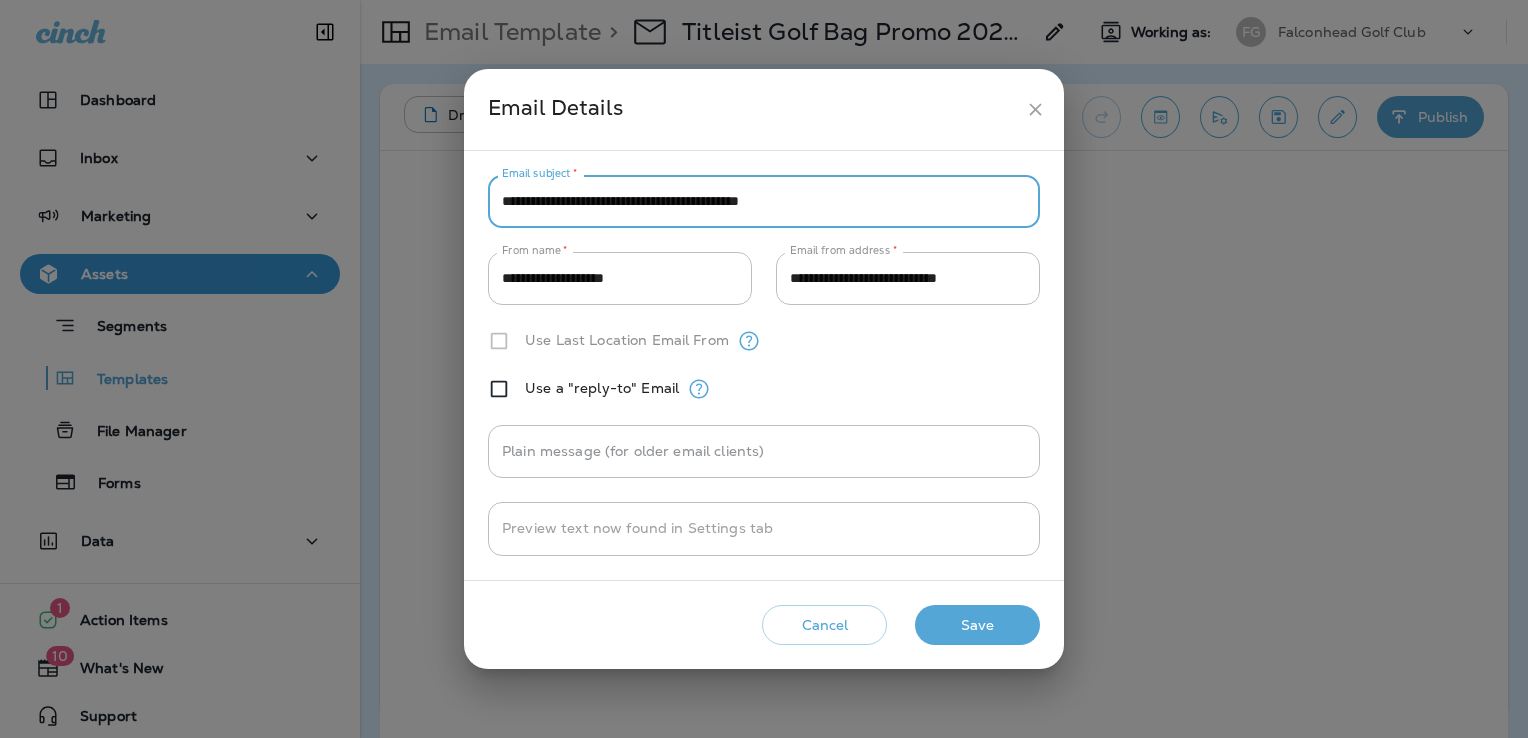 click on "**********" at bounding box center (764, 201) 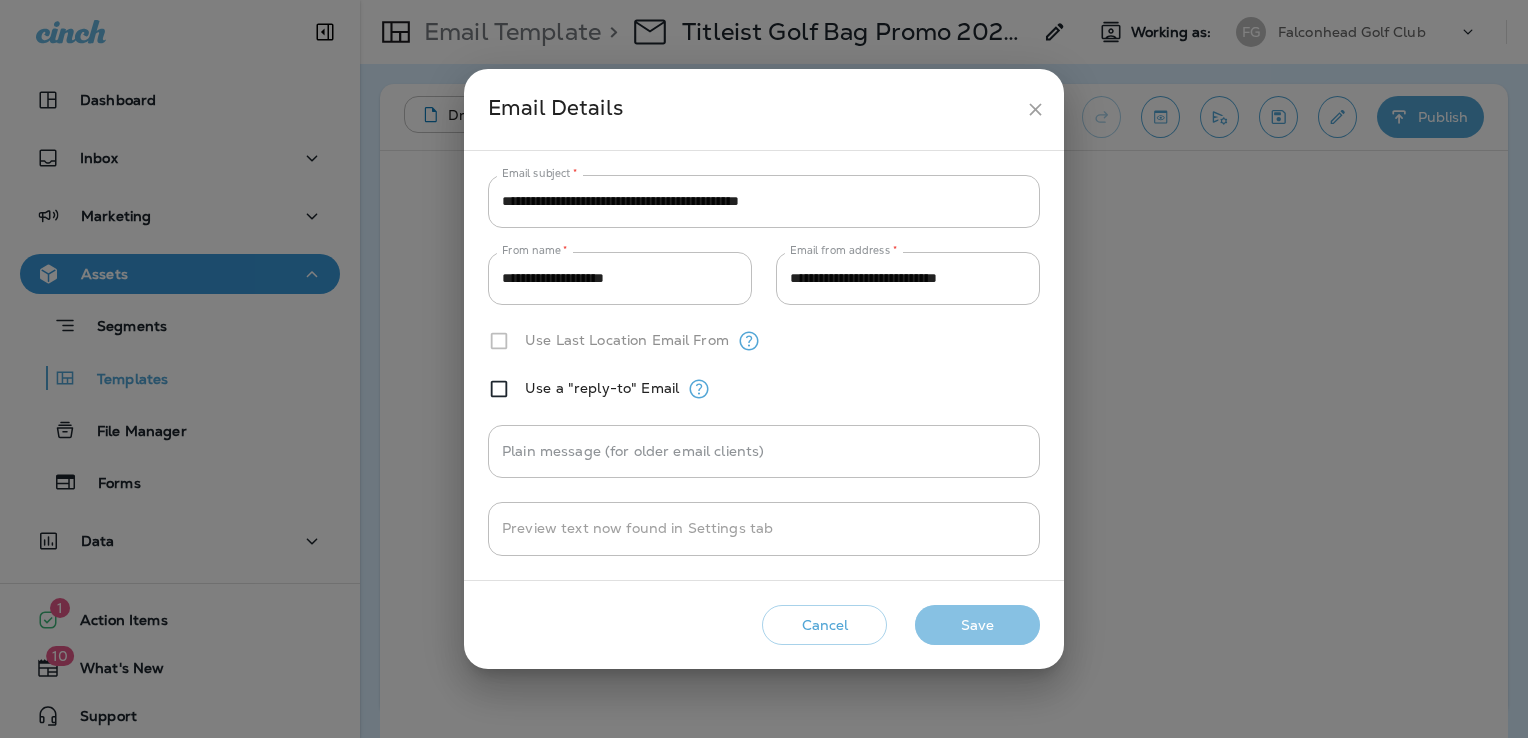 click on "Save" at bounding box center (977, 625) 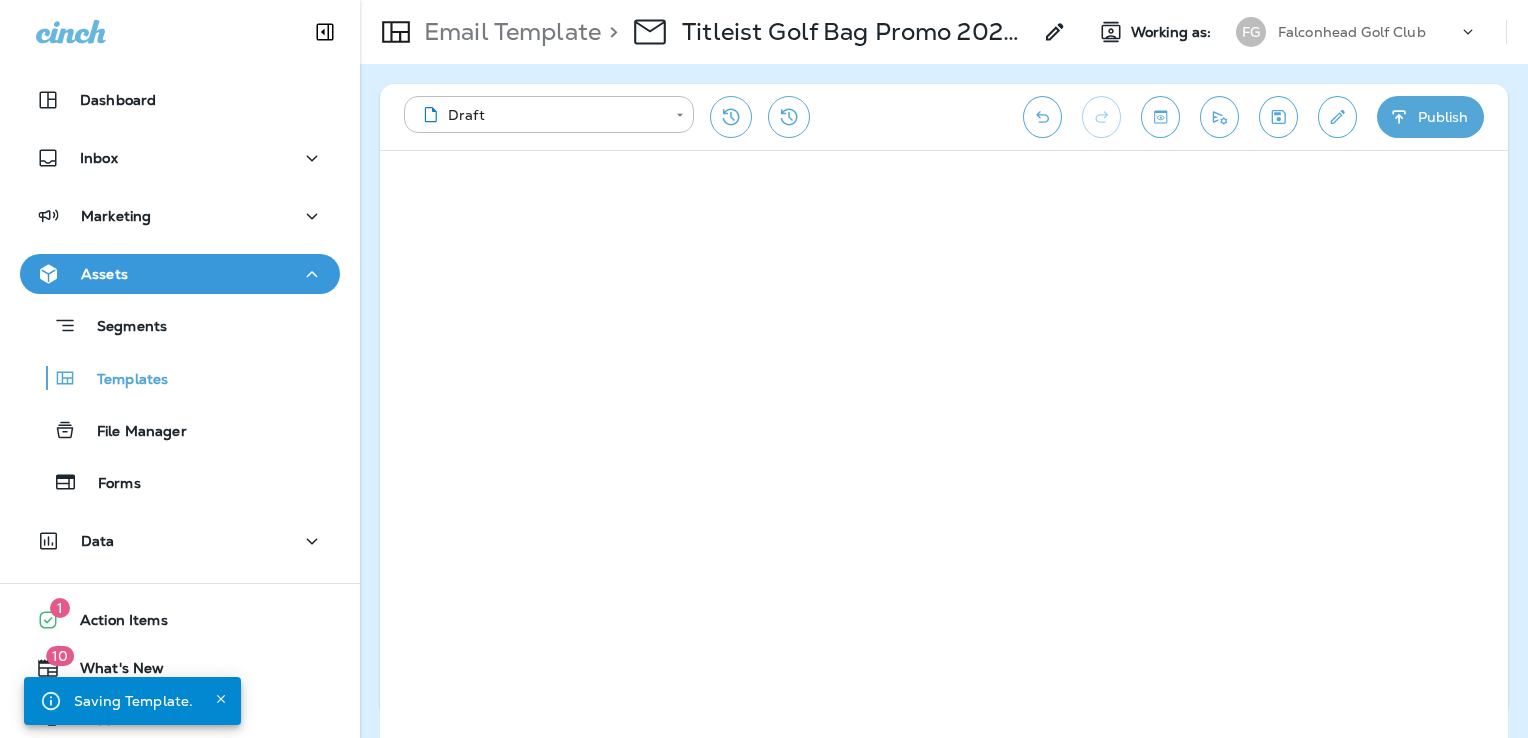 click 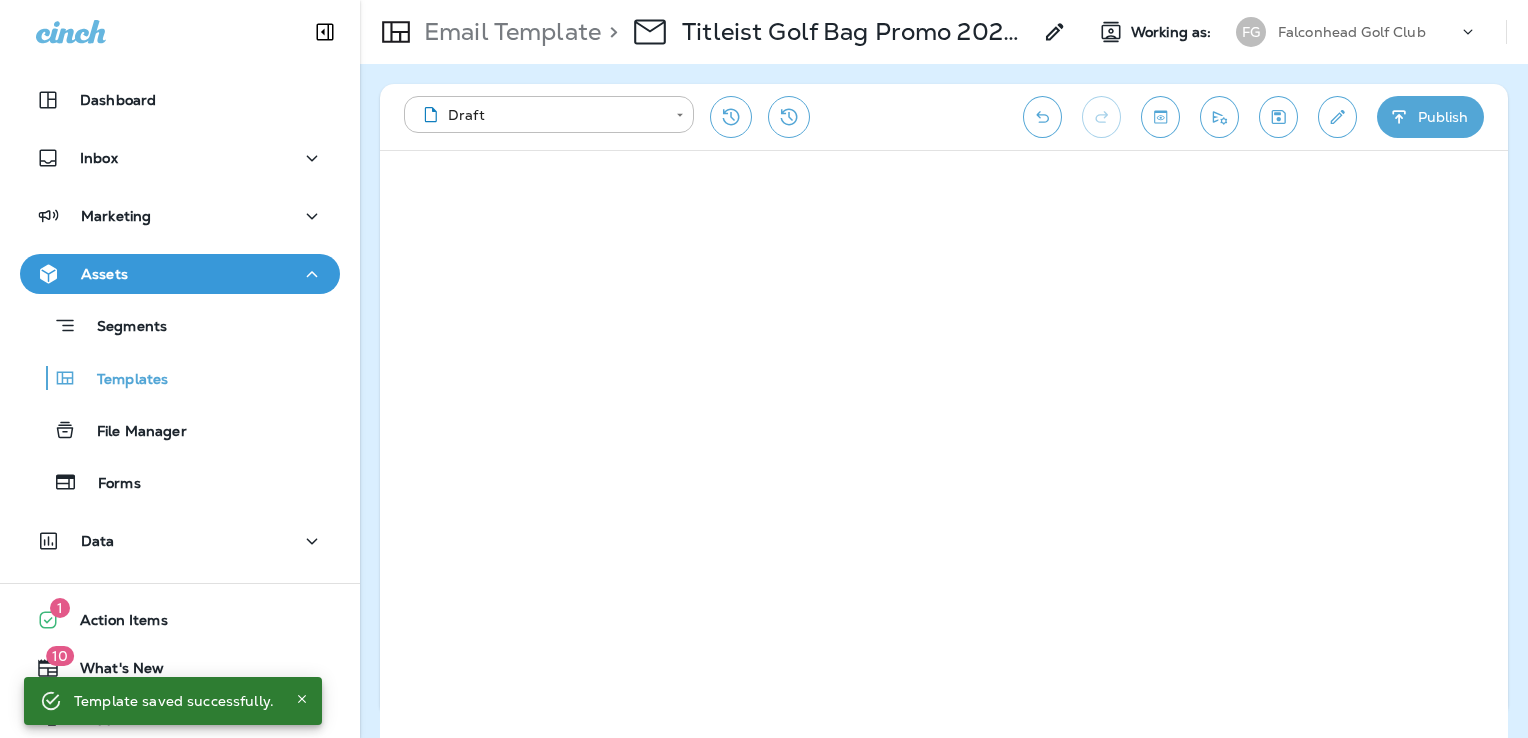 click on "Publish" at bounding box center [1430, 117] 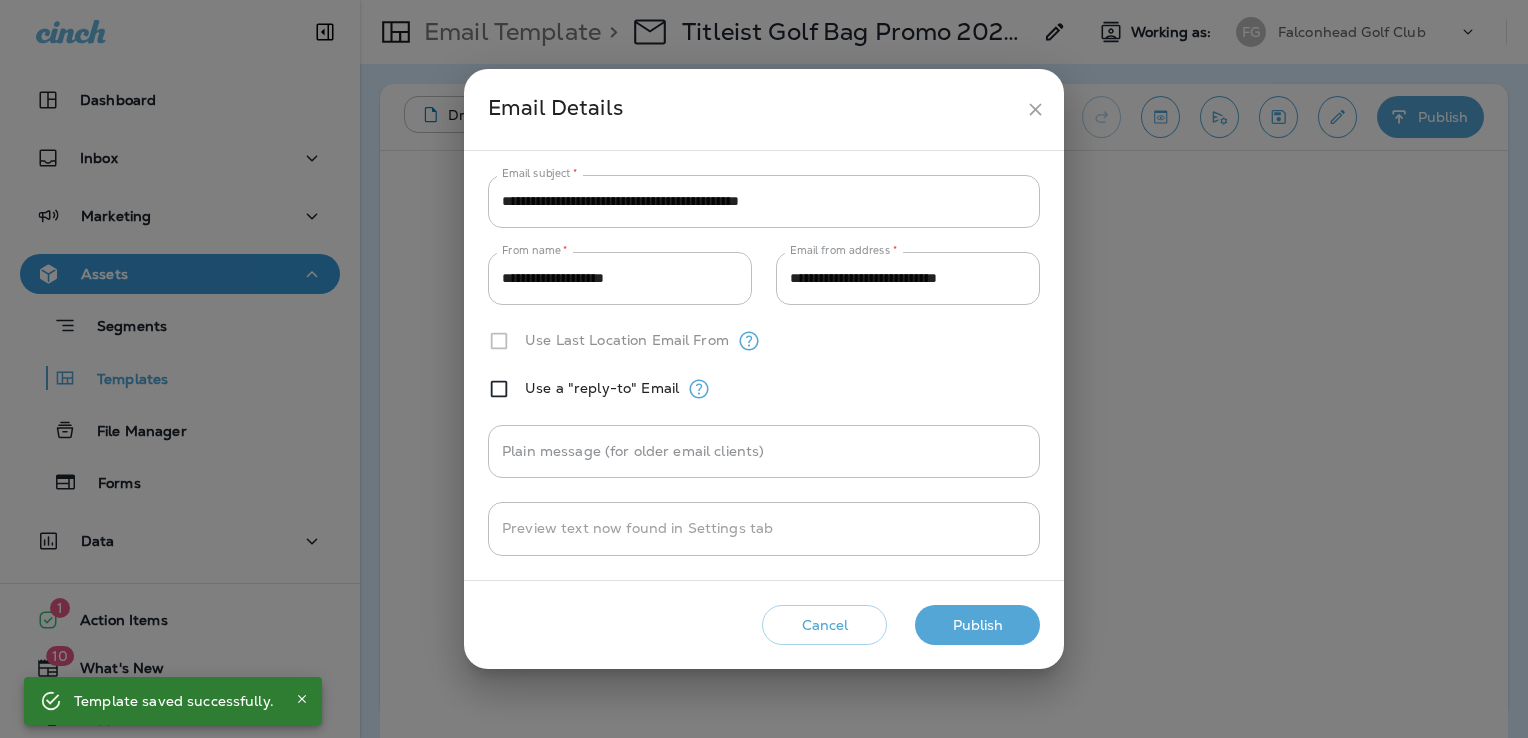 click on "Publish" at bounding box center [977, 625] 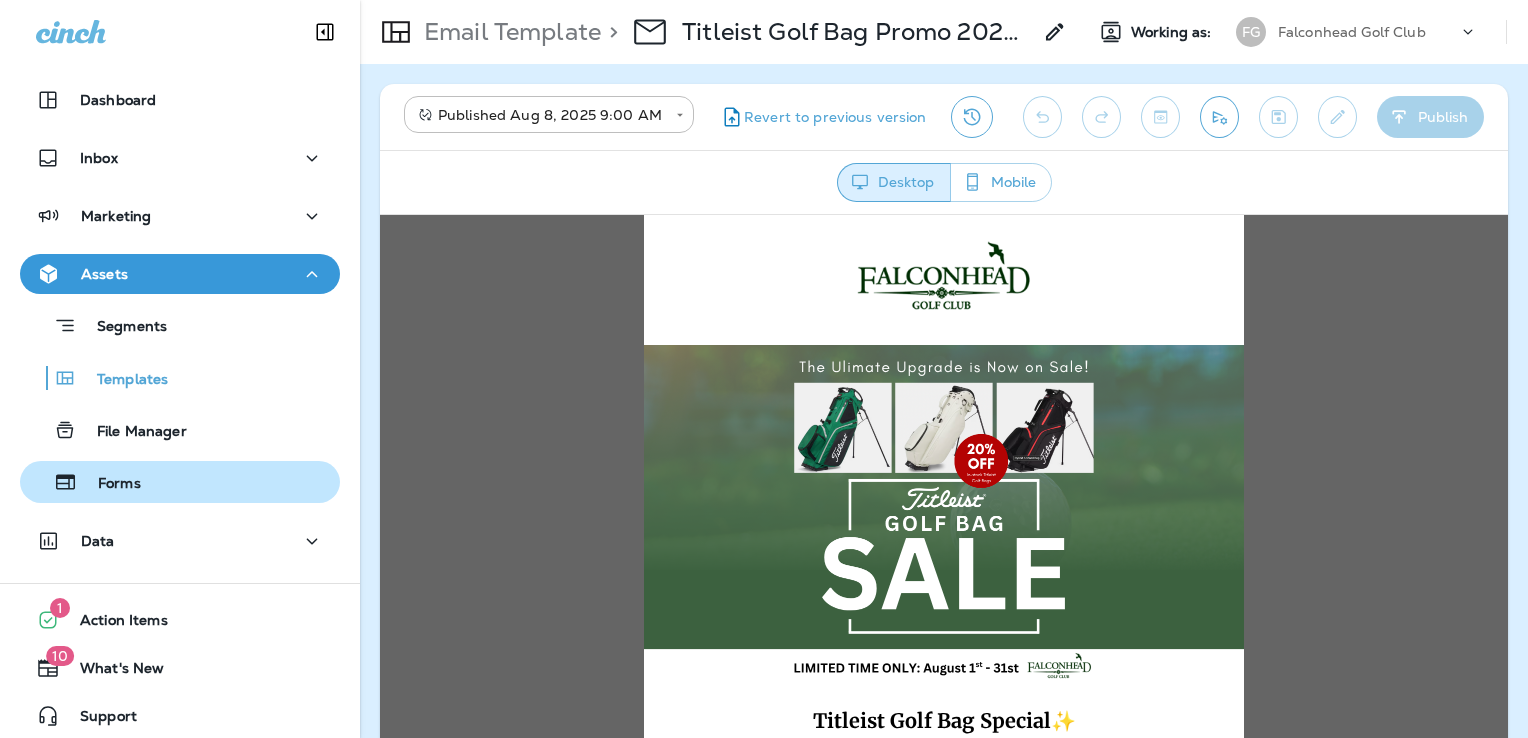 scroll, scrollTop: 0, scrollLeft: 0, axis: both 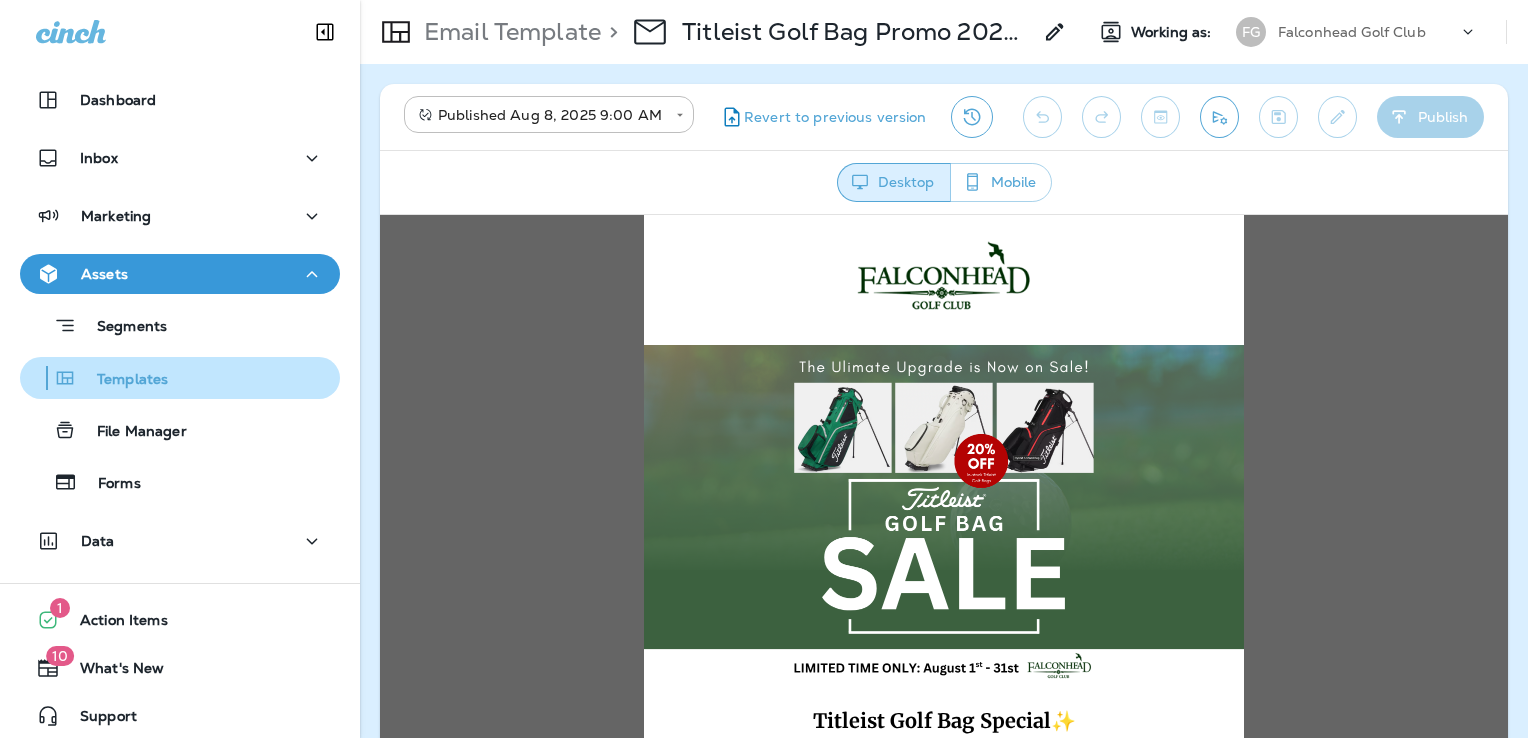 click on "Templates" at bounding box center [98, 378] 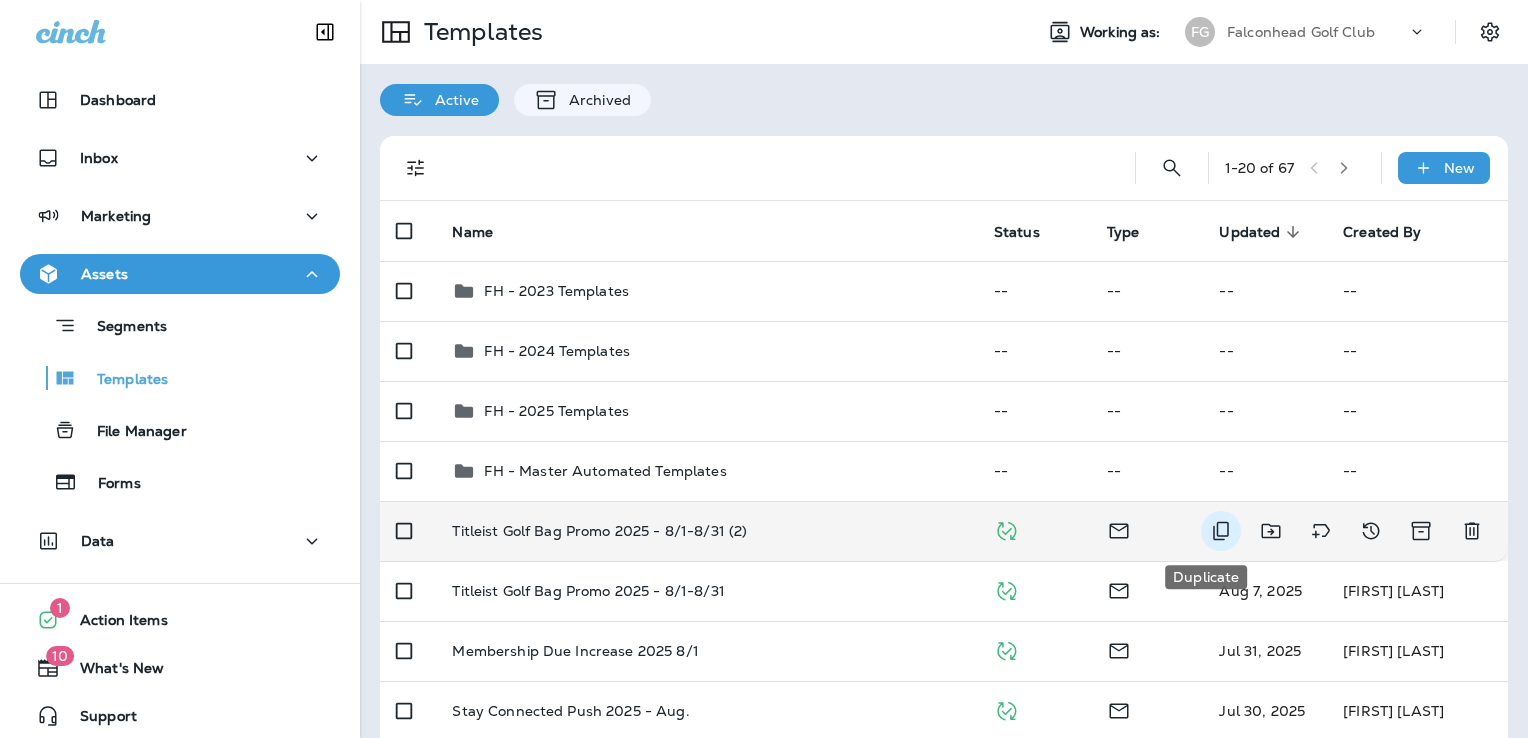 click 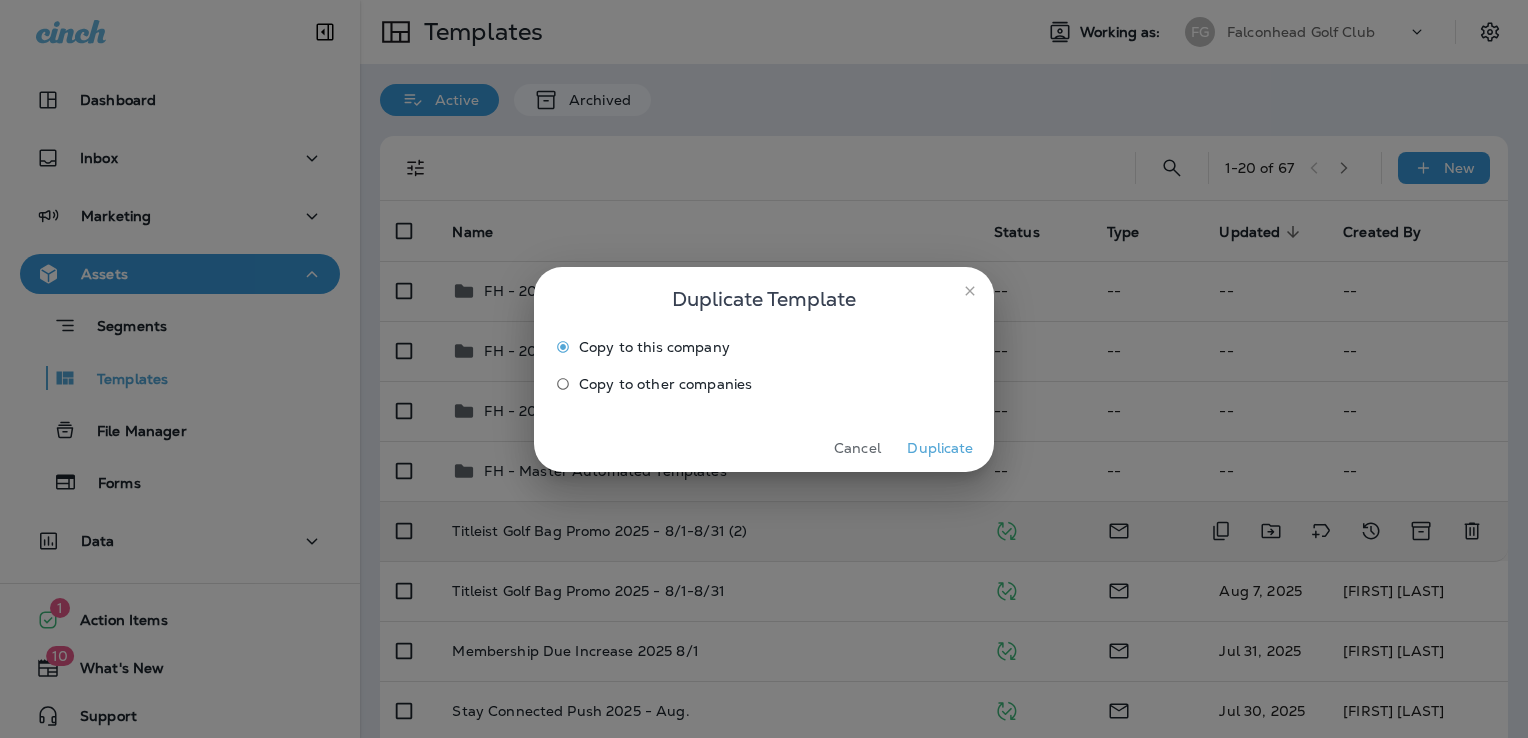 click on "Duplicate" at bounding box center [940, 448] 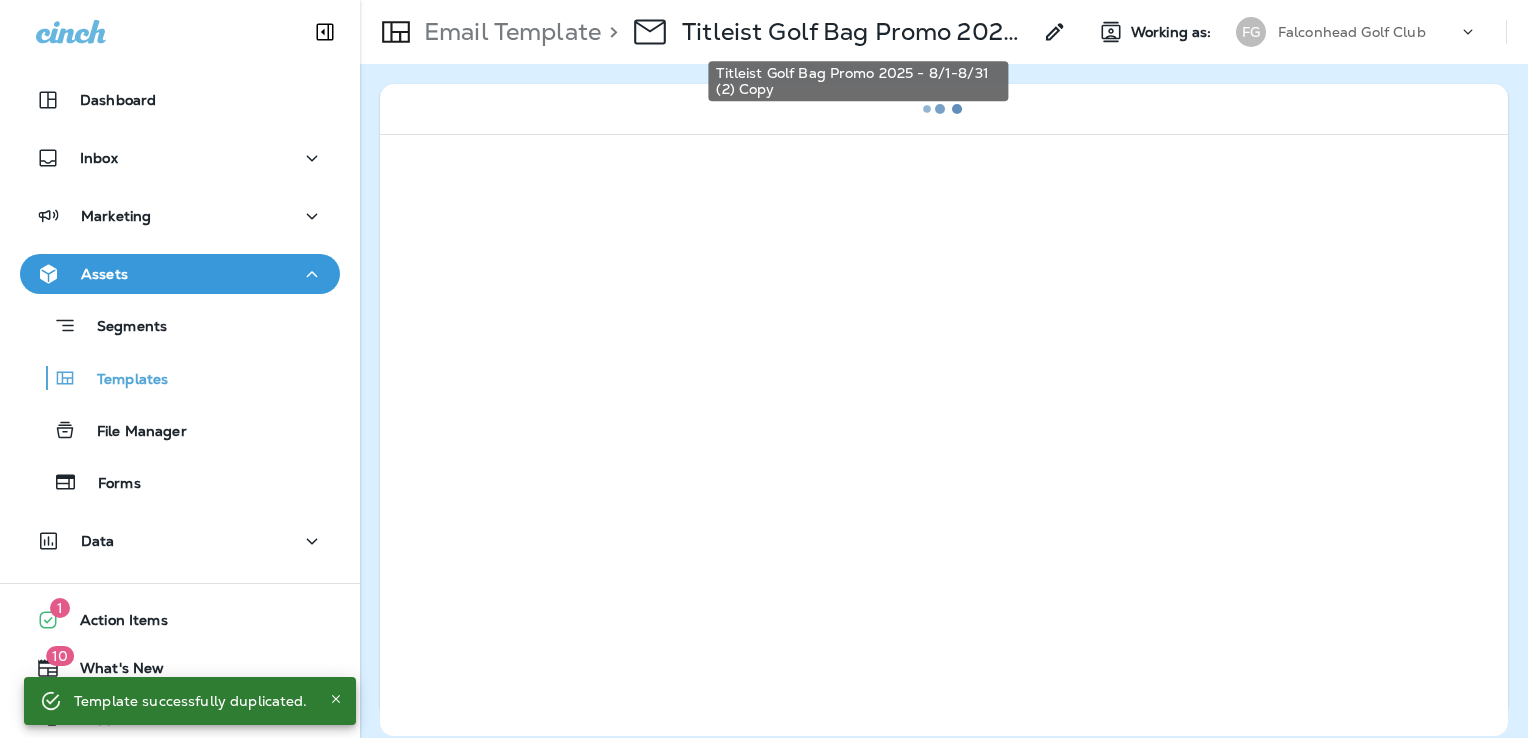 click on "Titleist Golf Bag Promo 2025 - 8/1-8/31 (2) Copy" at bounding box center (856, 32) 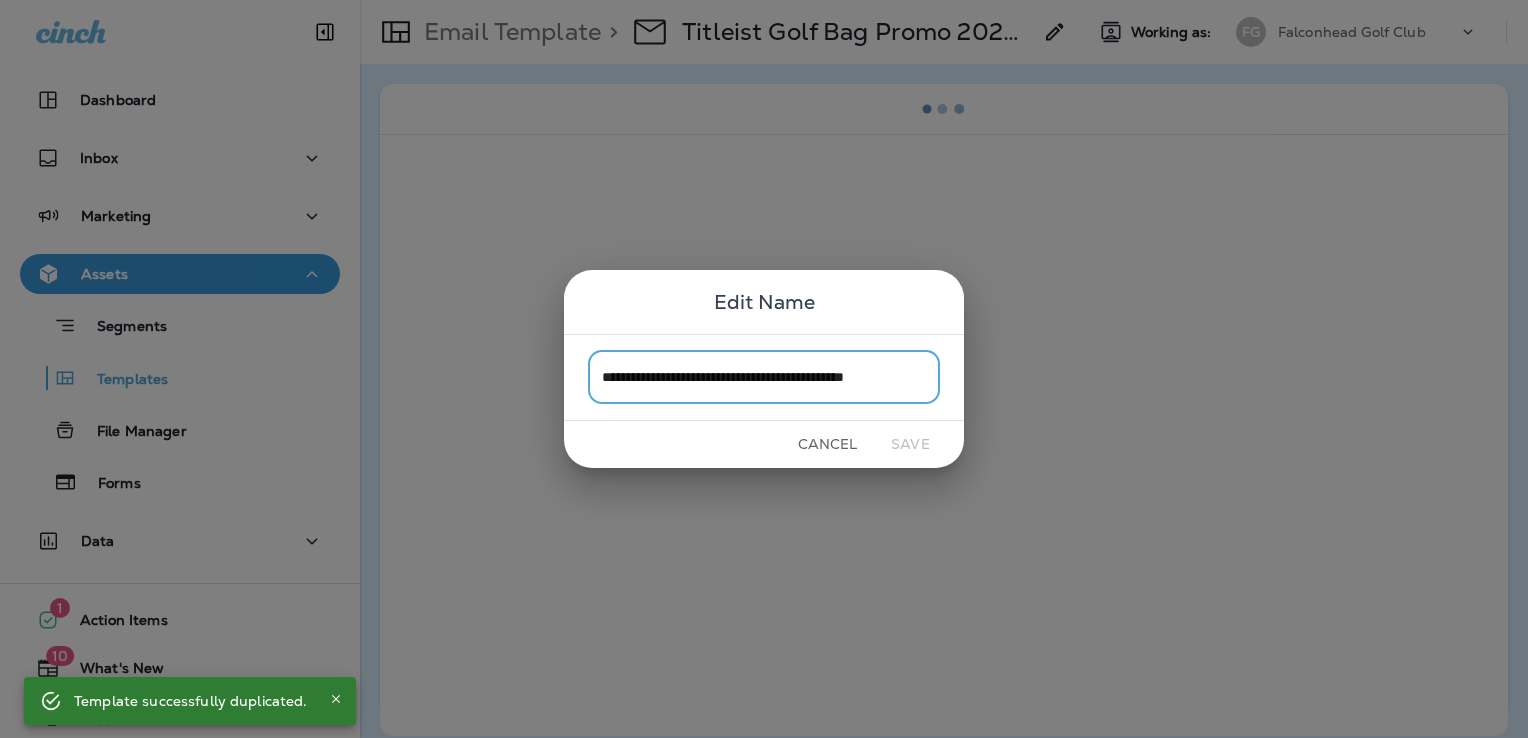 scroll, scrollTop: 0, scrollLeft: 7, axis: horizontal 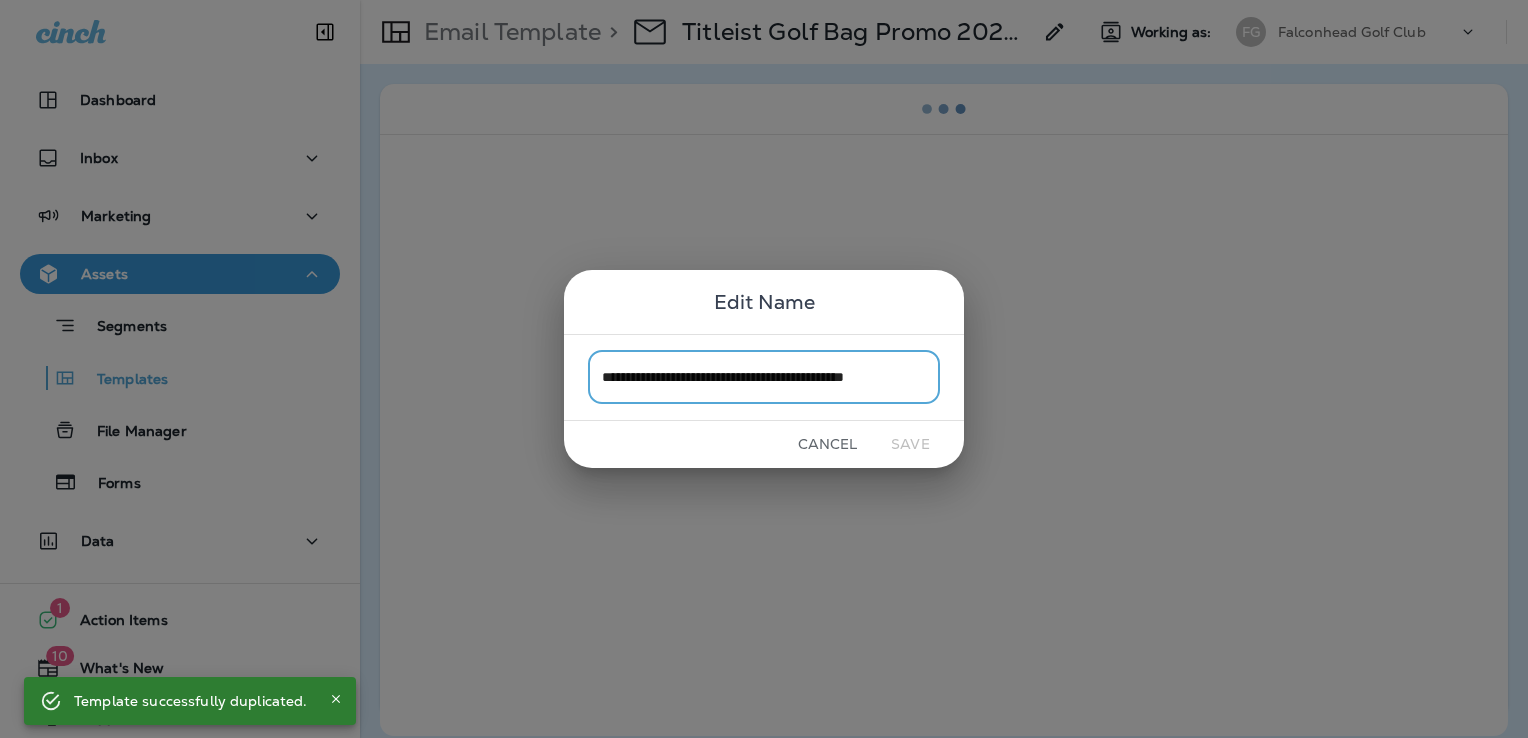 click on "**********" at bounding box center (764, 377) 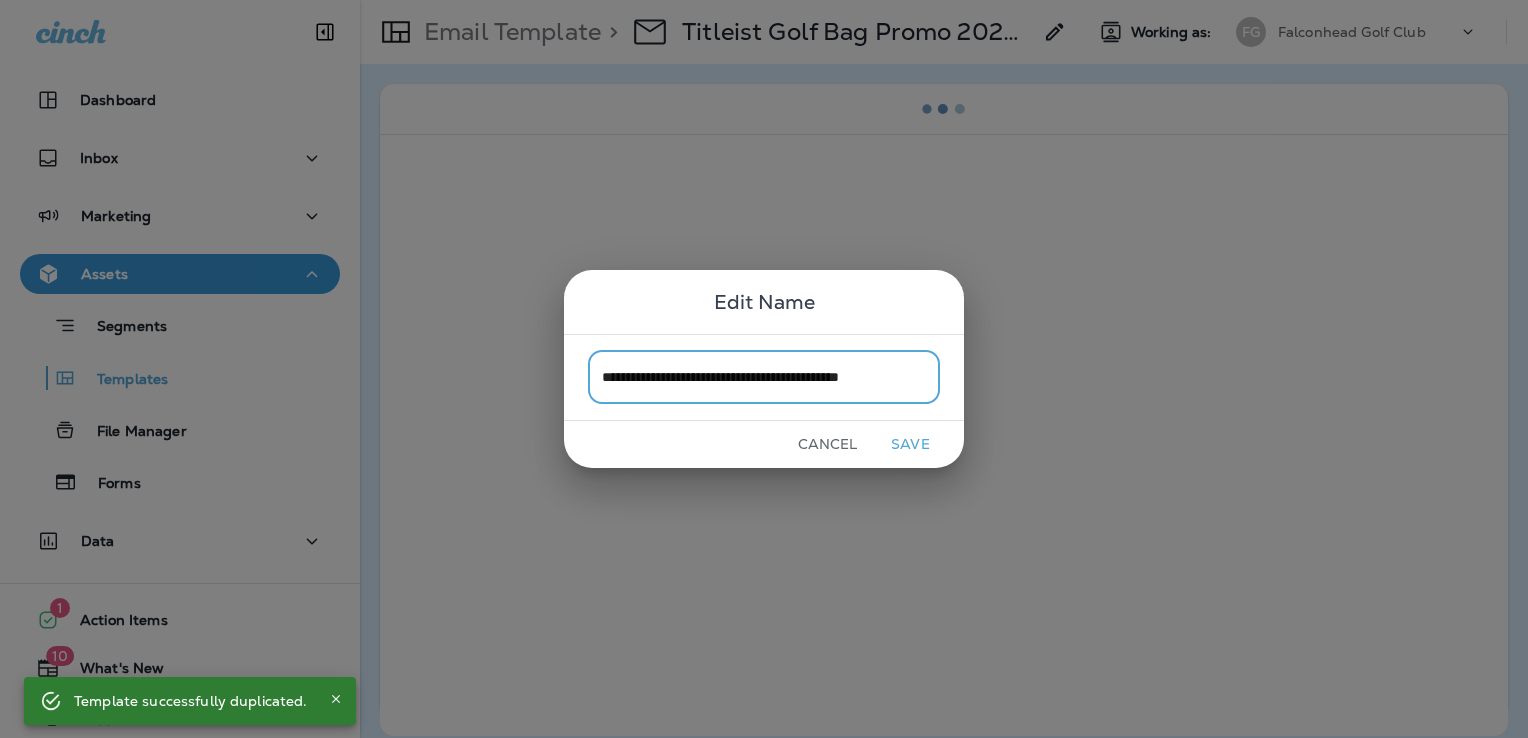 scroll, scrollTop: 0, scrollLeft: 0, axis: both 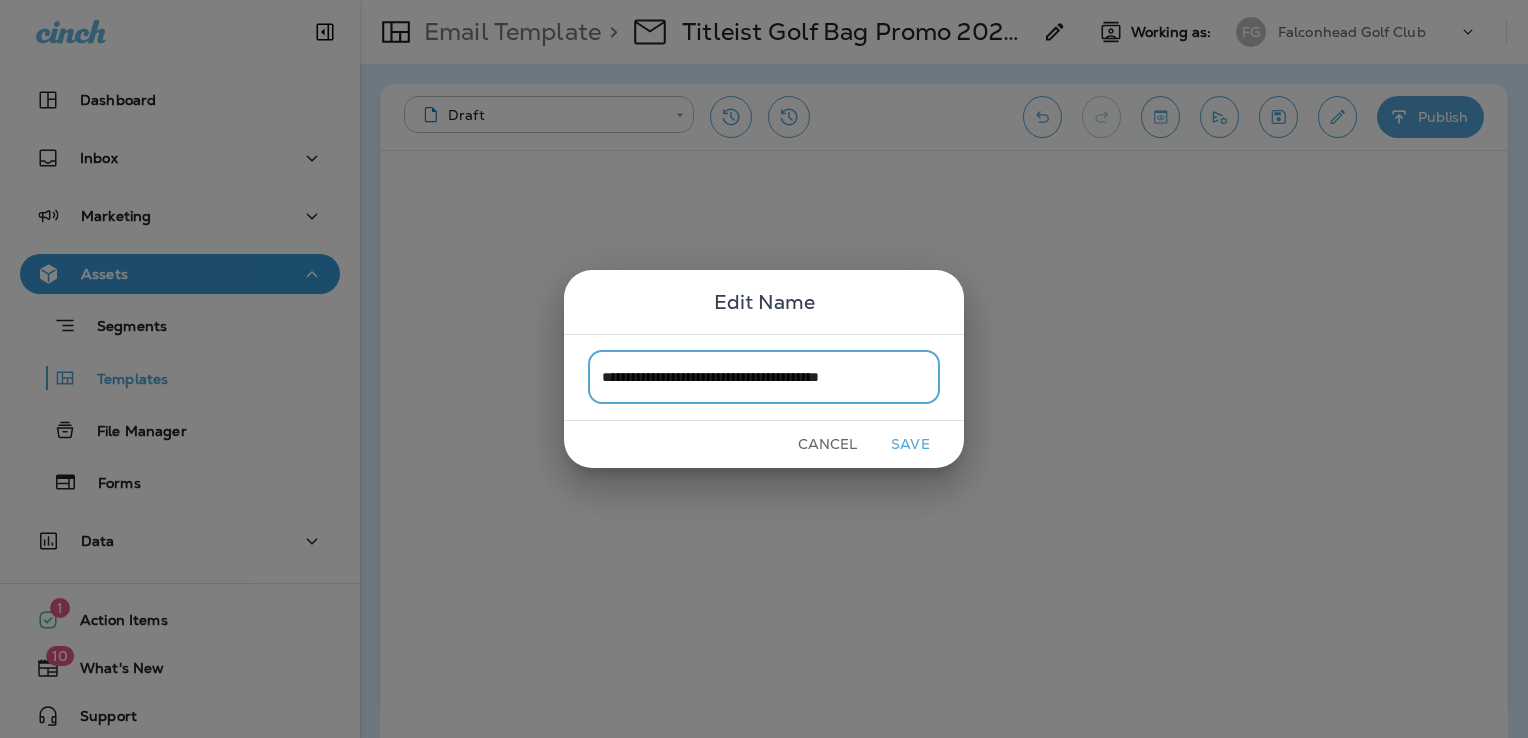 type on "**********" 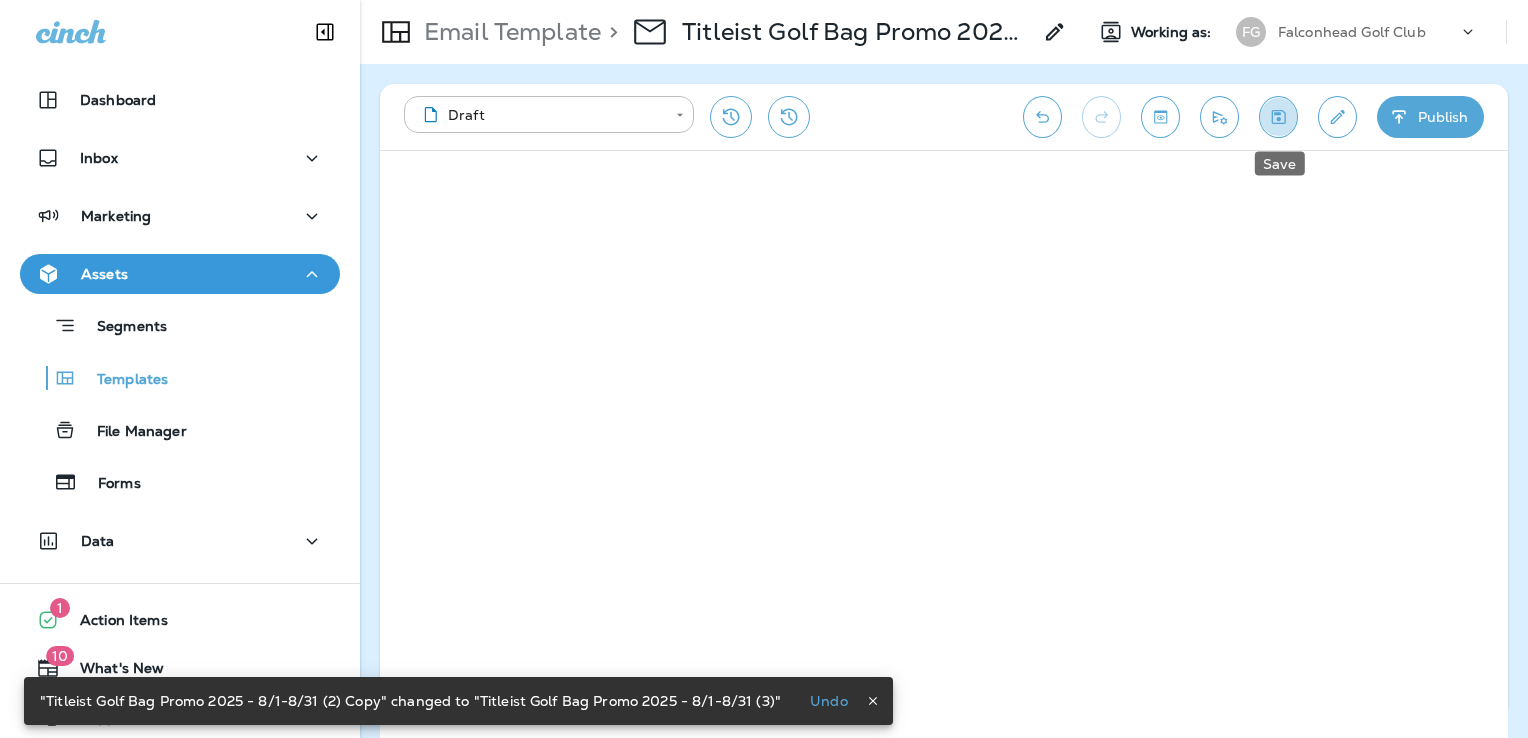 click 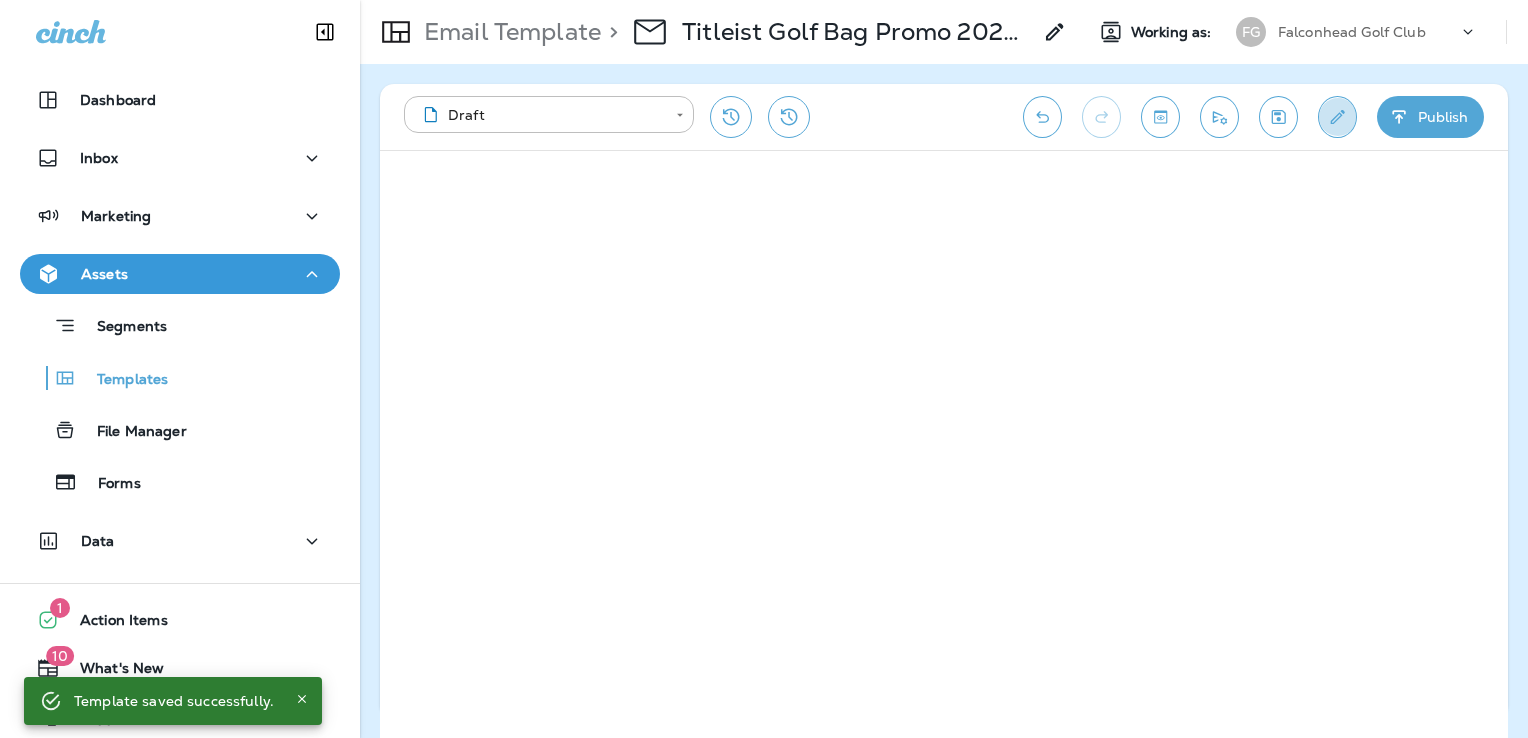 click 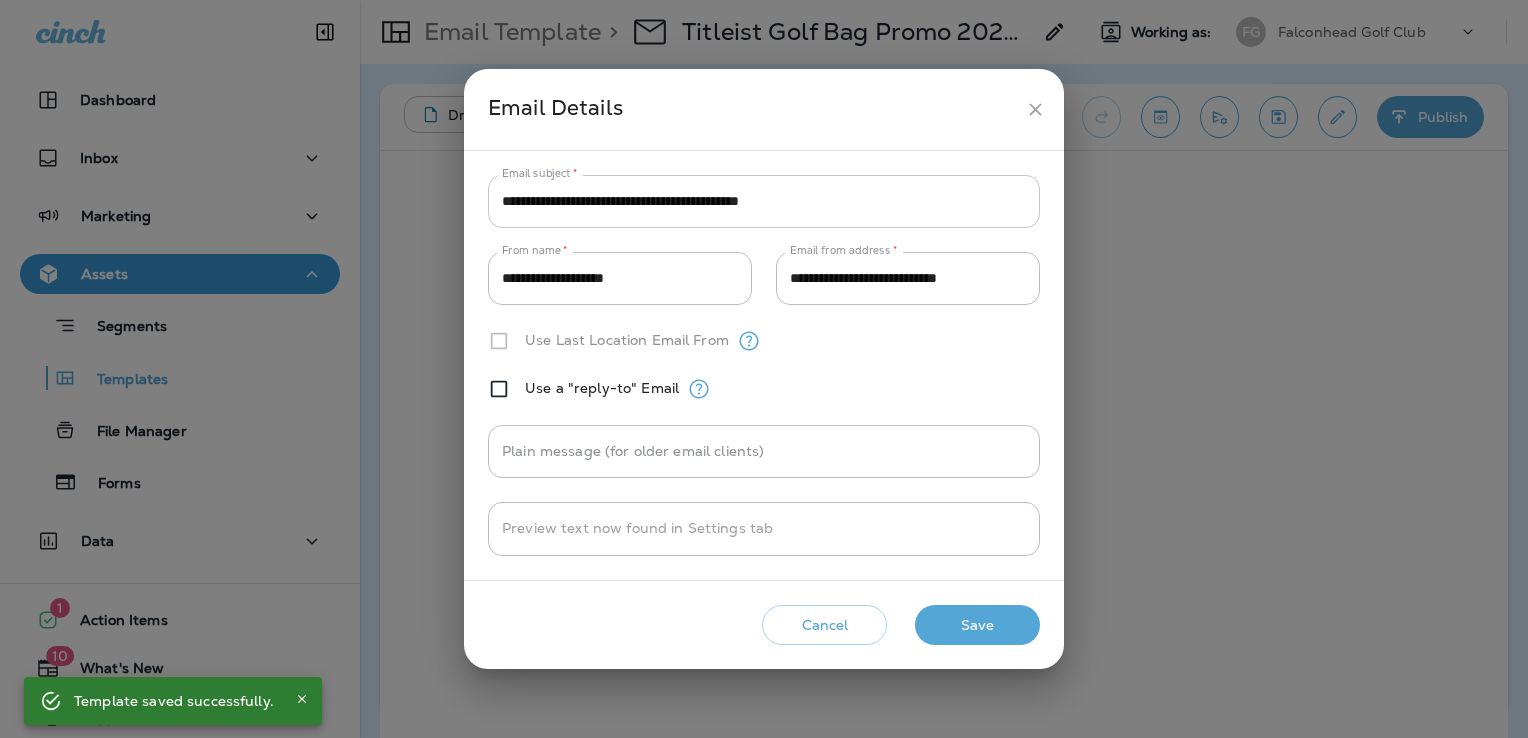 click on "**********" at bounding box center [764, 201] 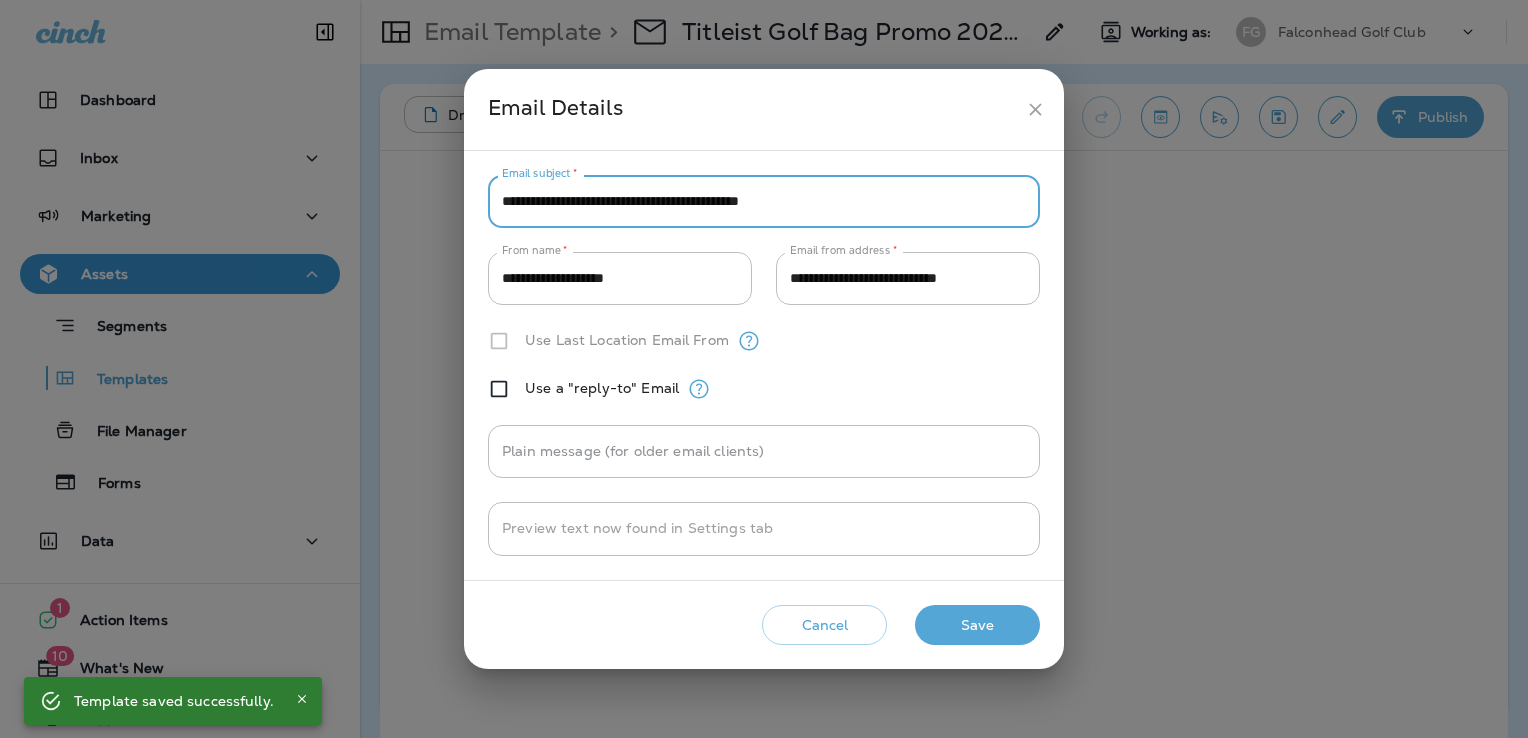 click on "**********" at bounding box center (764, 201) 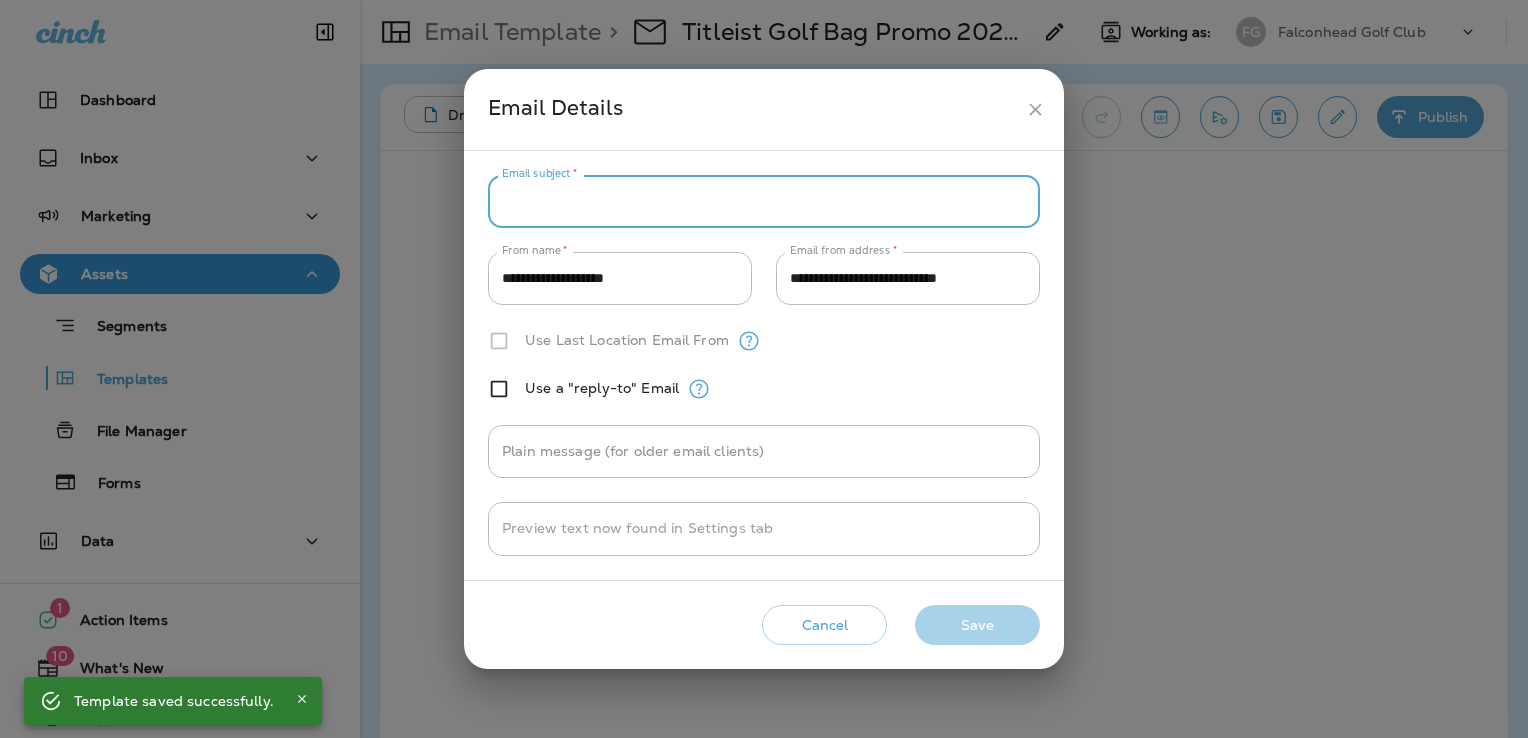 paste on "**********" 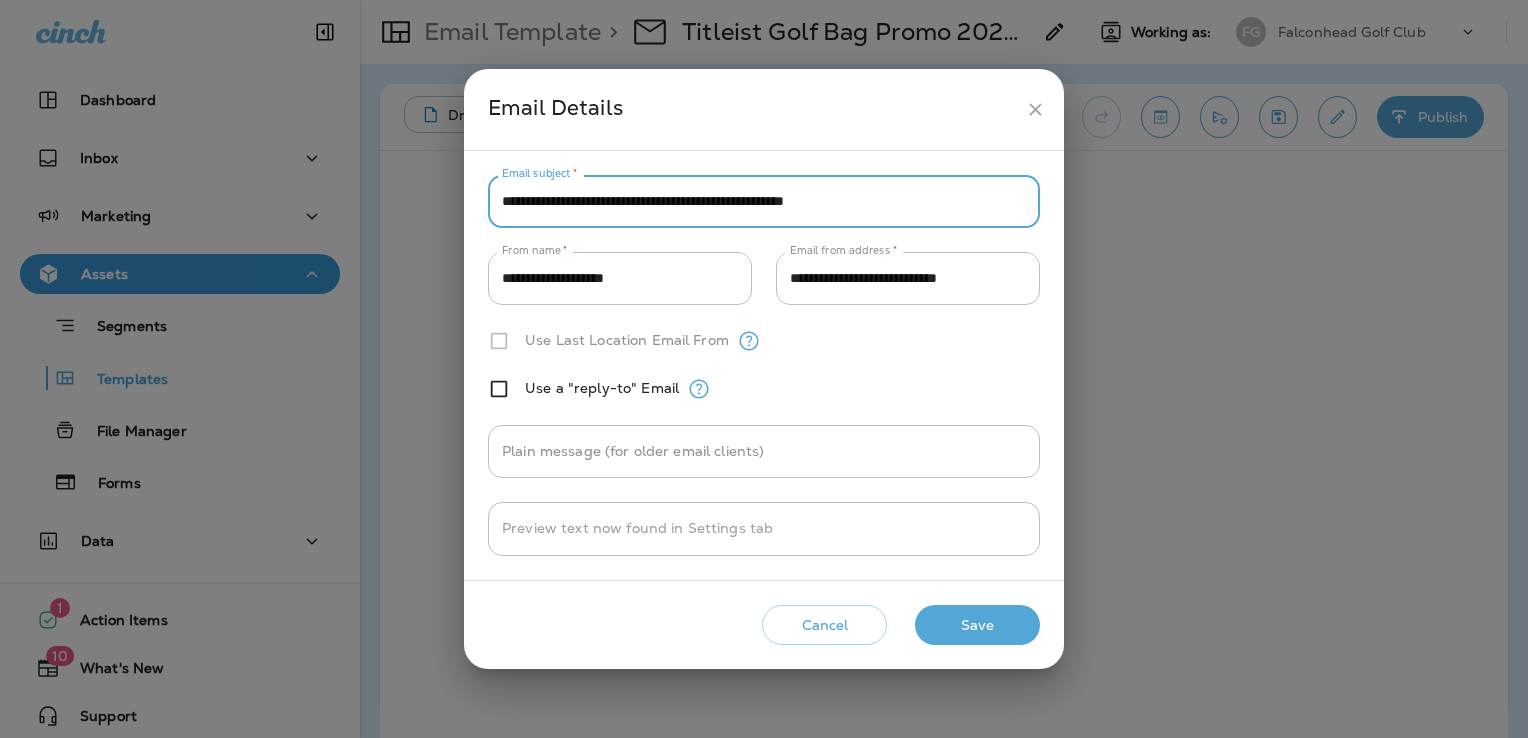 type on "**********" 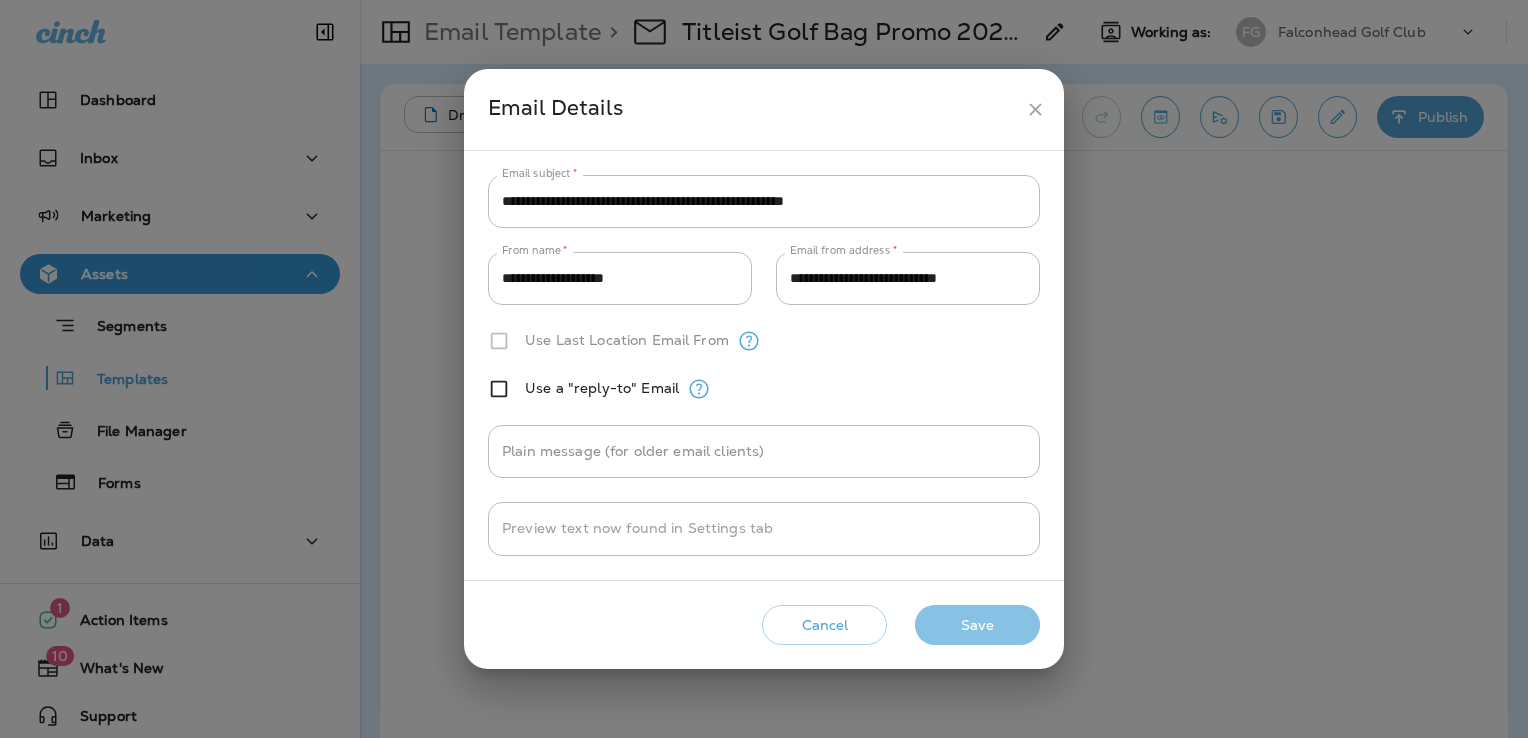 click on "Save" at bounding box center (977, 625) 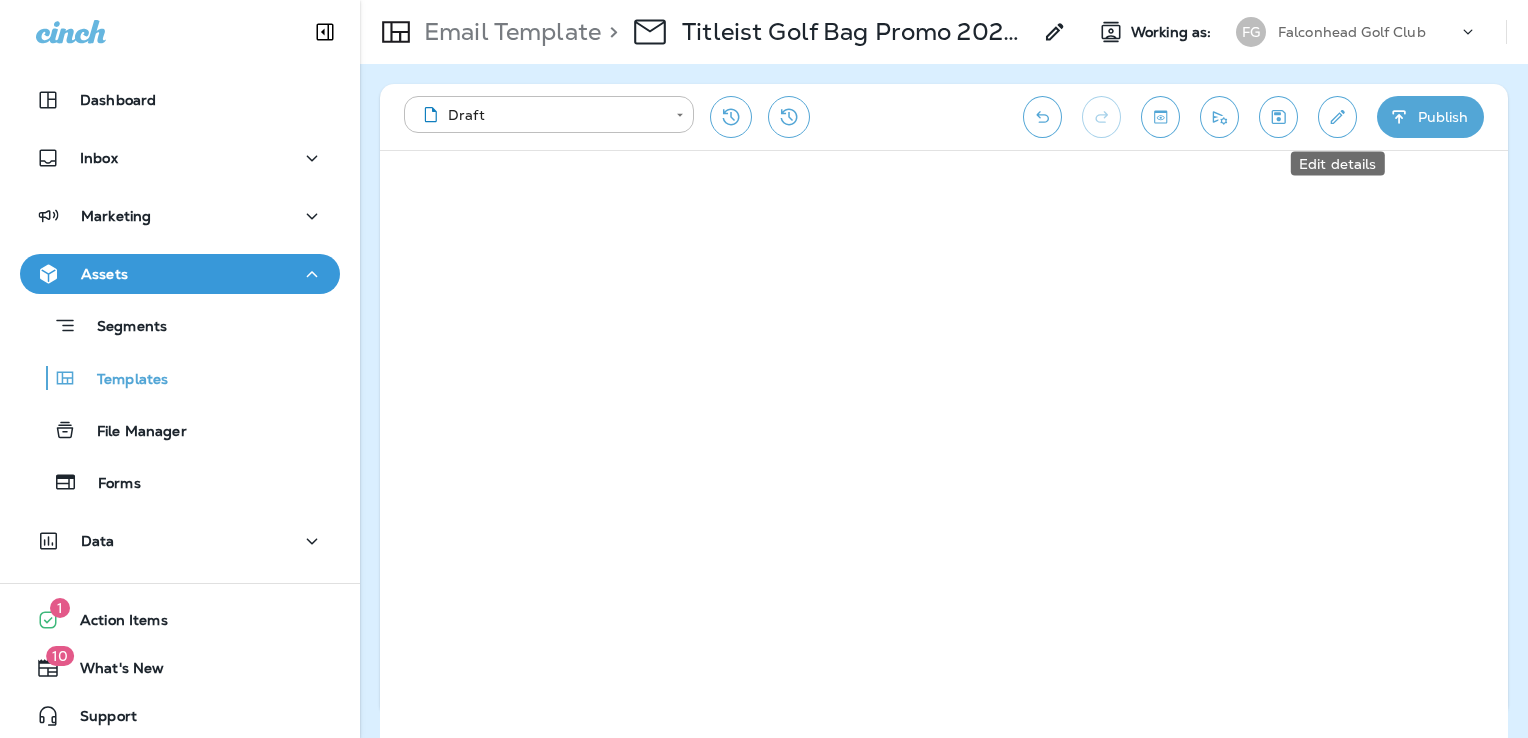 click at bounding box center (1337, 117) 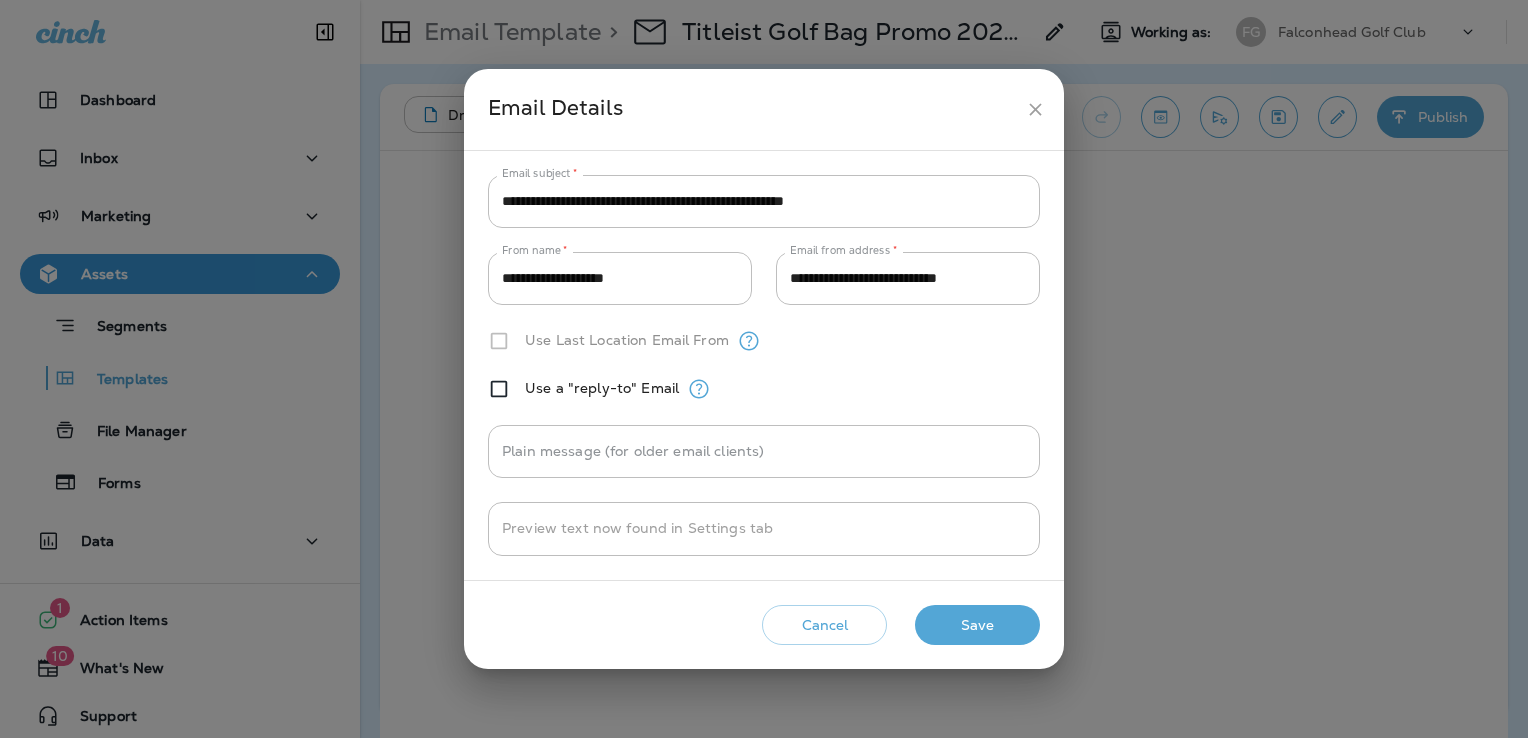 click on "Save" at bounding box center [977, 625] 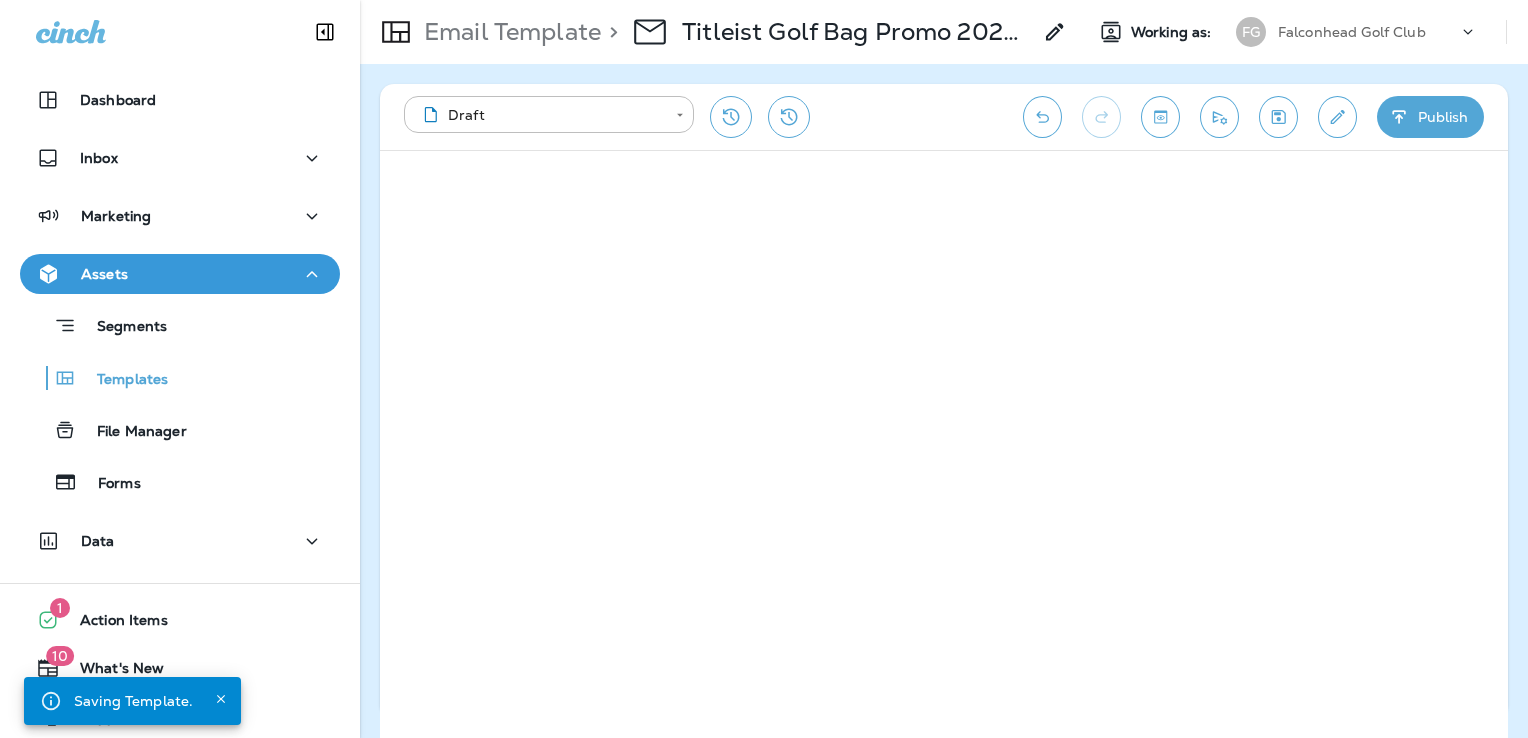 click 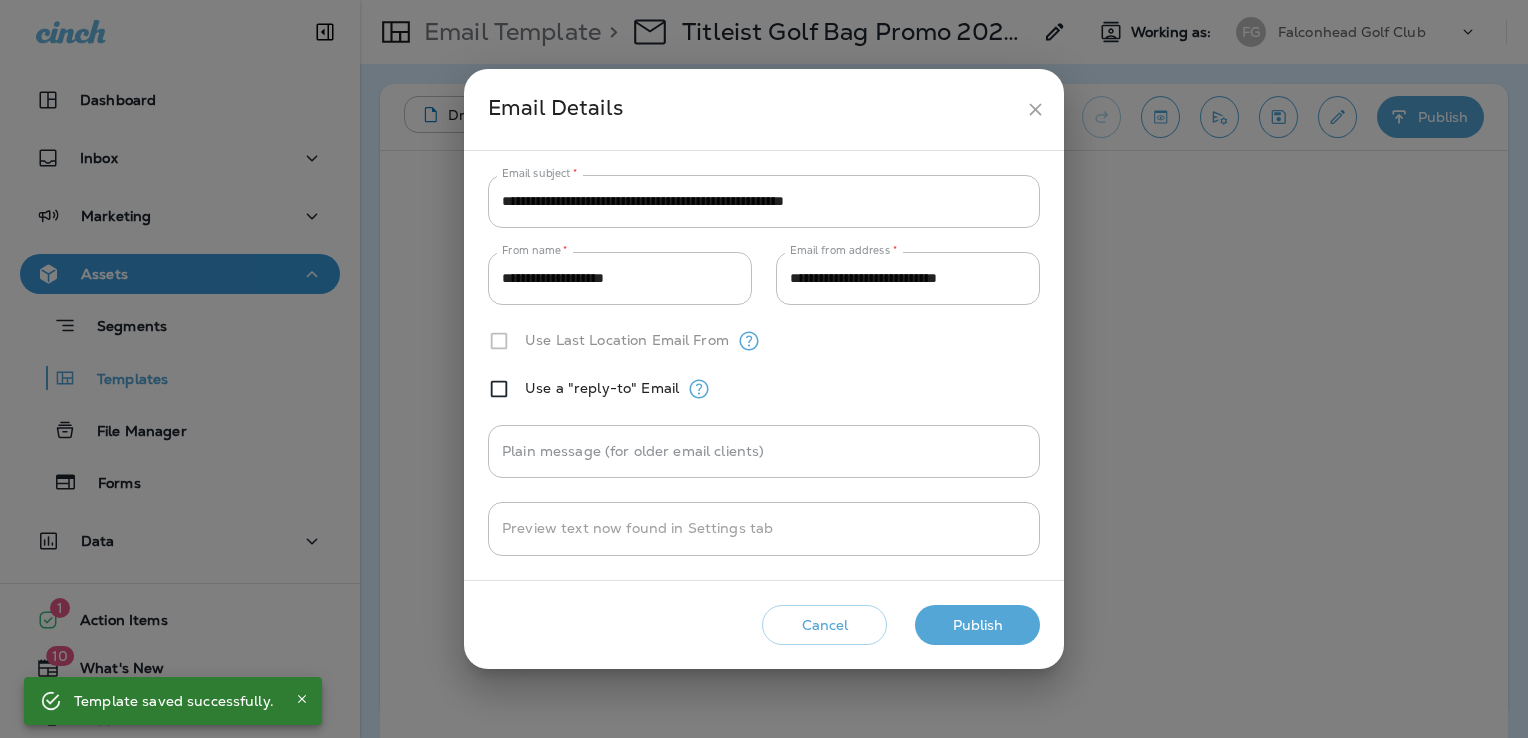 click on "Publish" at bounding box center (977, 625) 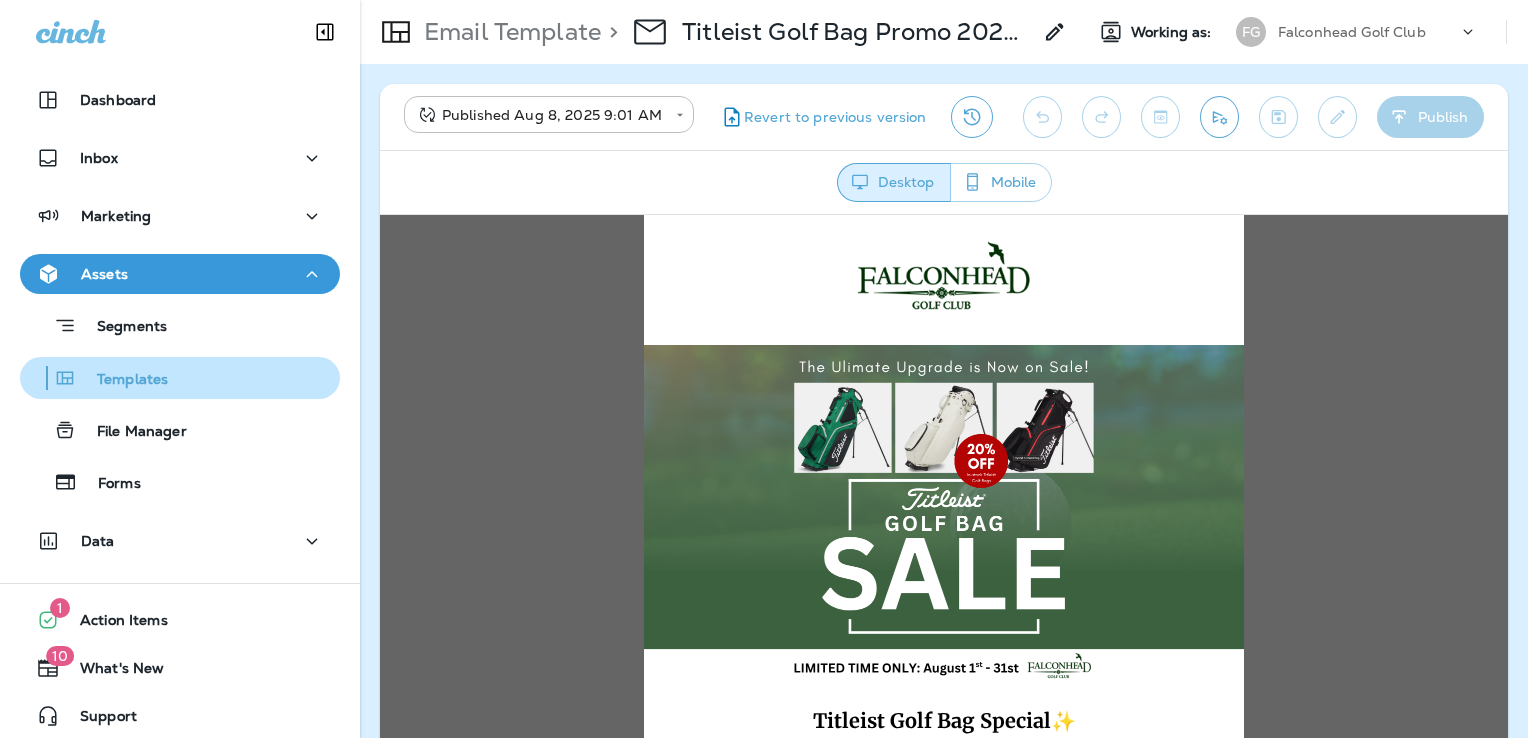 scroll, scrollTop: 0, scrollLeft: 0, axis: both 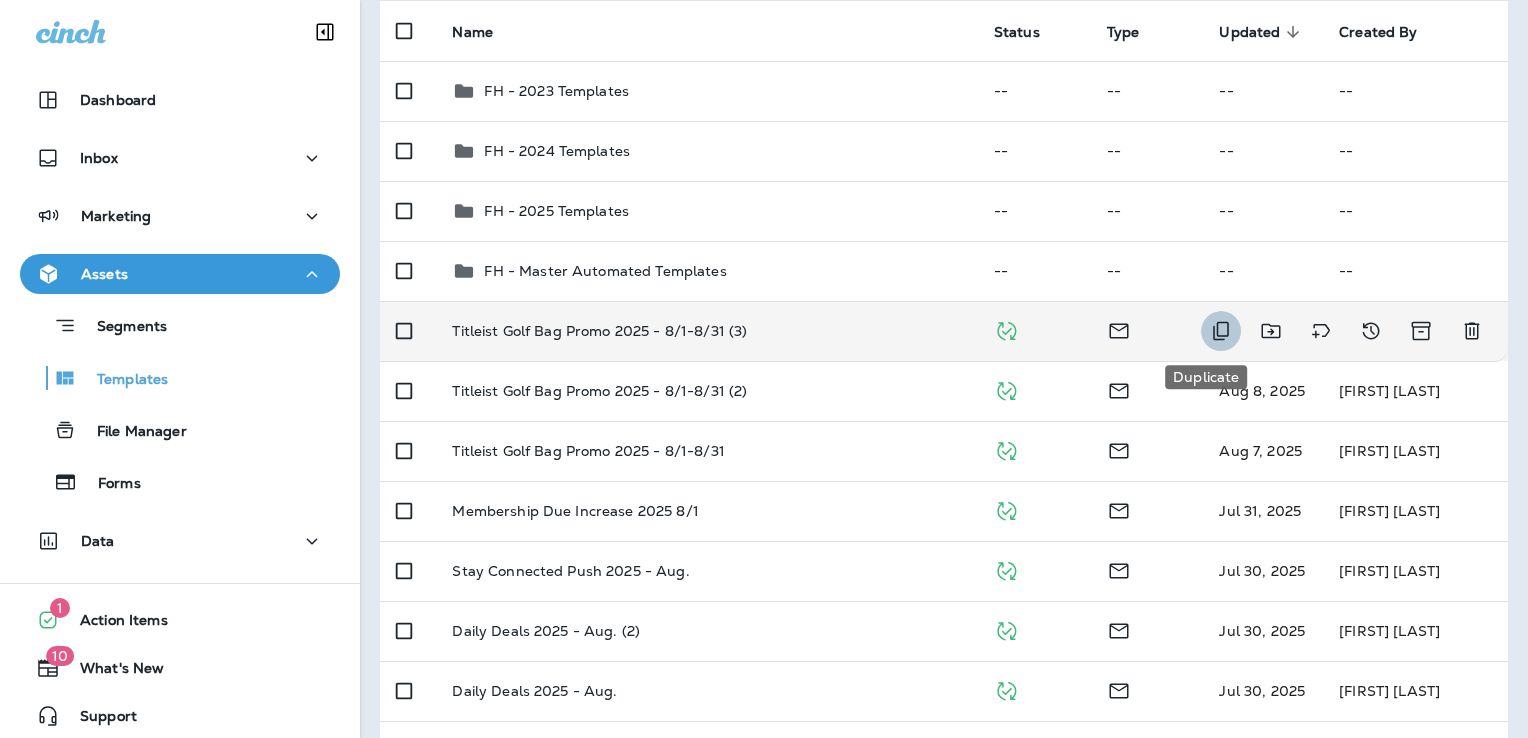 click 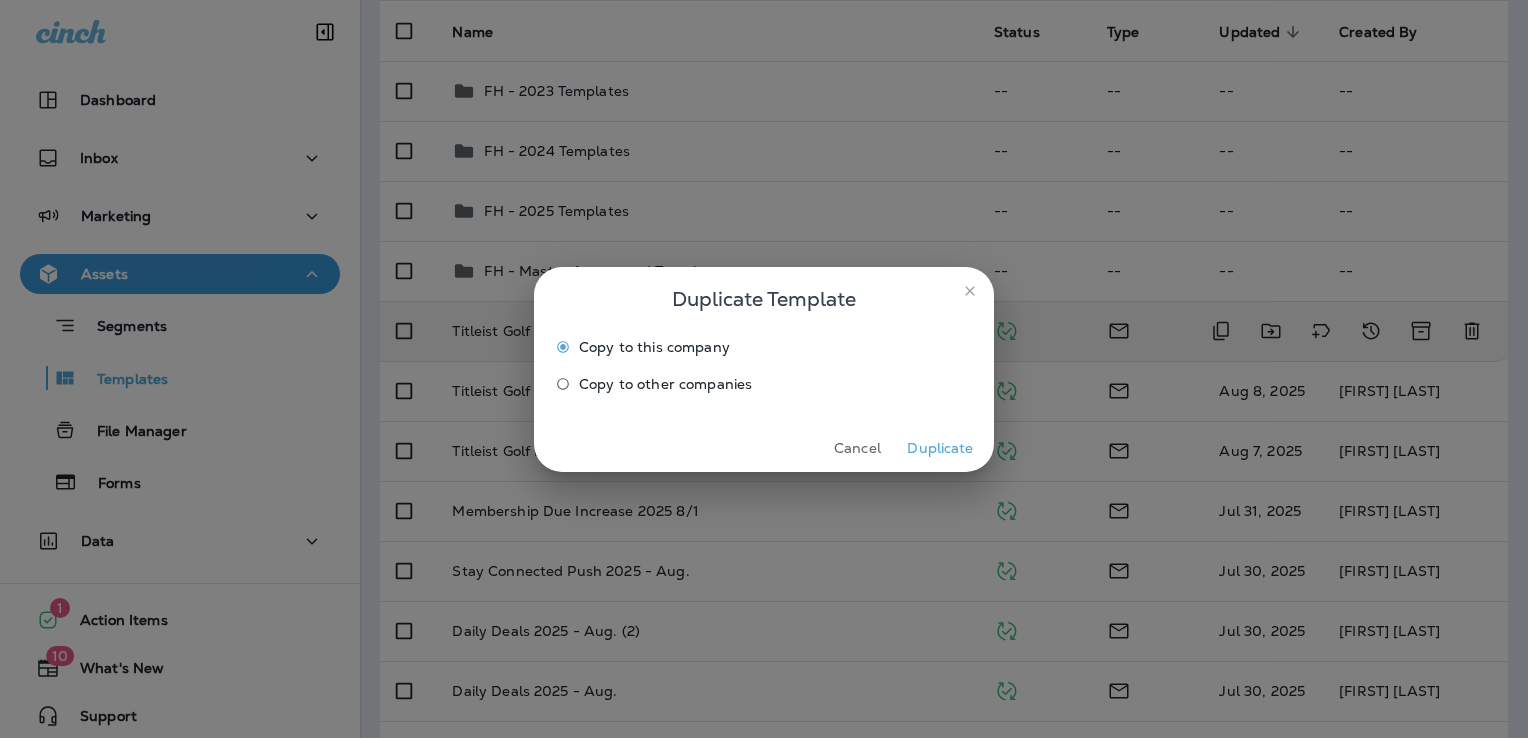 click on "Duplicate" at bounding box center (940, 448) 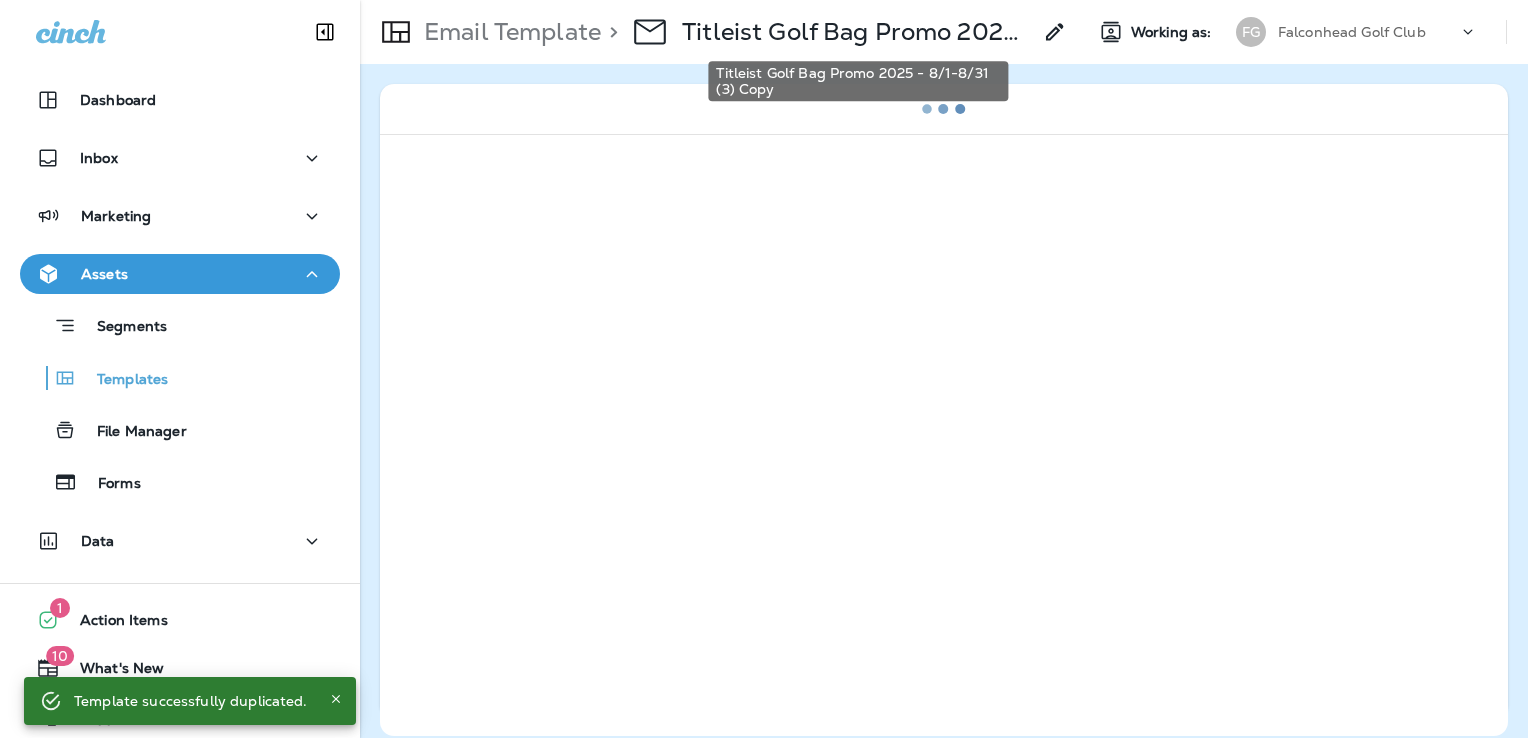 click on "Titleist Golf Bag Promo 2025 - 8/1-8/31 (3) Copy" at bounding box center (856, 32) 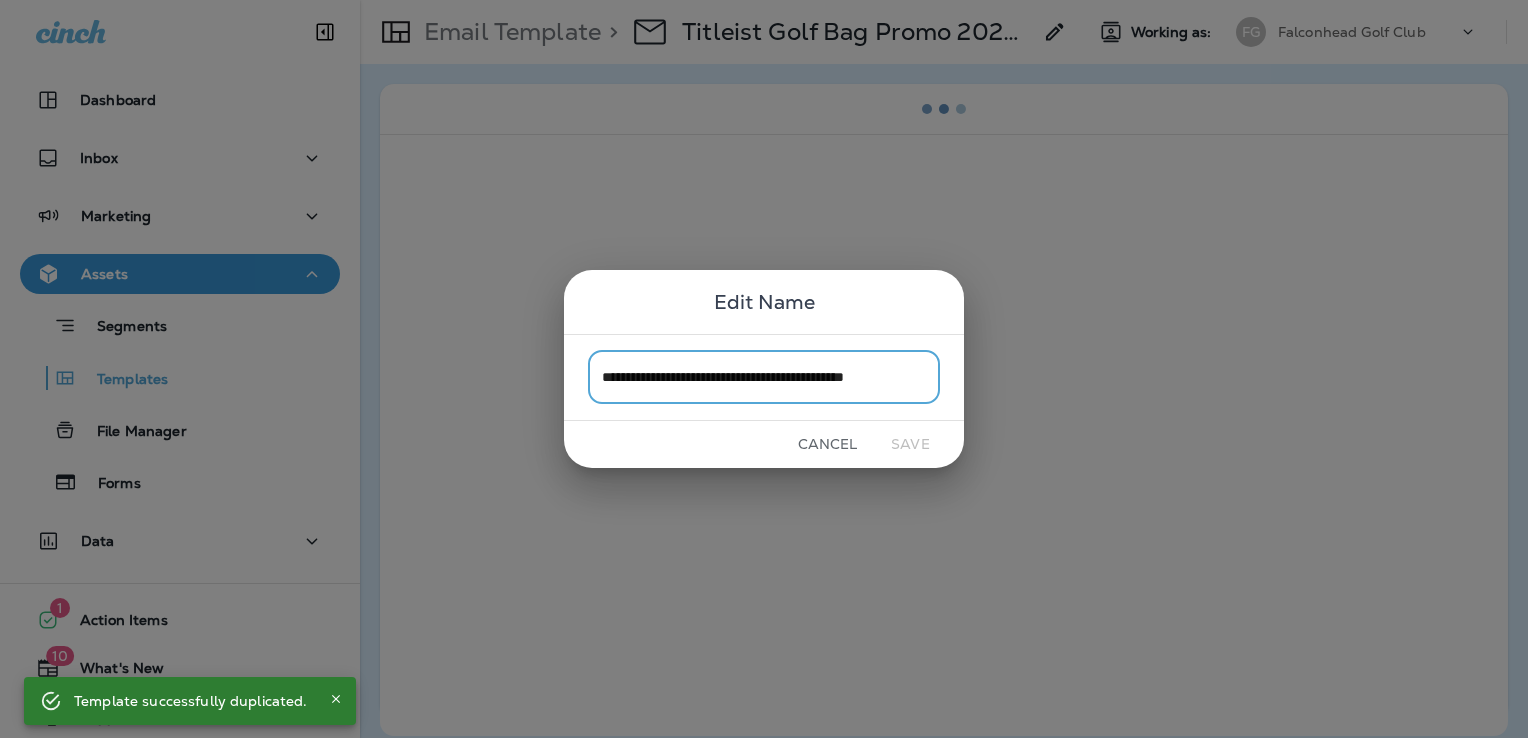 scroll, scrollTop: 0, scrollLeft: 7, axis: horizontal 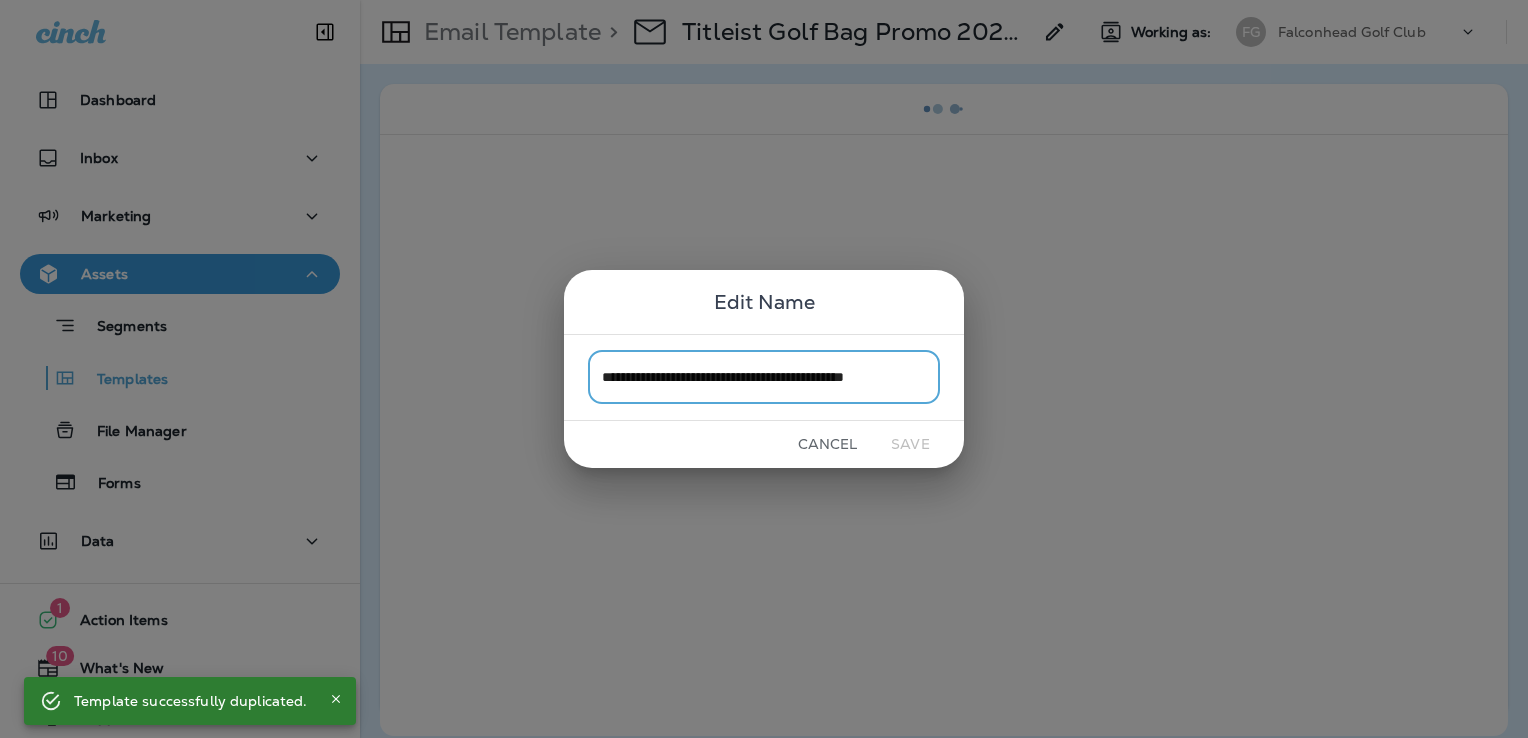 click on "**********" at bounding box center [764, 377] 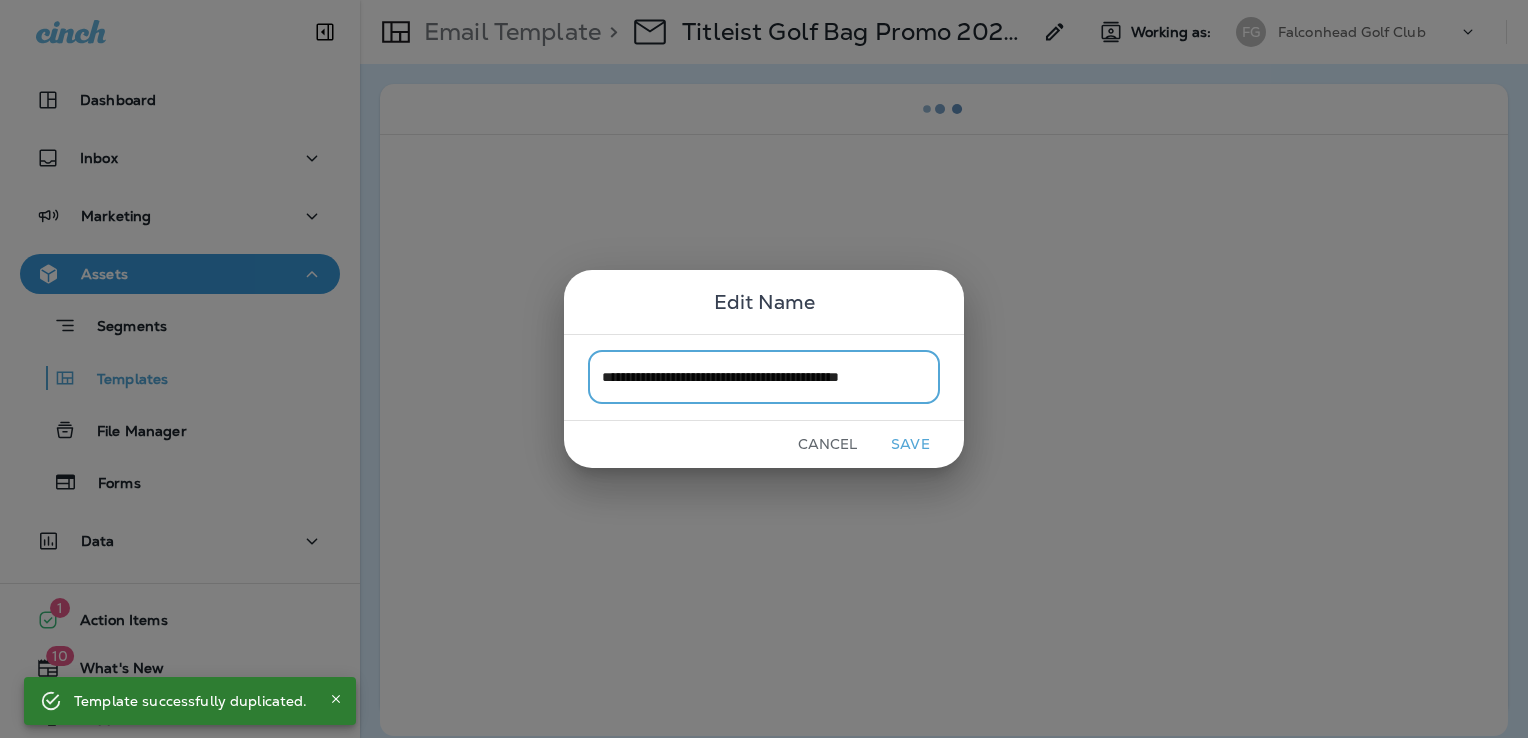 scroll, scrollTop: 0, scrollLeft: 0, axis: both 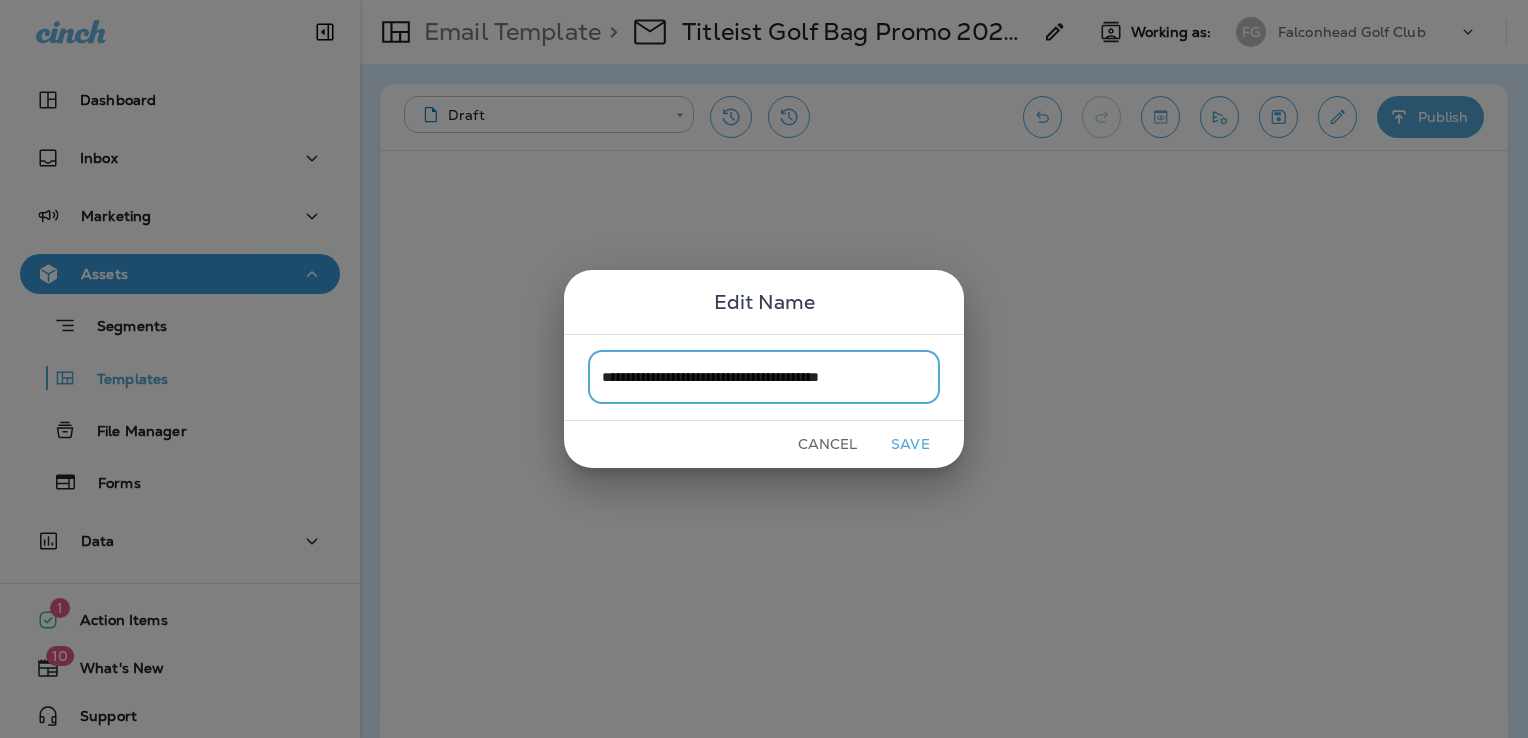 type on "**********" 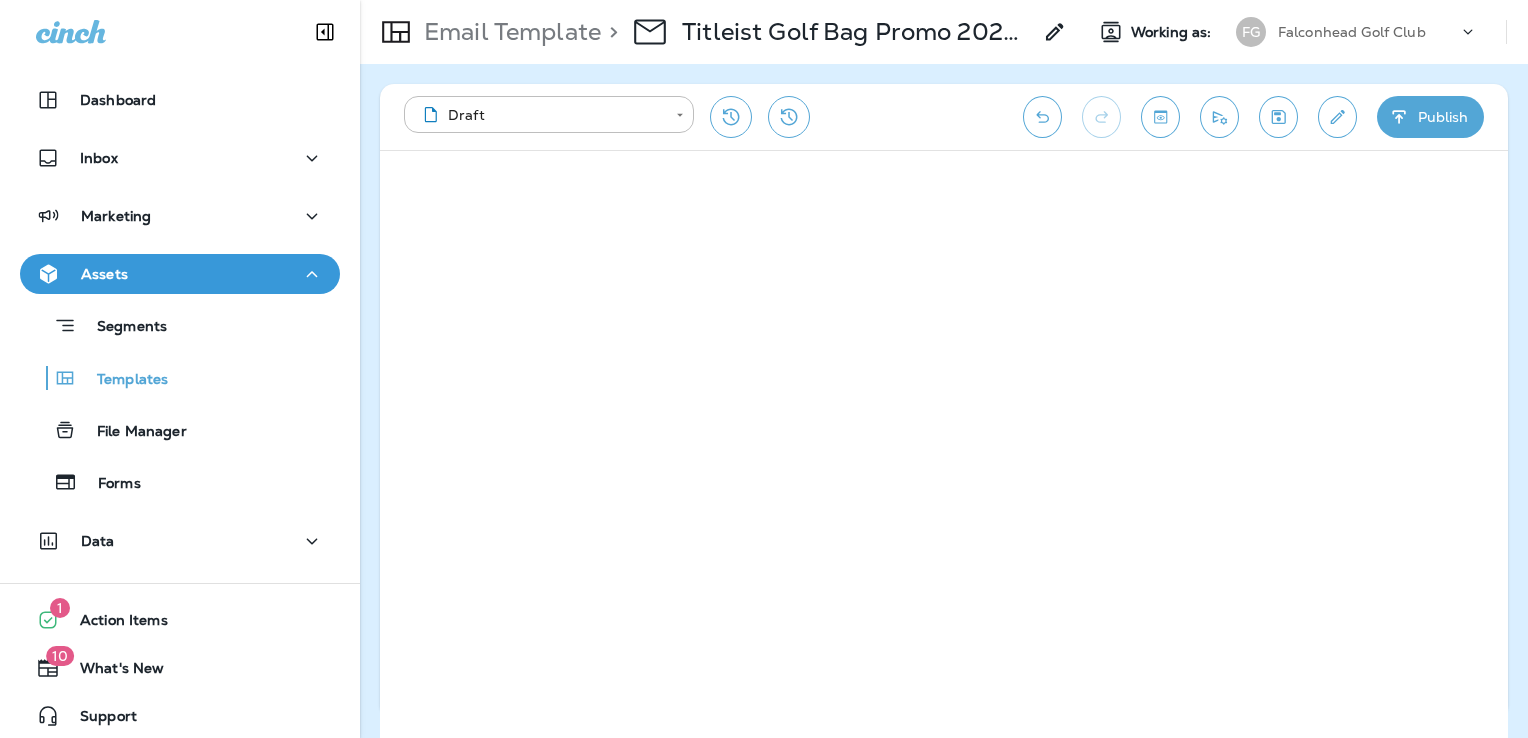 click at bounding box center (1278, 117) 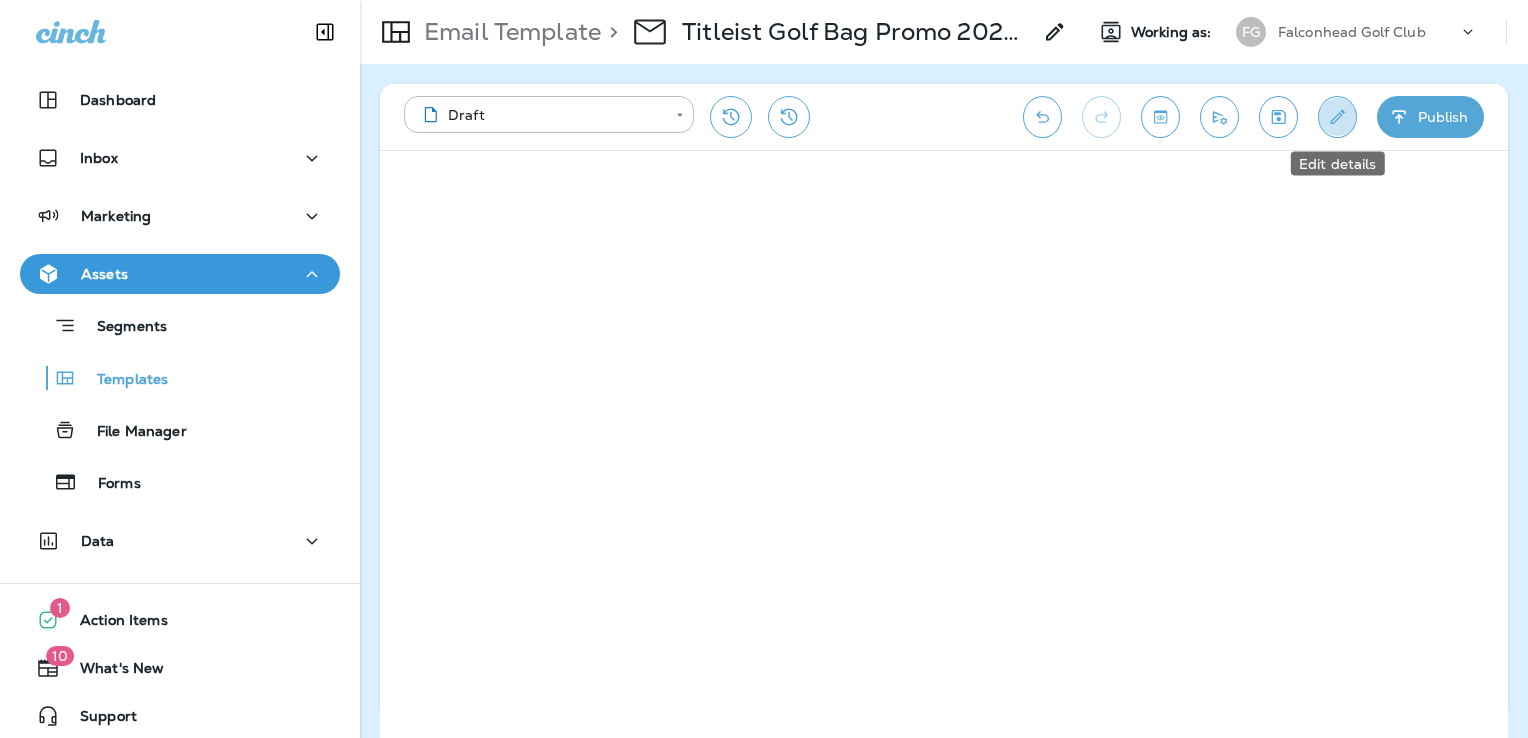 click at bounding box center [1337, 117] 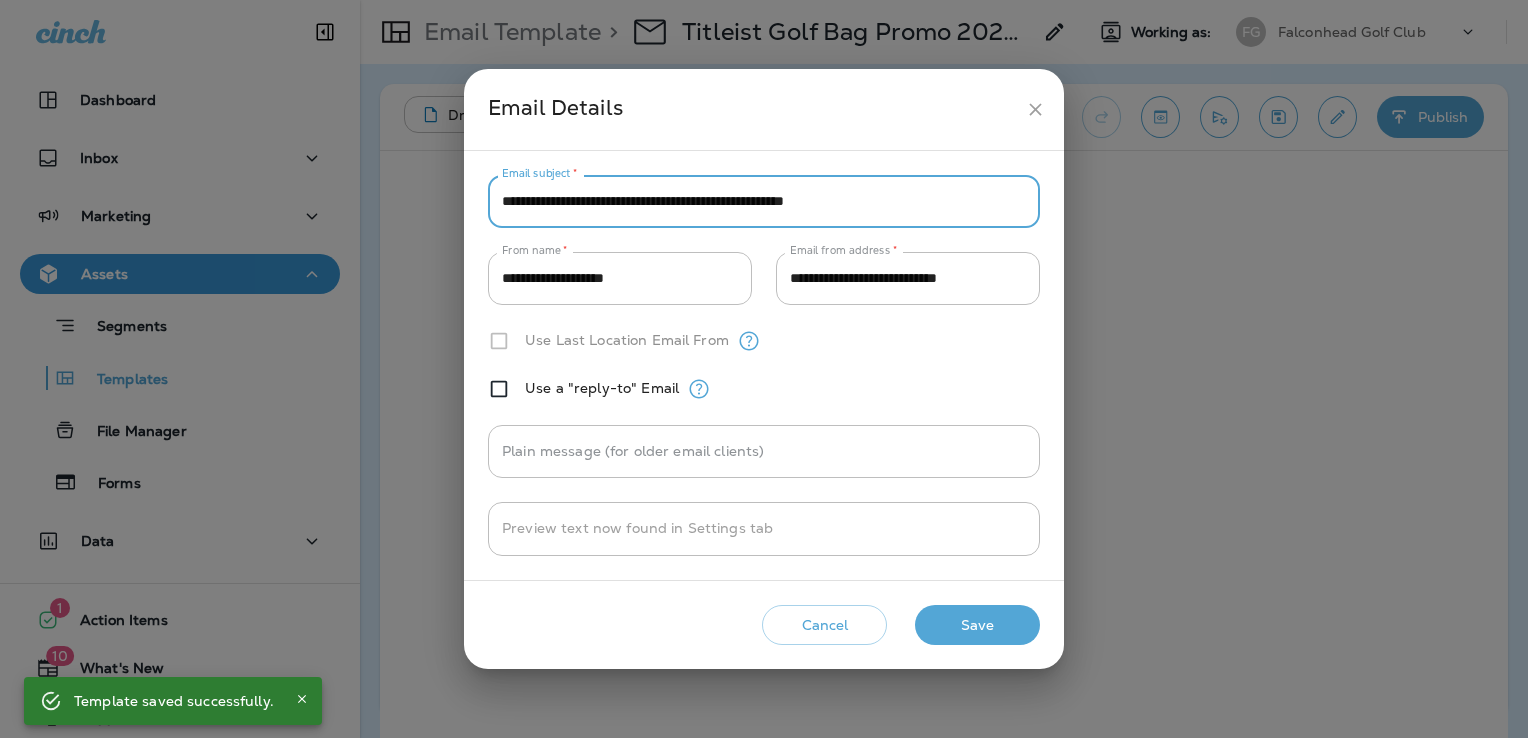 click on "**********" at bounding box center [764, 201] 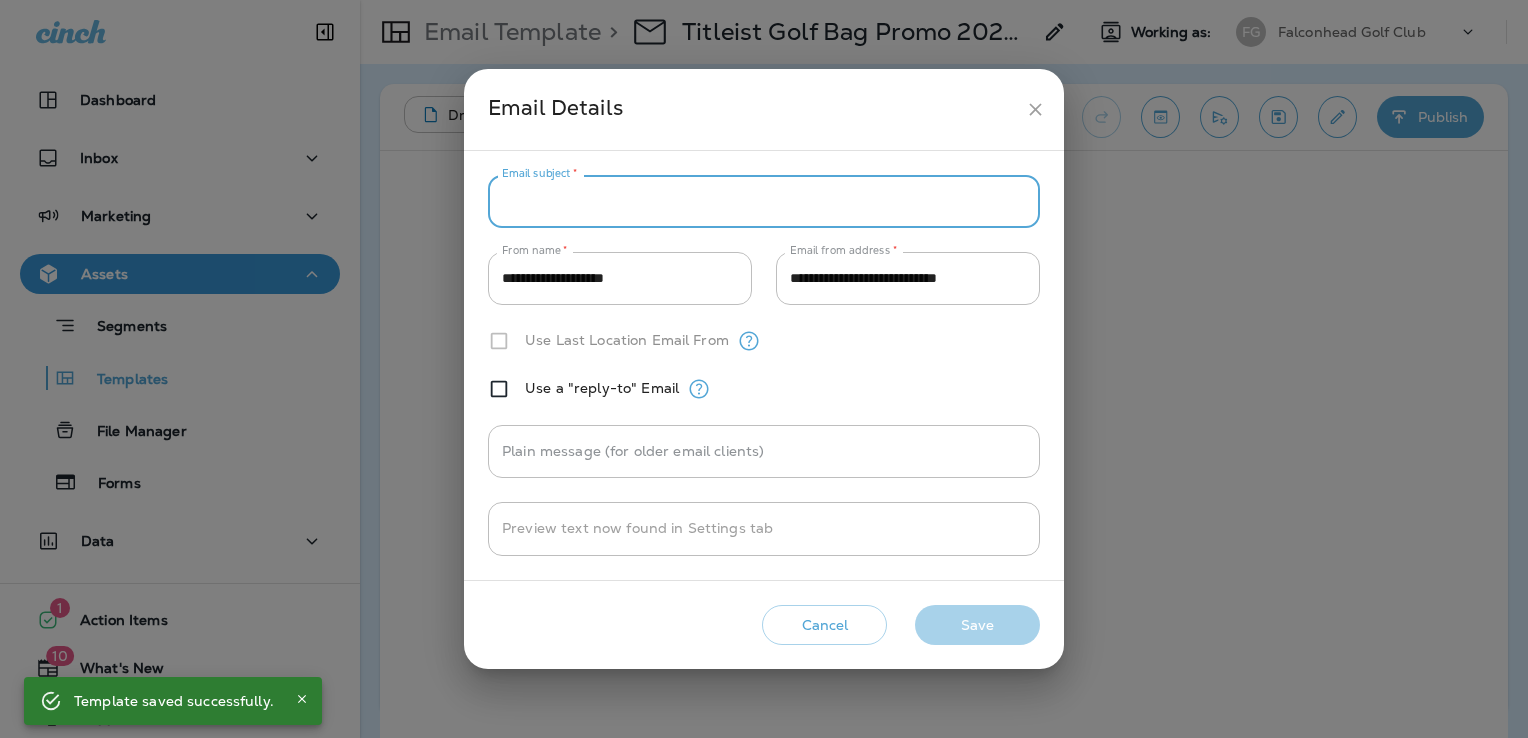paste on "**********" 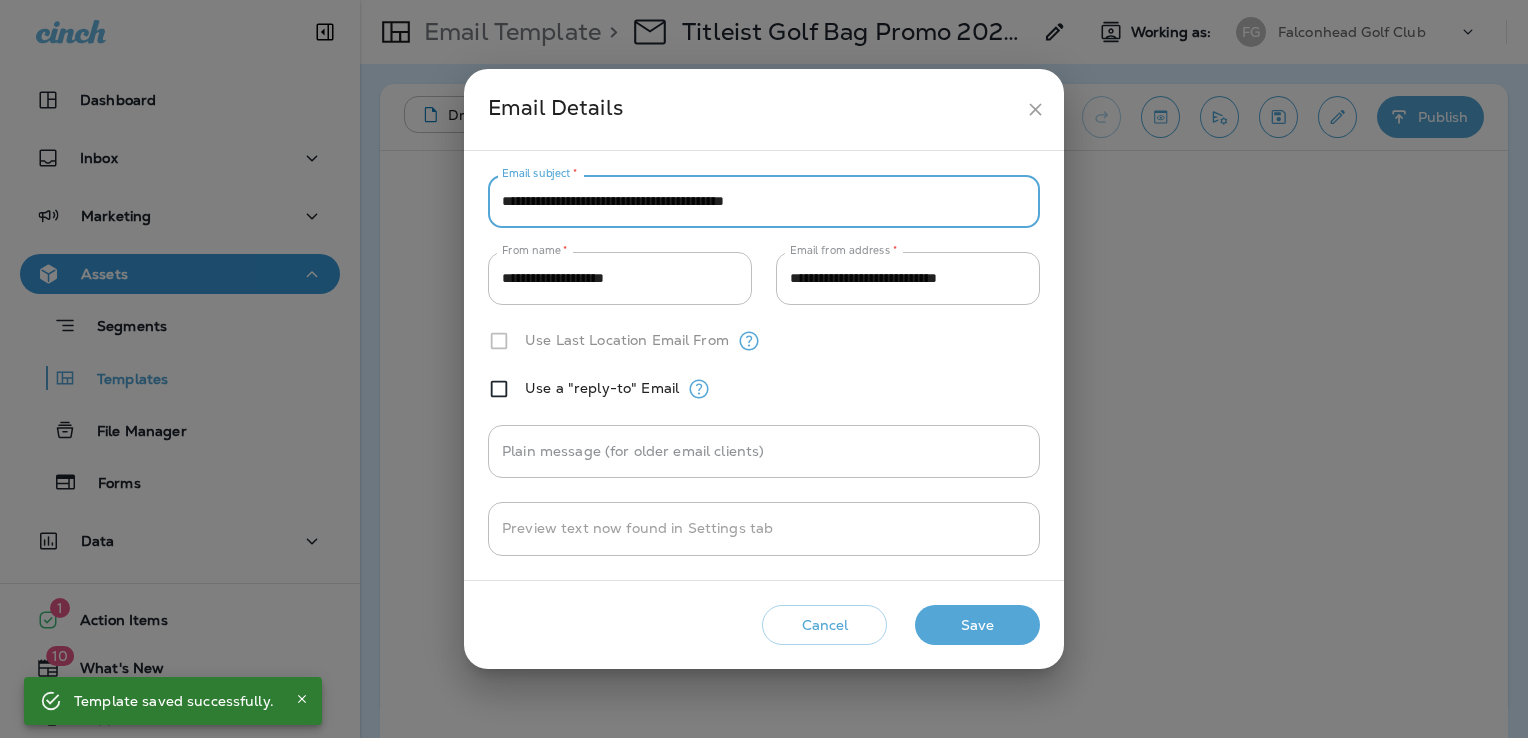 type on "**********" 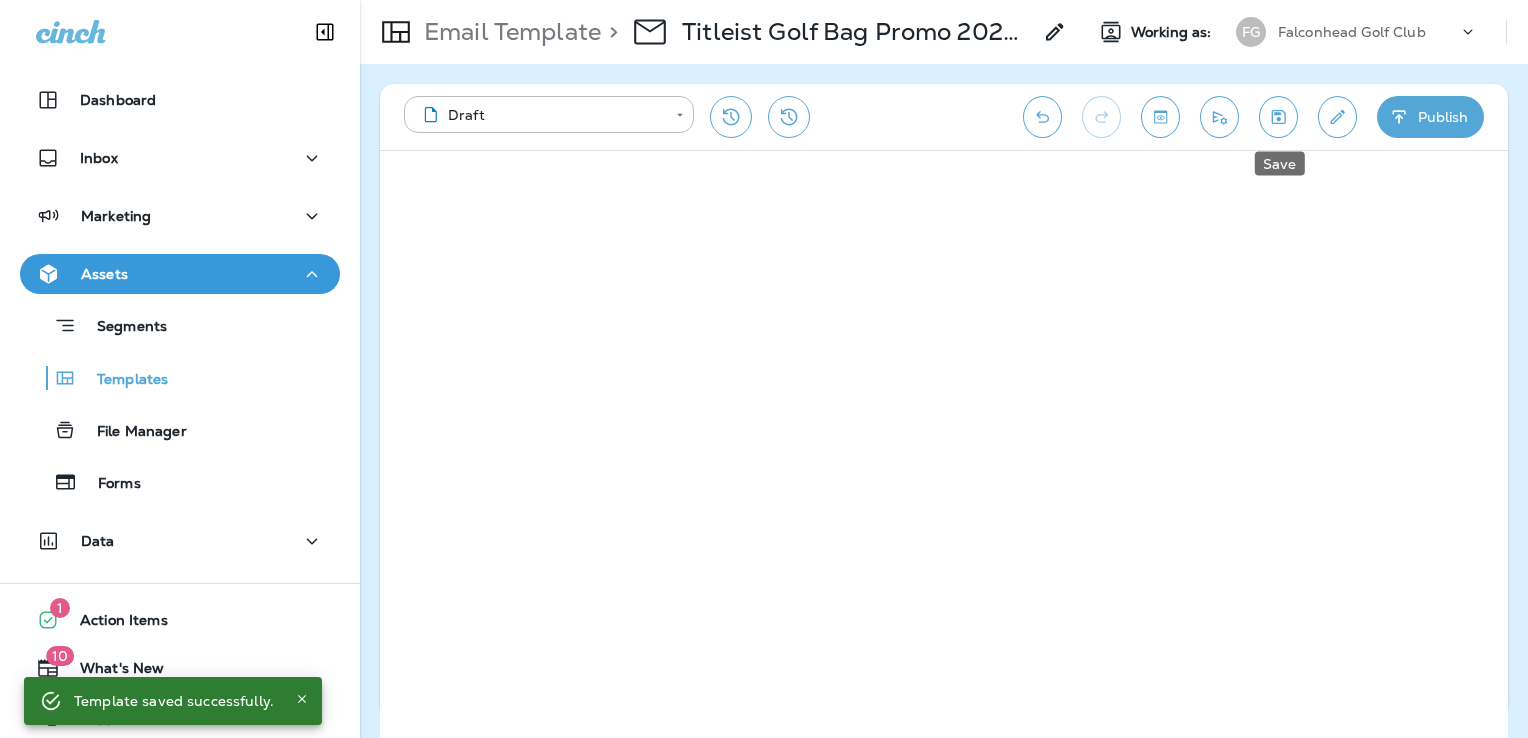 click 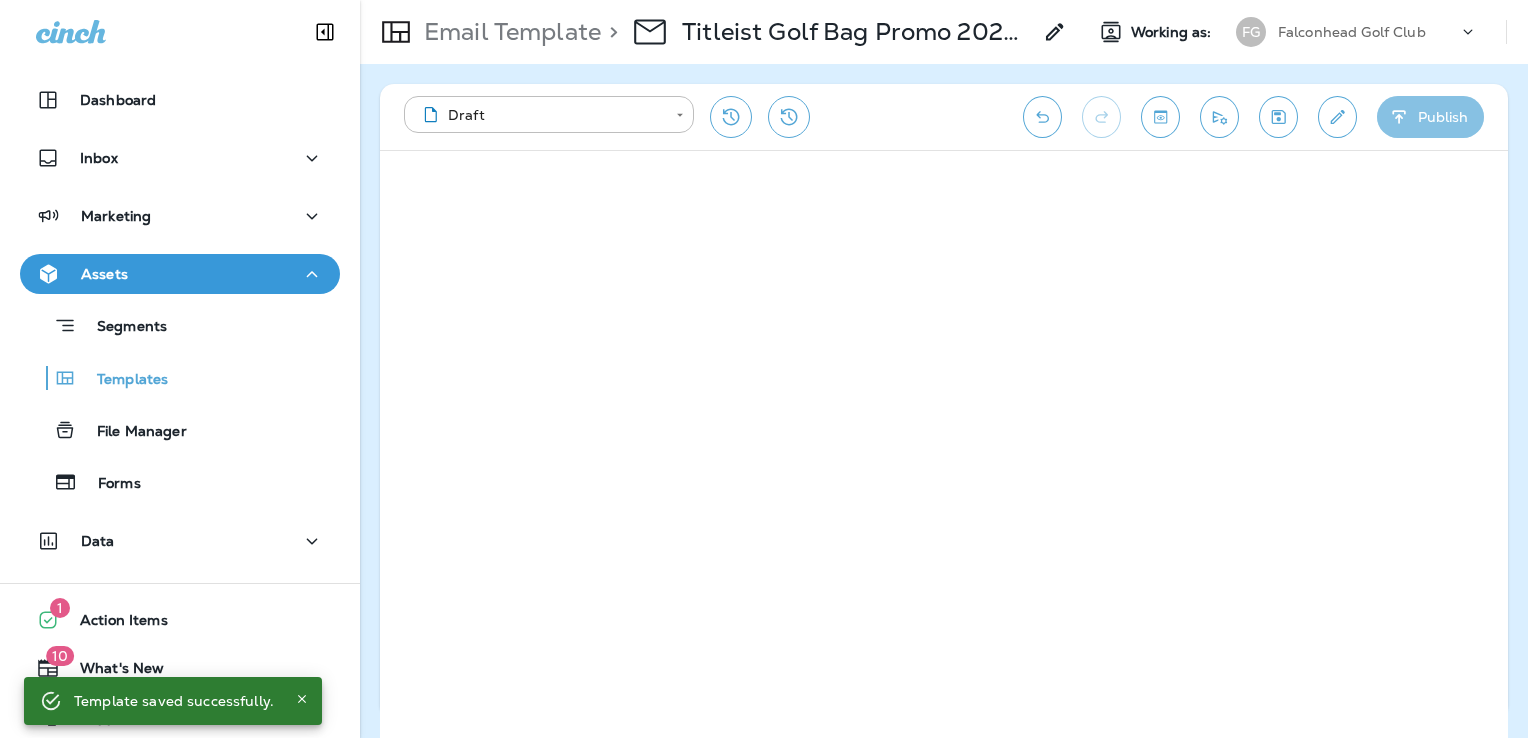 click on "Publish" at bounding box center [1430, 117] 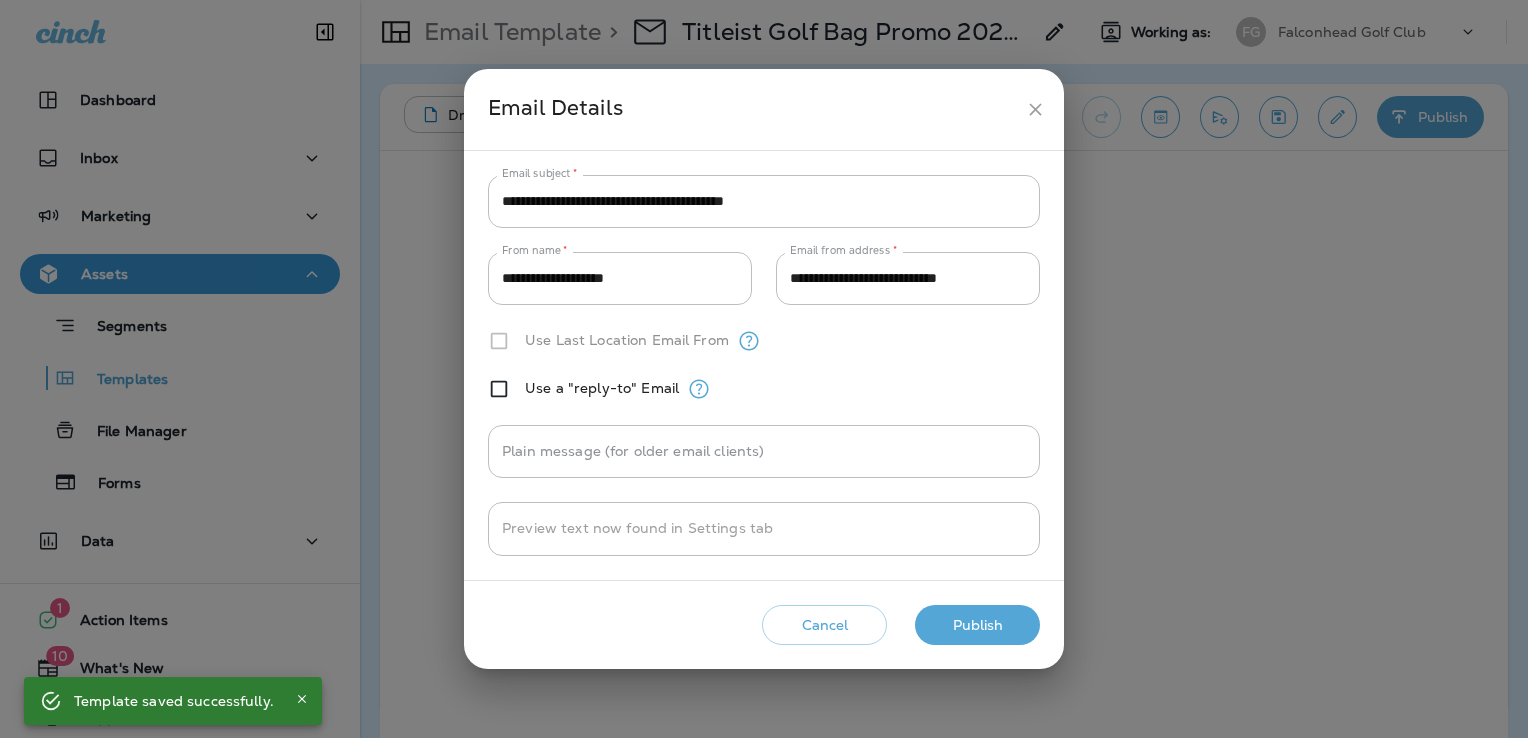click on "Publish" at bounding box center [977, 625] 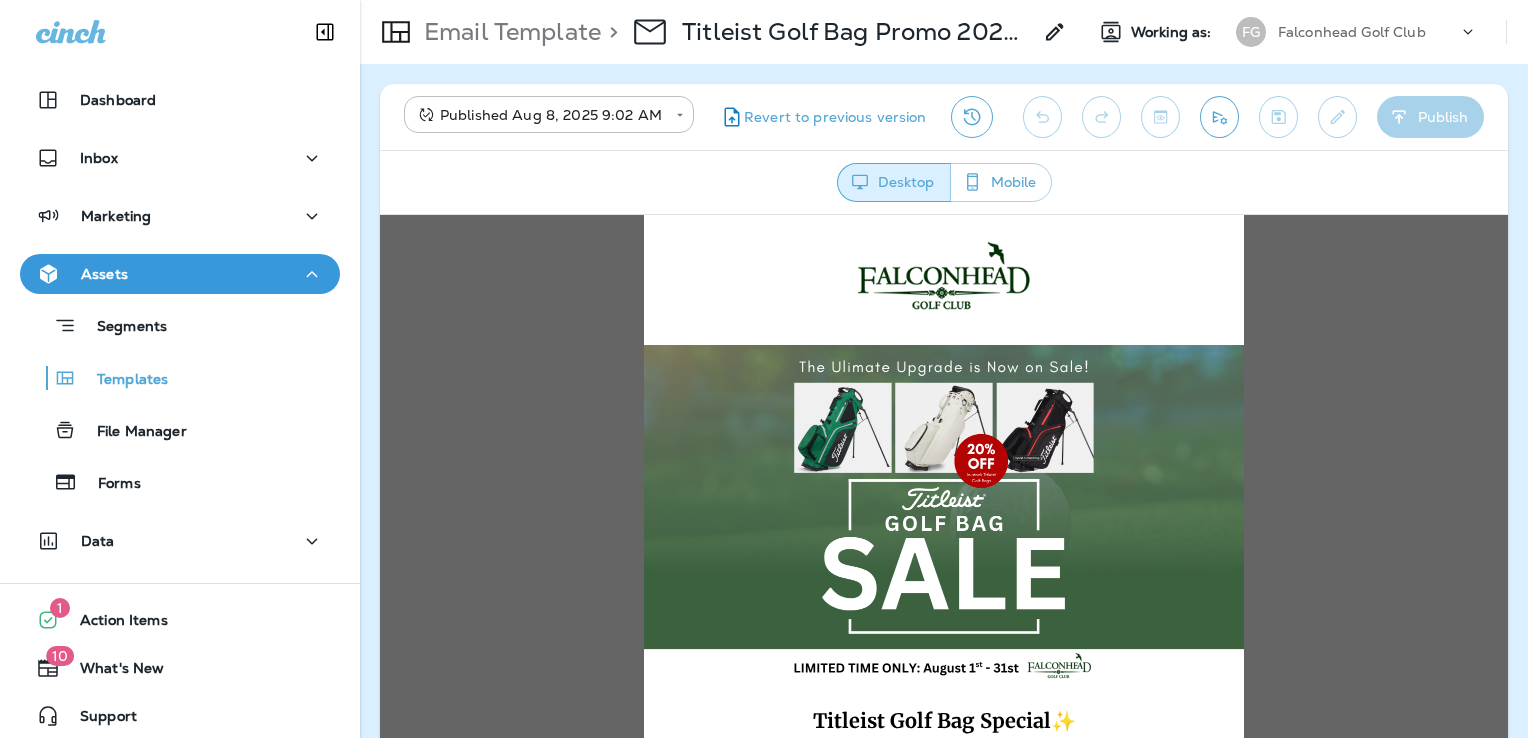 scroll, scrollTop: 0, scrollLeft: 0, axis: both 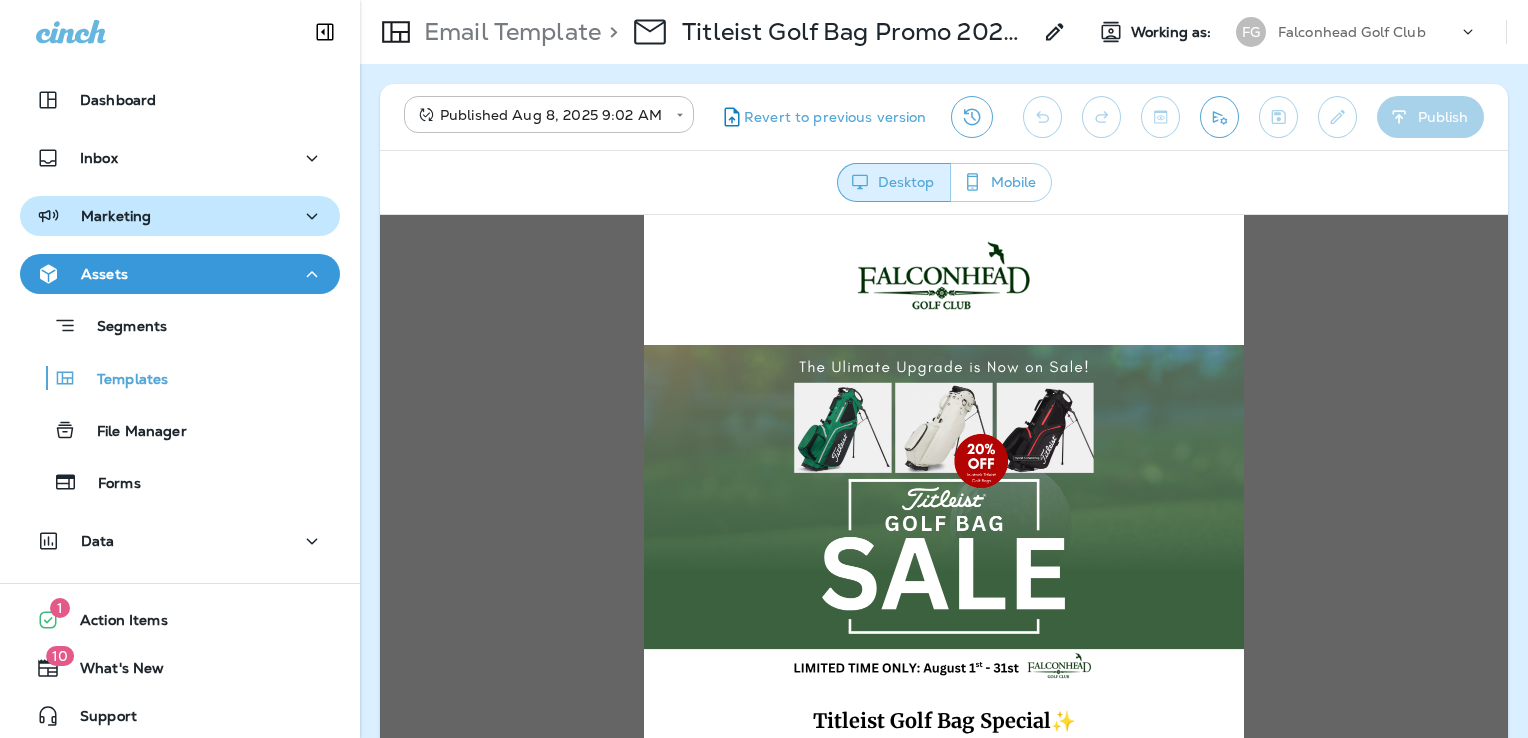 click on "Marketing" at bounding box center [180, 216] 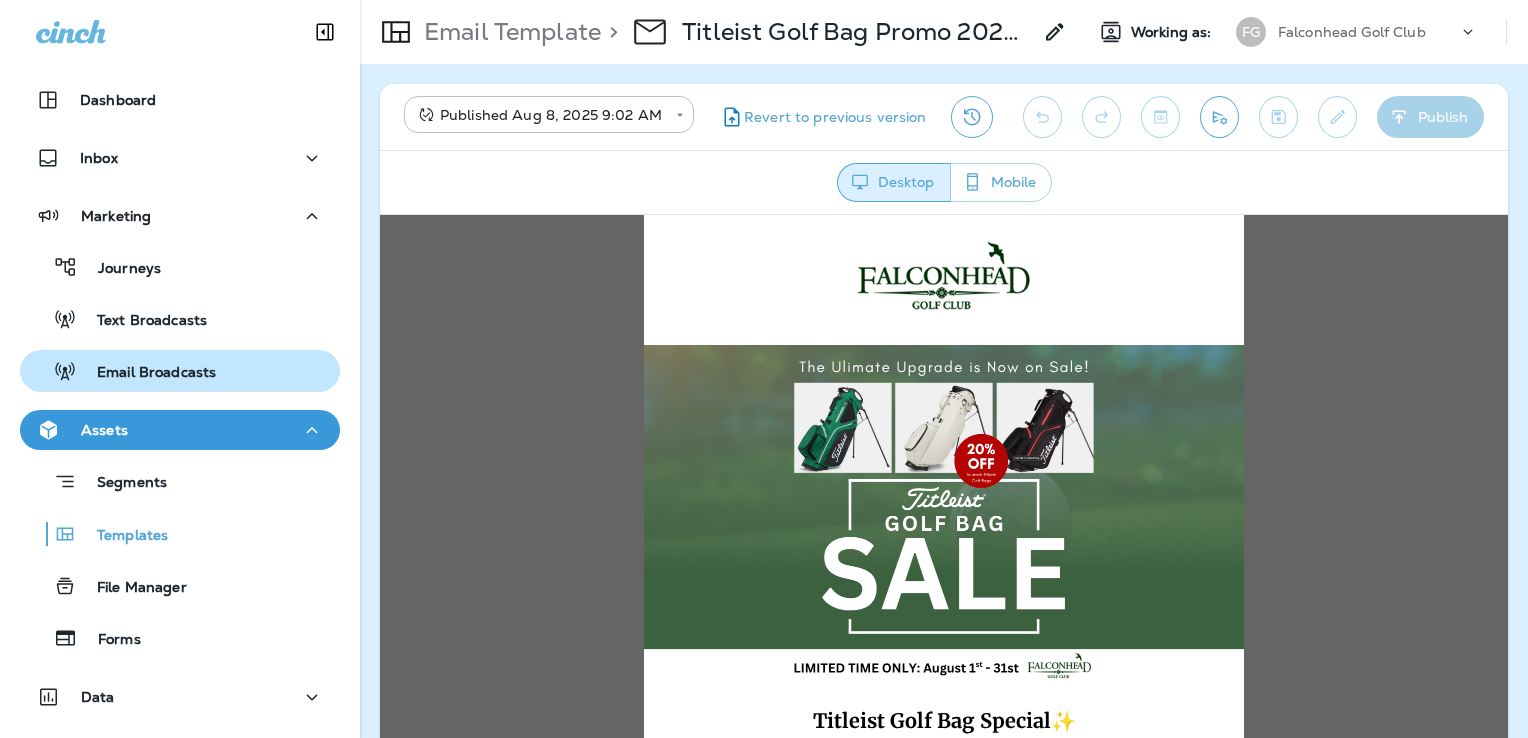 click on "Email Broadcasts" at bounding box center [122, 371] 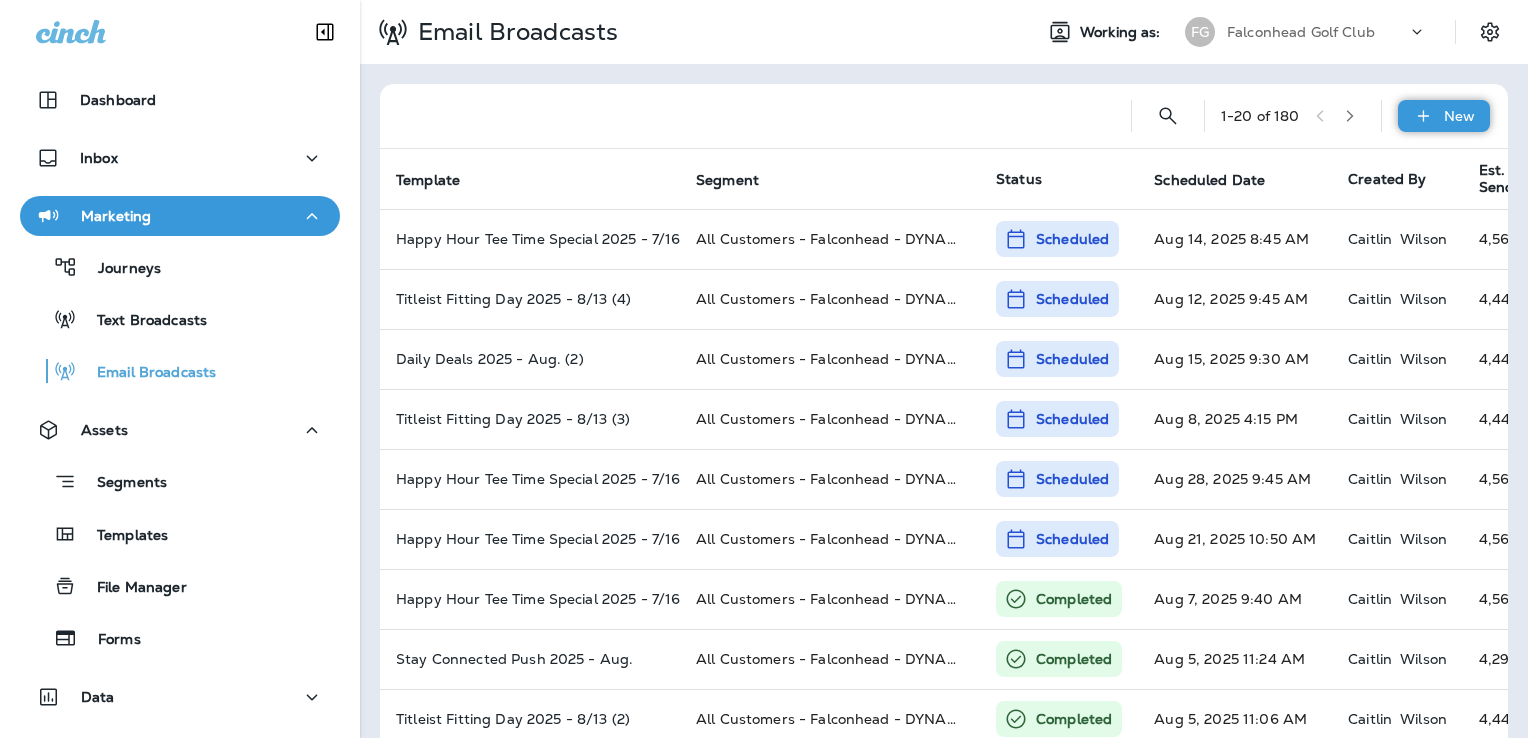 click on "New" at bounding box center (1444, 116) 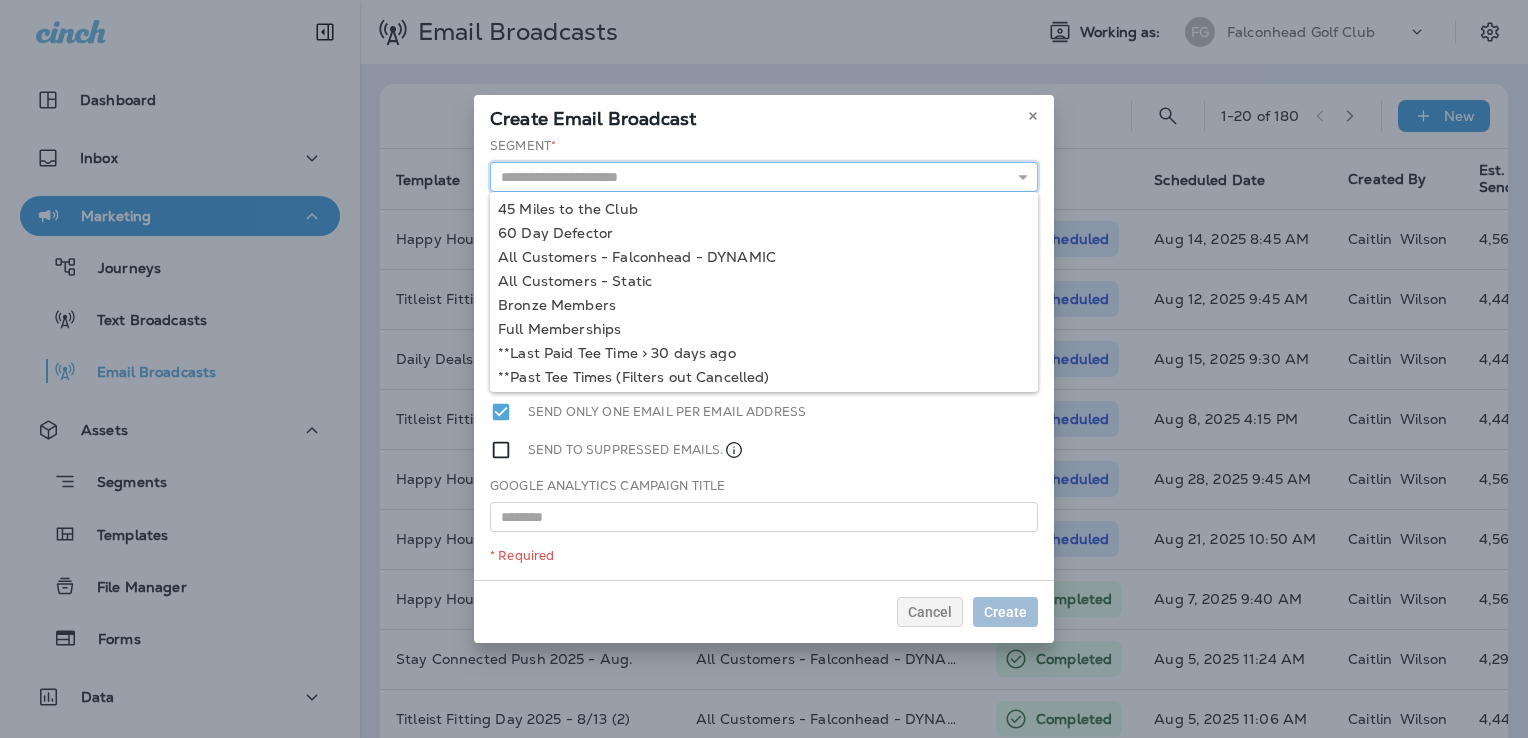 click at bounding box center (764, 177) 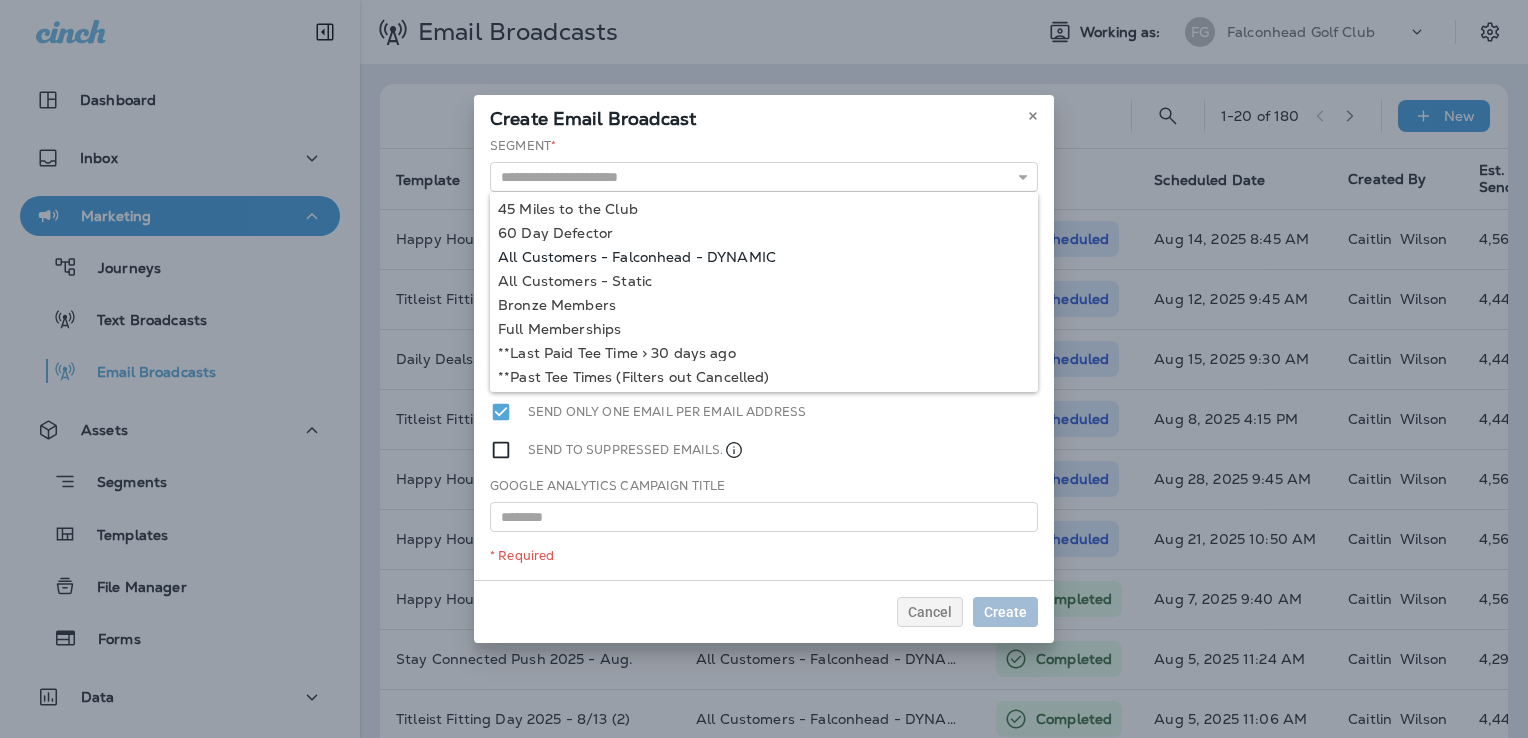 type on "**********" 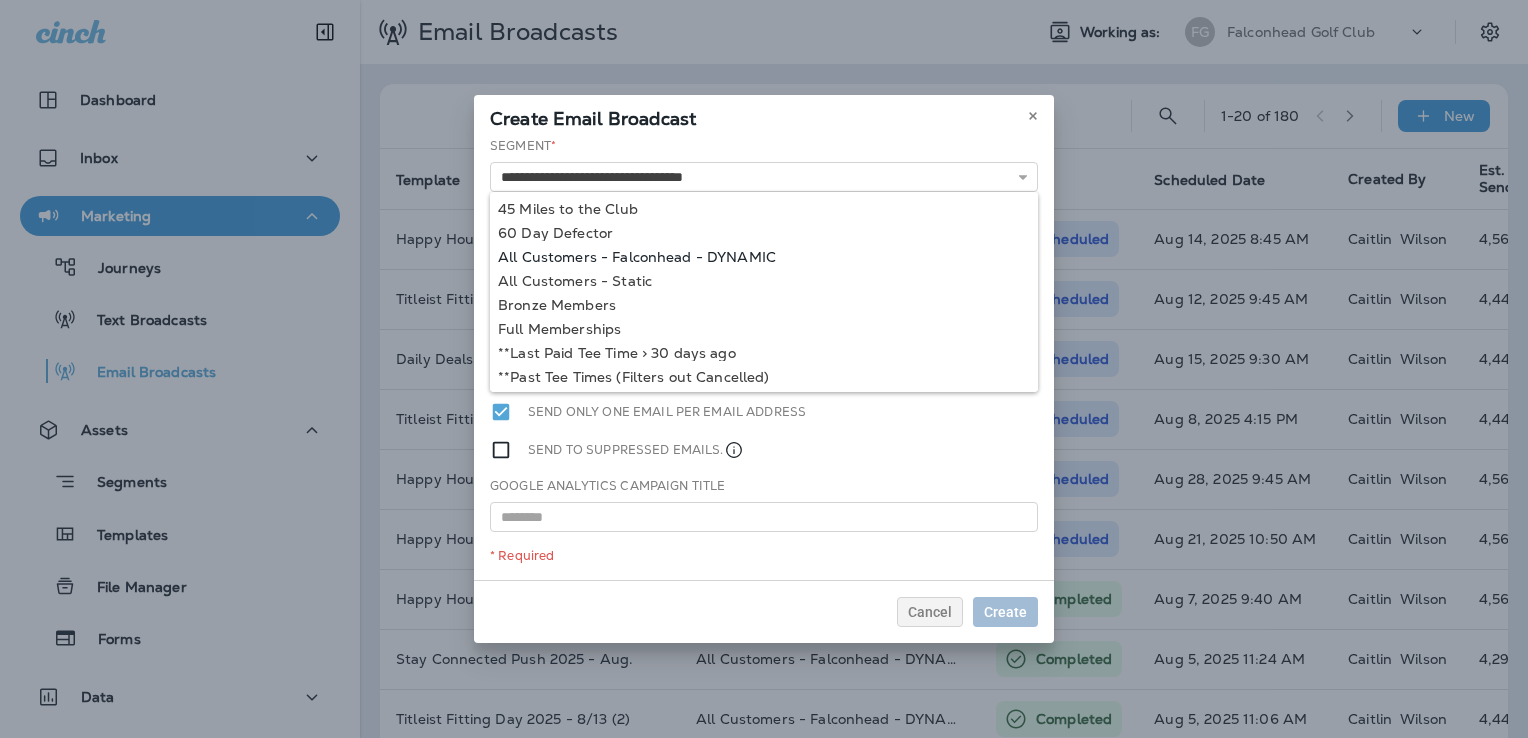 click on "**********" at bounding box center [764, 358] 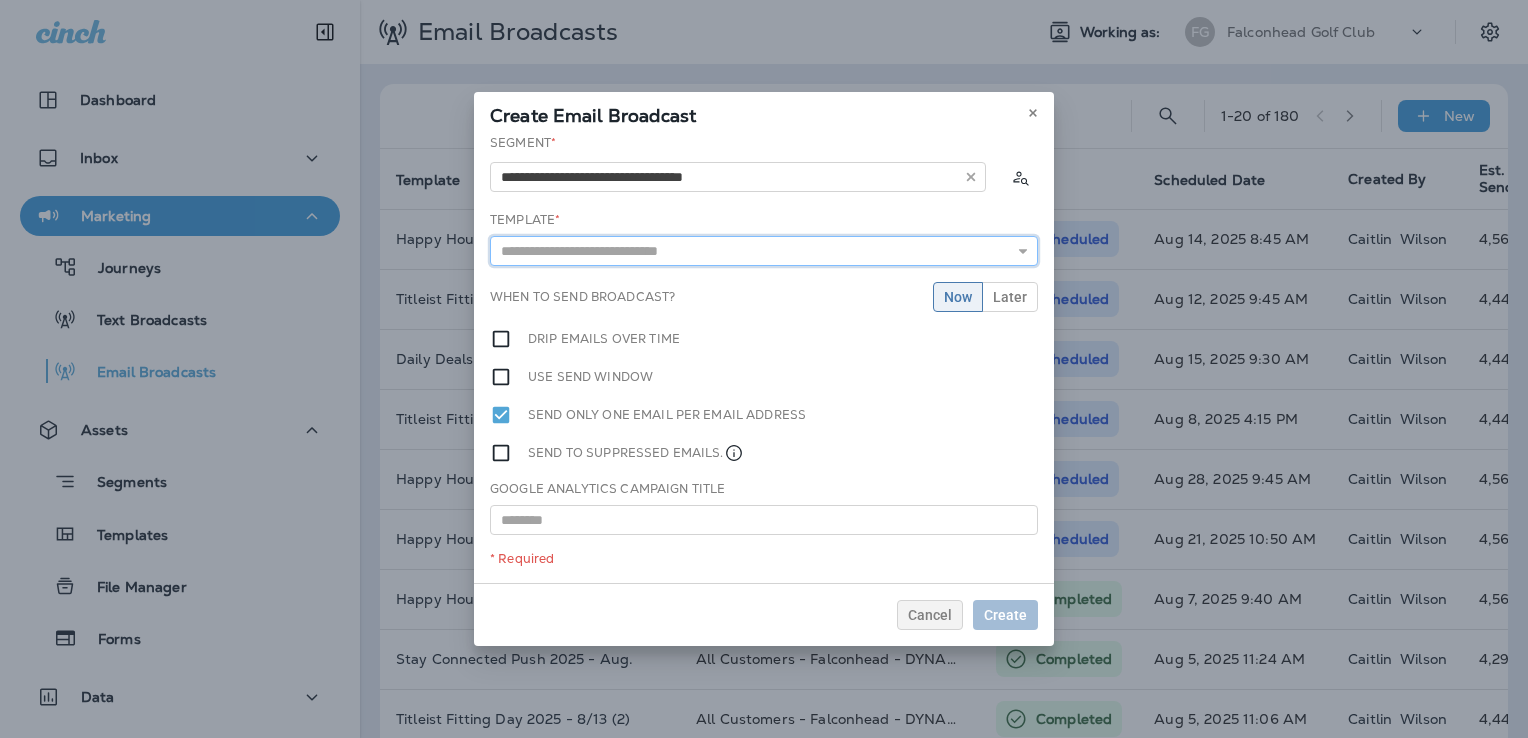 click at bounding box center (764, 251) 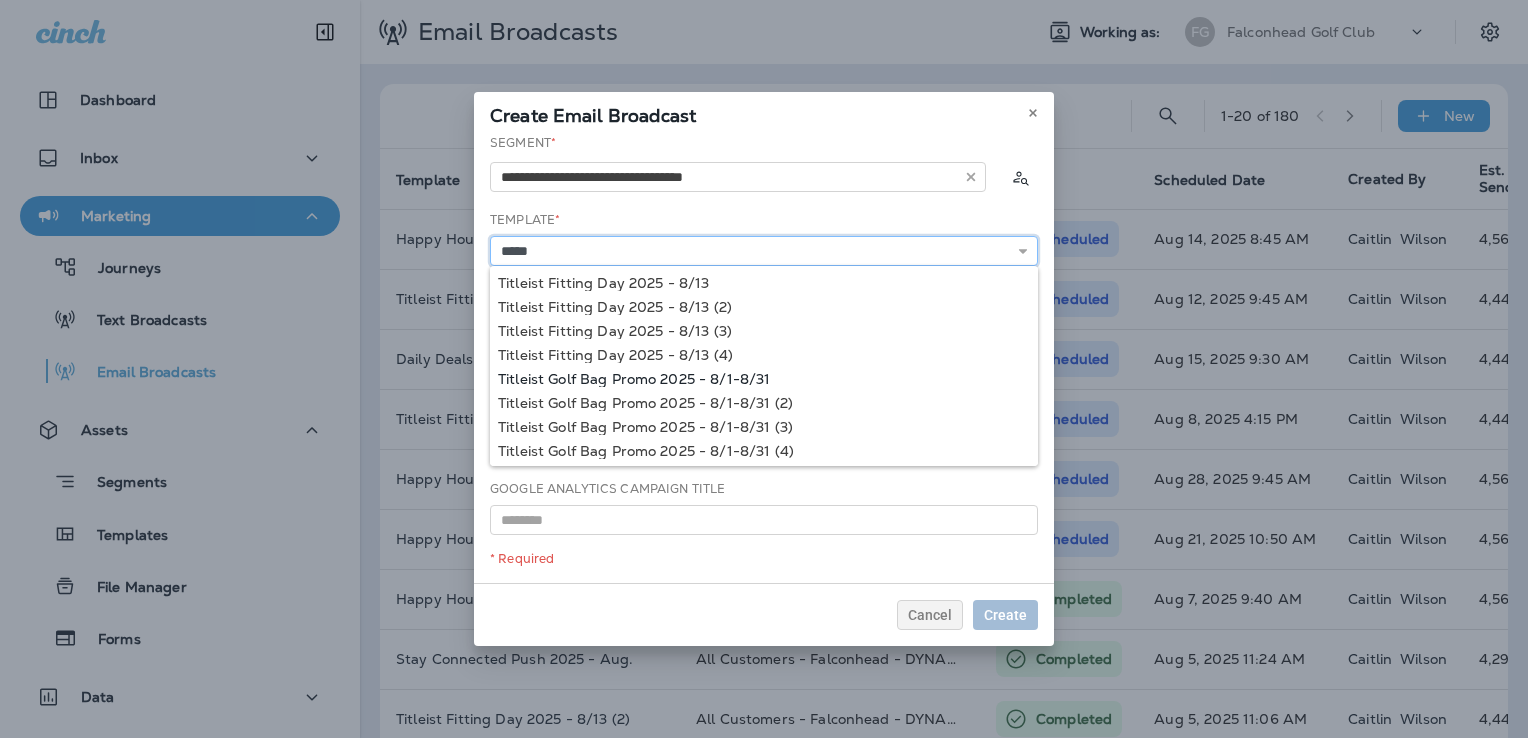 type on "**********" 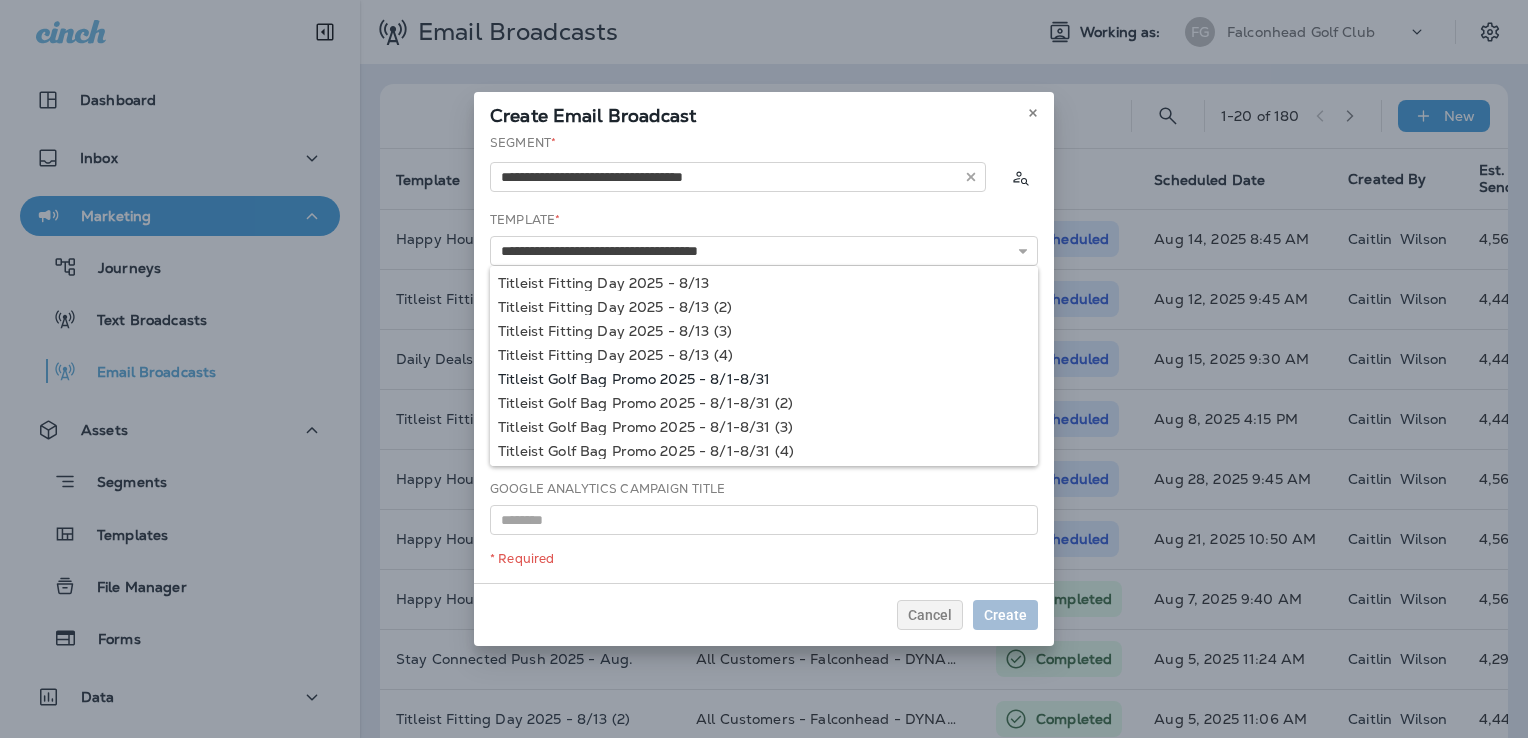 click on "**********" at bounding box center (764, 358) 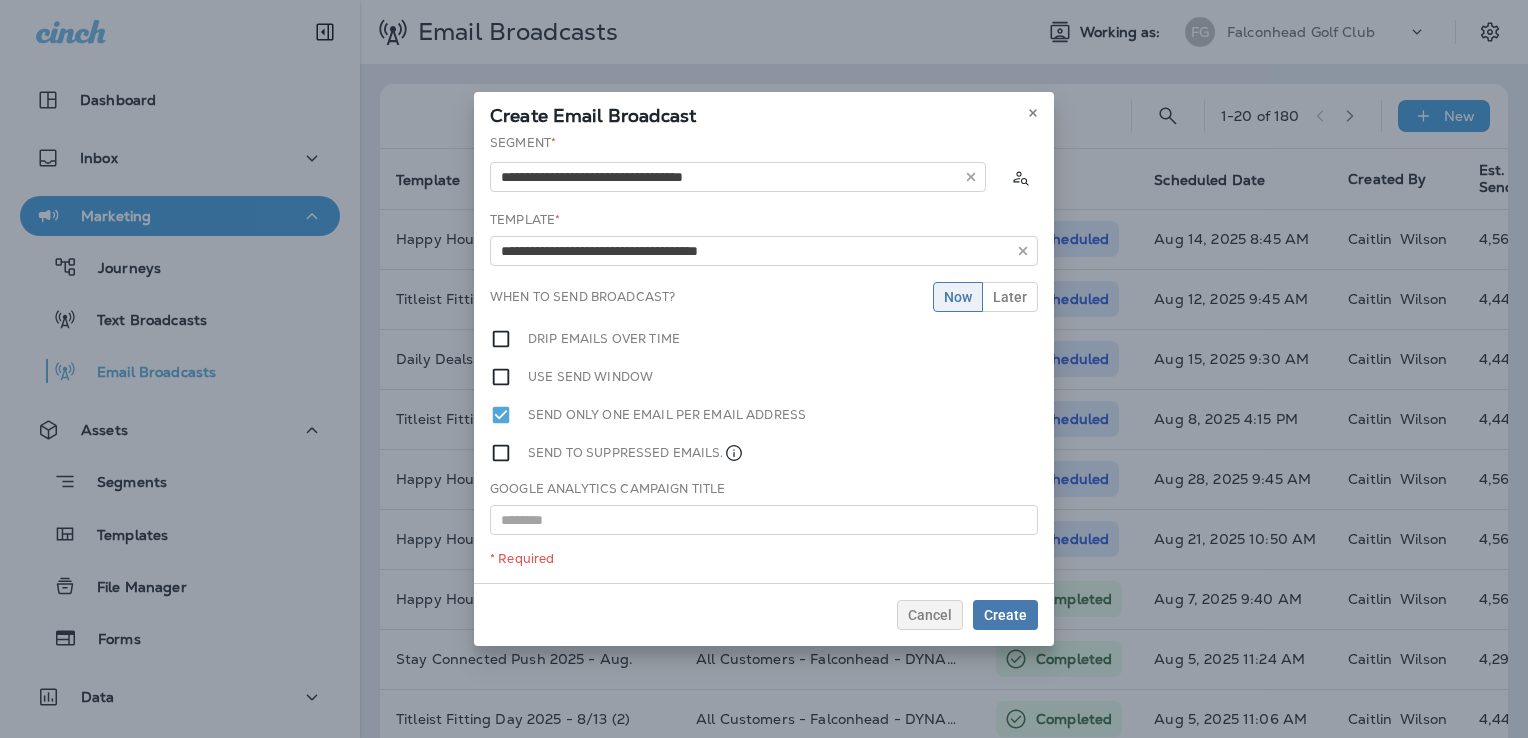 click on "**********" at bounding box center (764, 358) 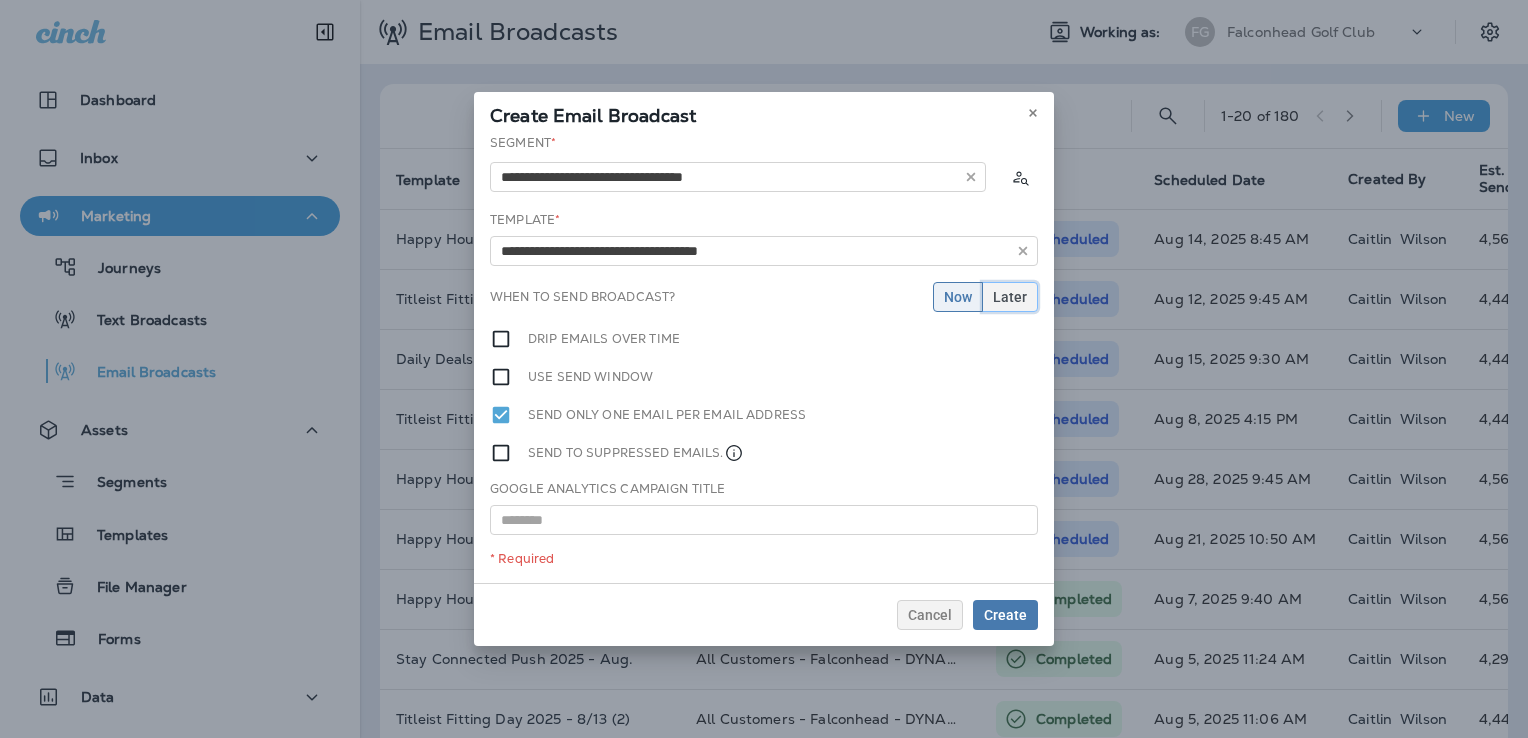 click on "Later" at bounding box center [1010, 297] 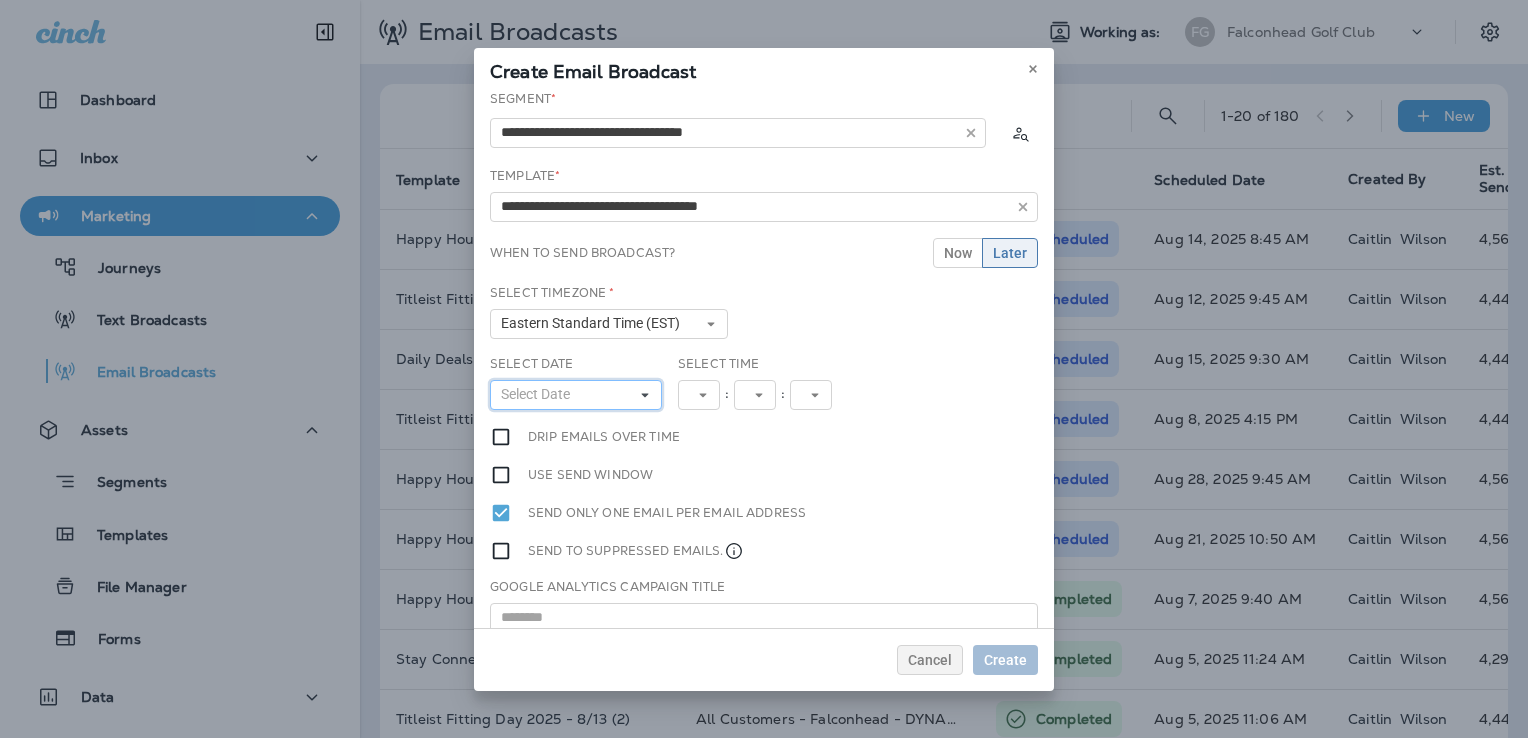 click on "Select Date" at bounding box center (576, 395) 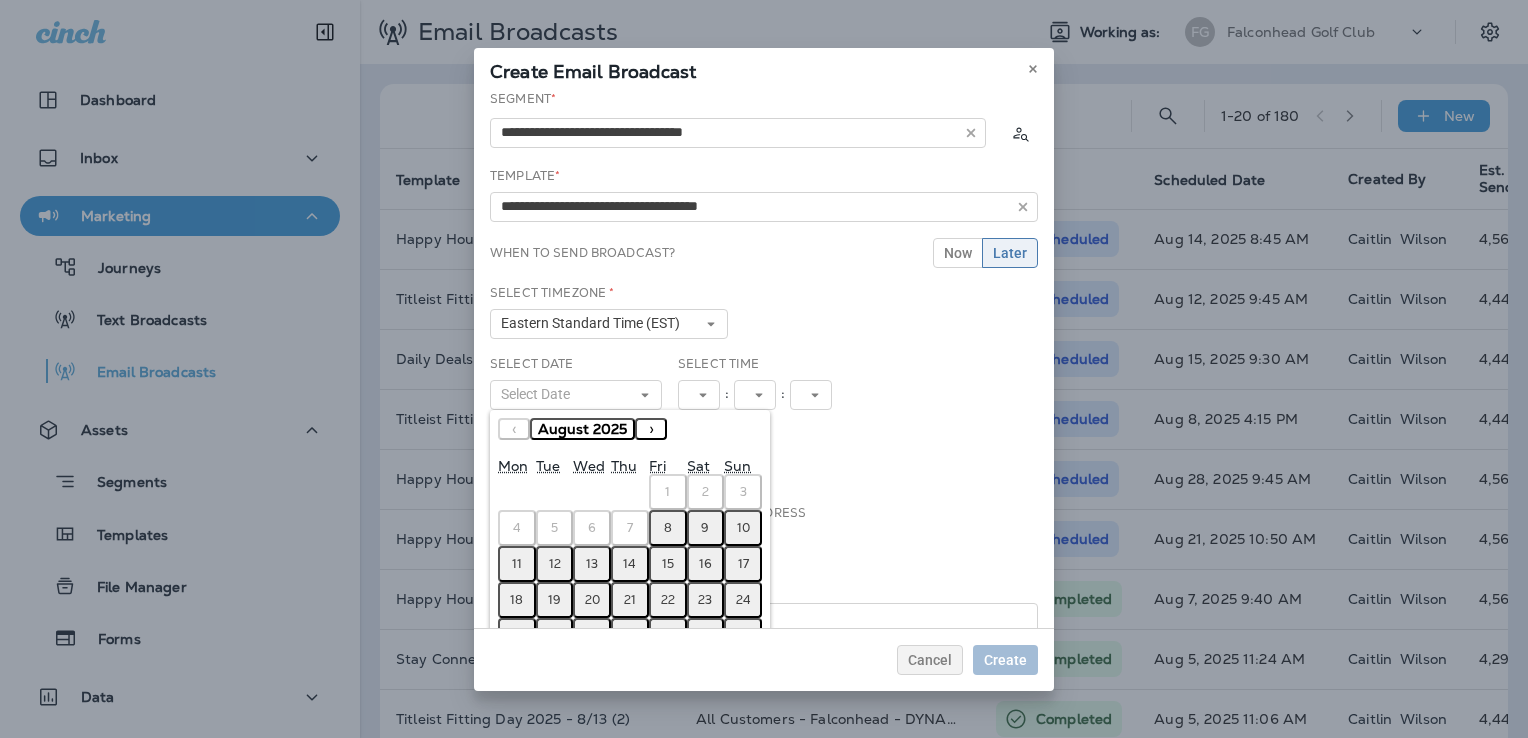 click on "8" at bounding box center [668, 528] 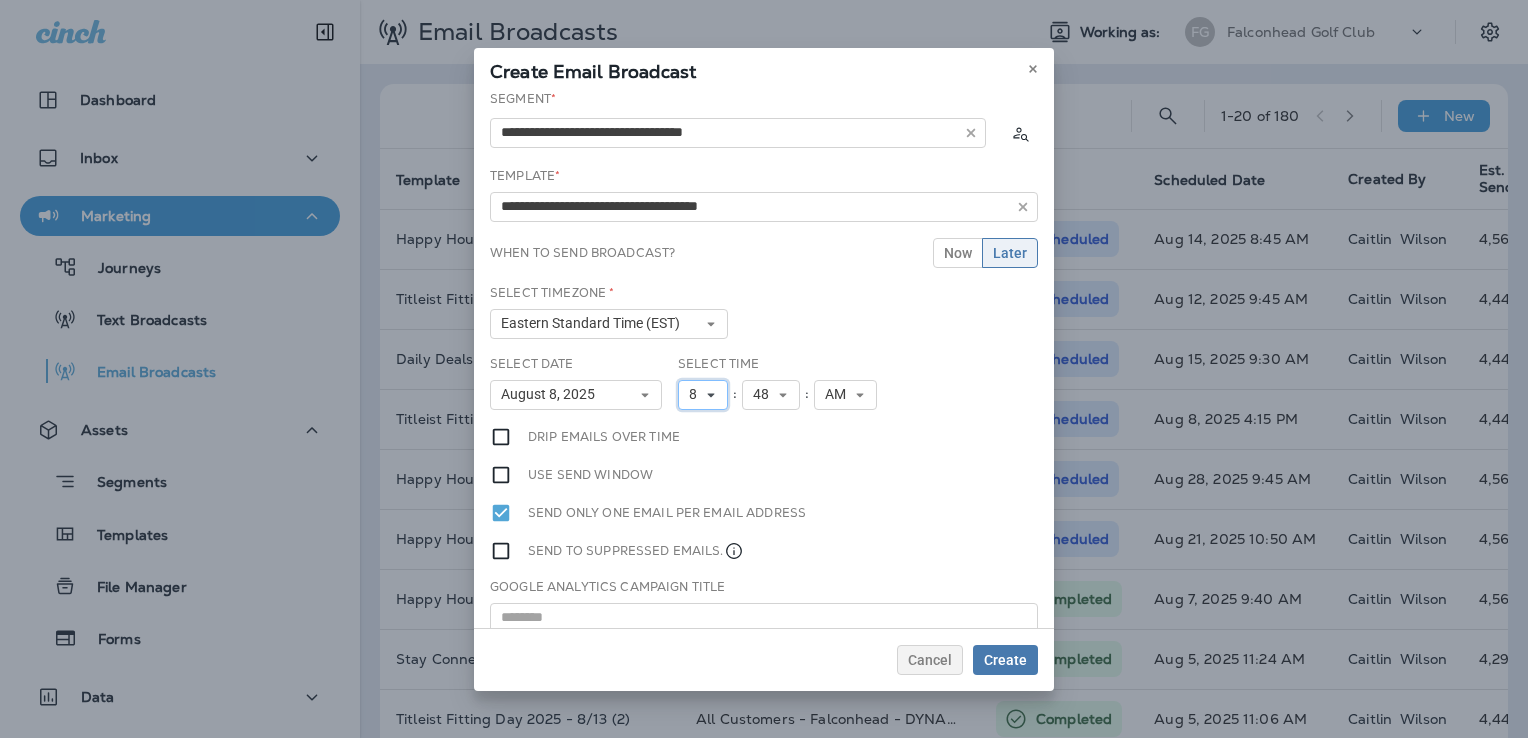 click on "8" at bounding box center [703, 395] 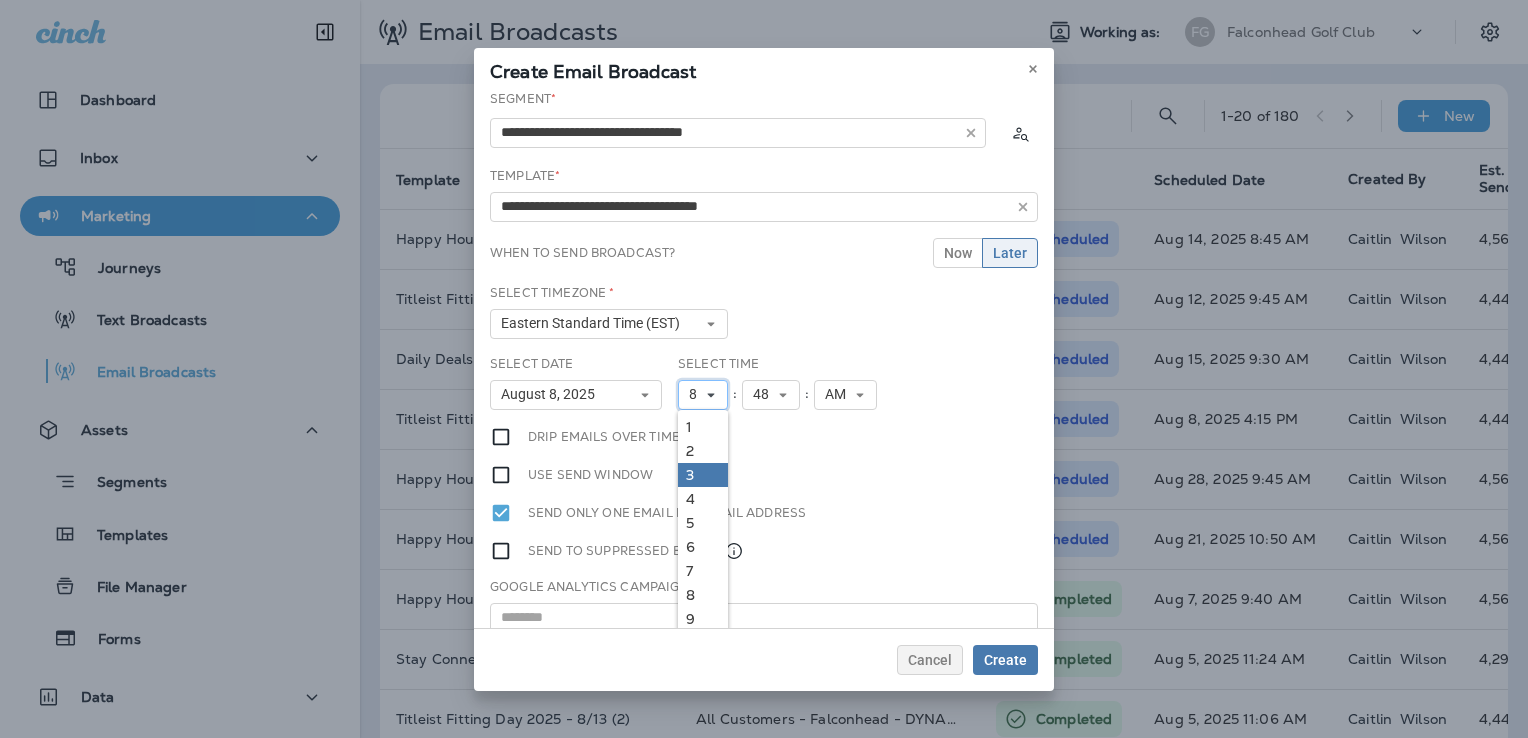 scroll, scrollTop: 18, scrollLeft: 0, axis: vertical 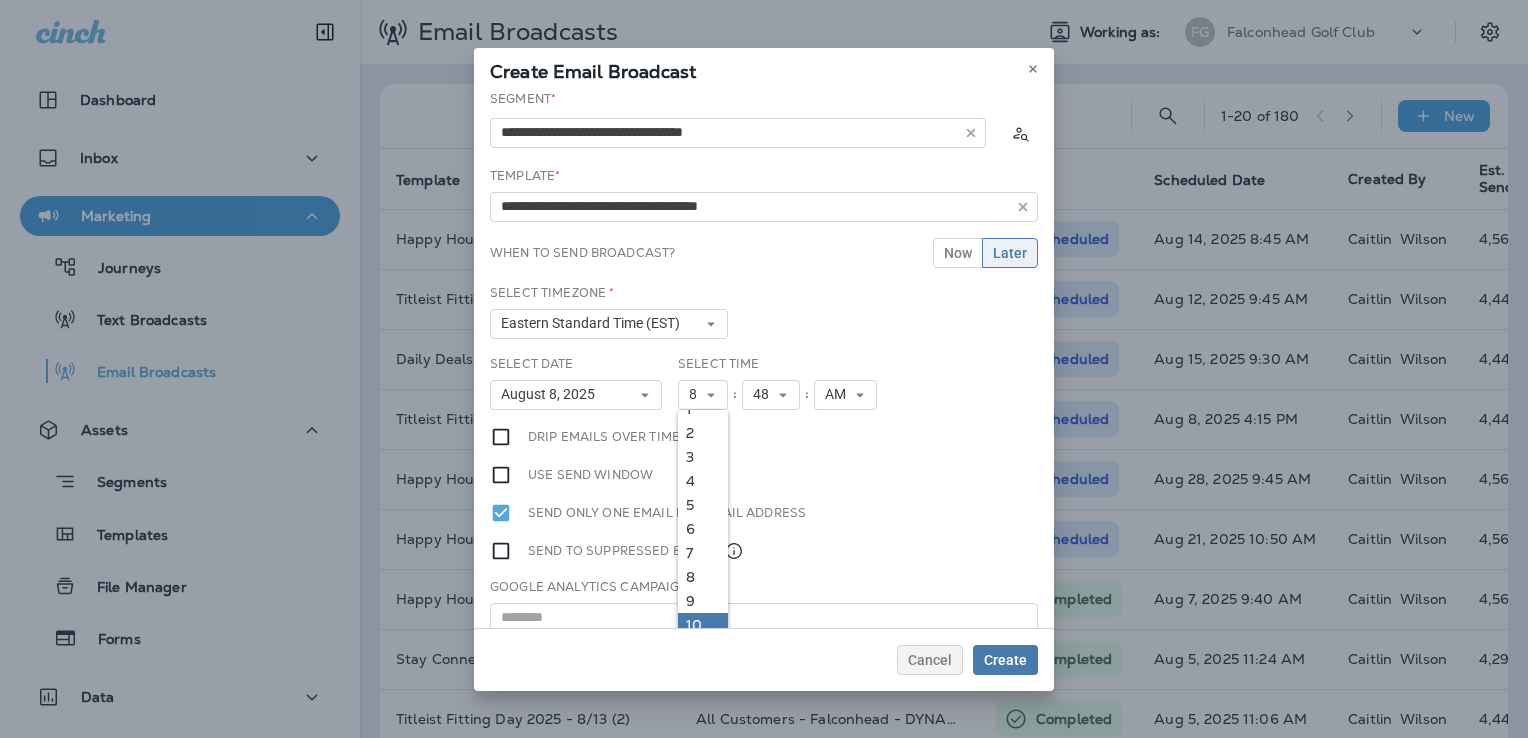 click on "10" at bounding box center [703, 625] 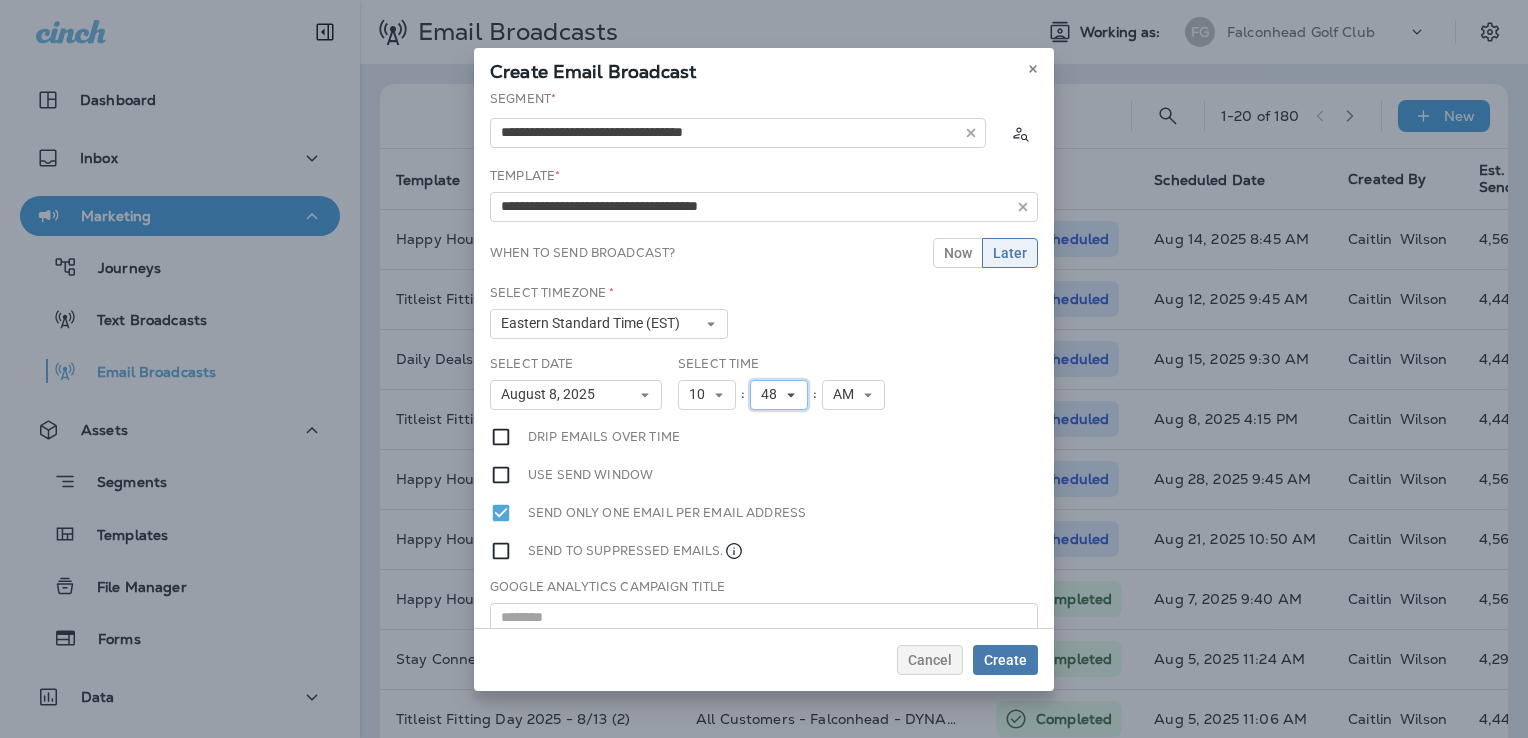 click on "48" at bounding box center (773, 394) 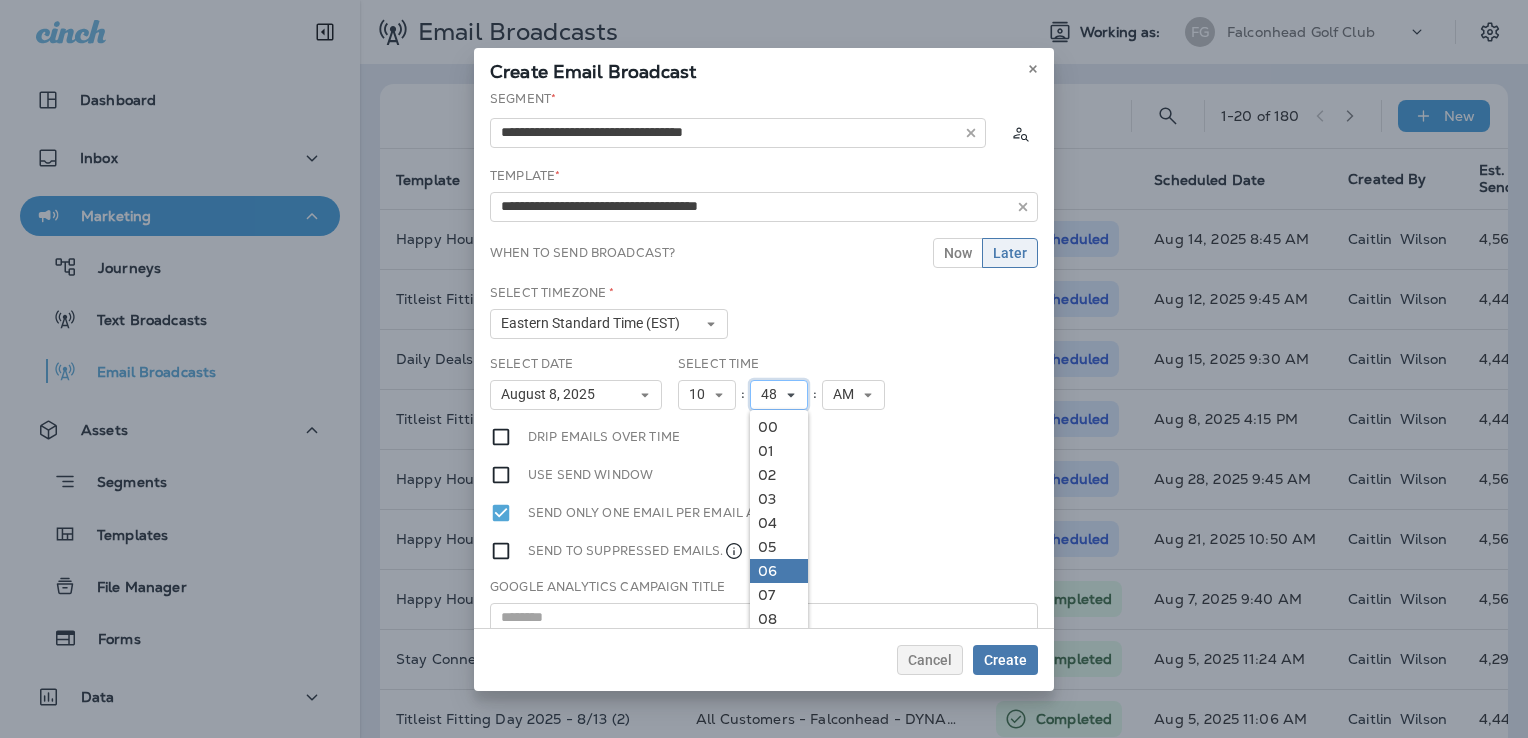 scroll, scrollTop: 200, scrollLeft: 0, axis: vertical 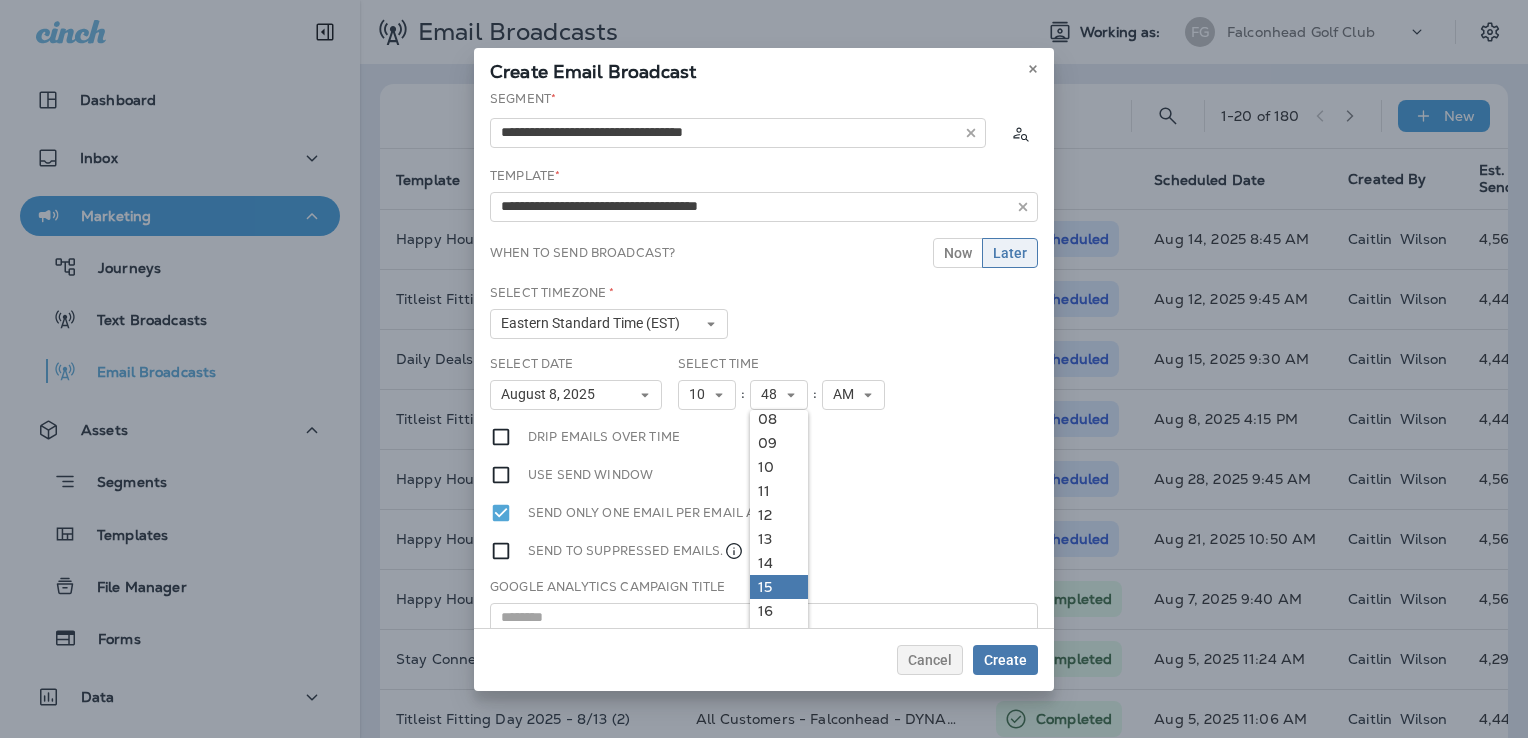 click on "15" at bounding box center [779, 587] 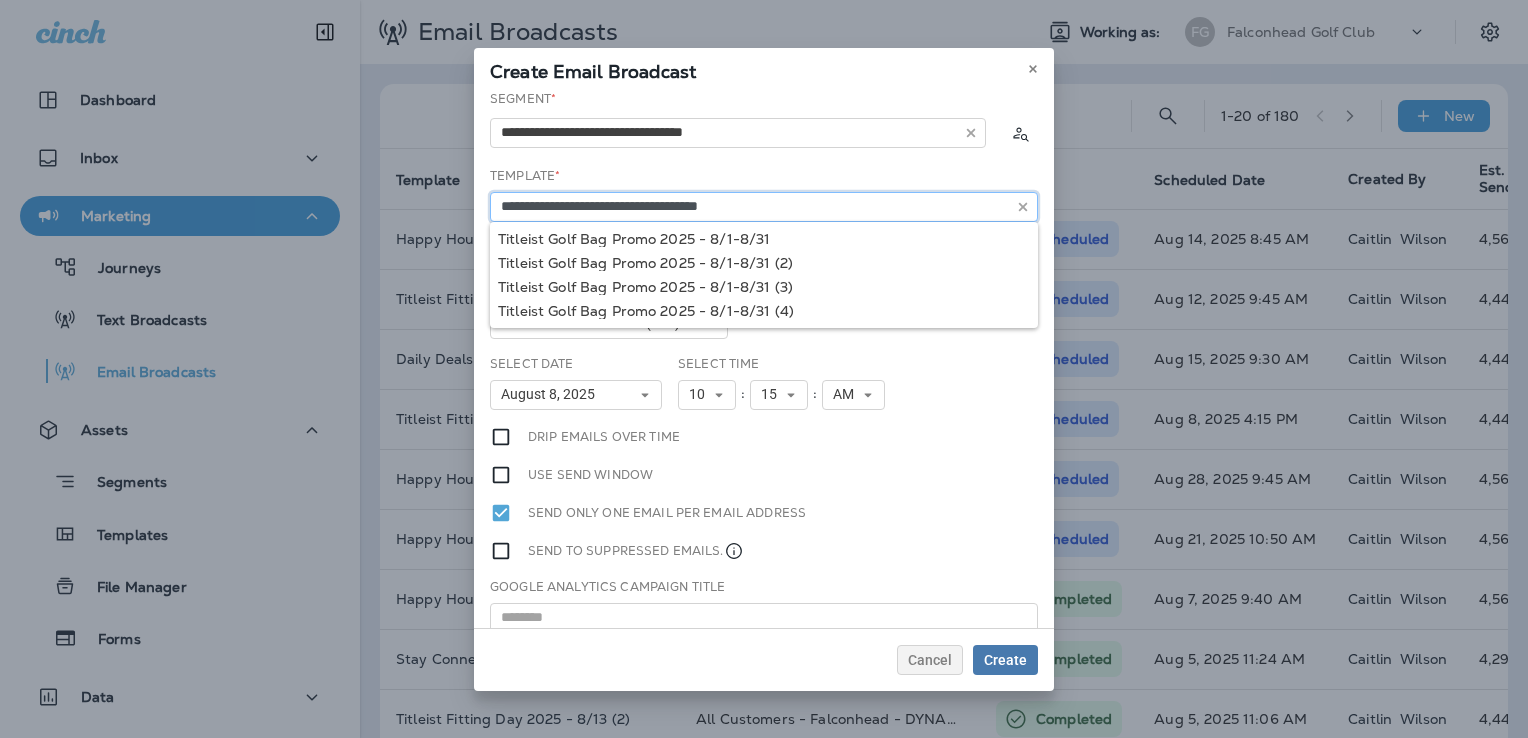 click on "**********" at bounding box center (764, 207) 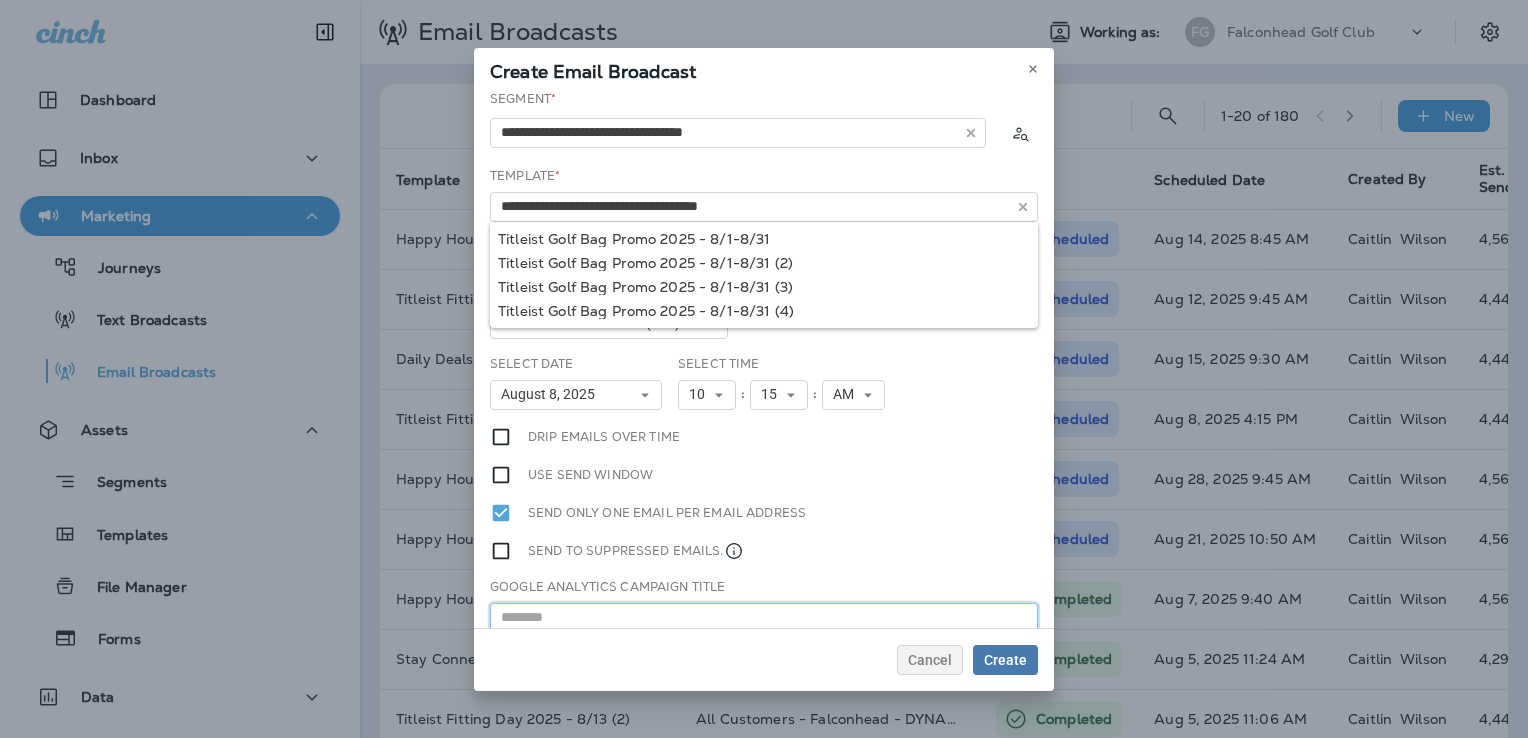 click at bounding box center (764, 618) 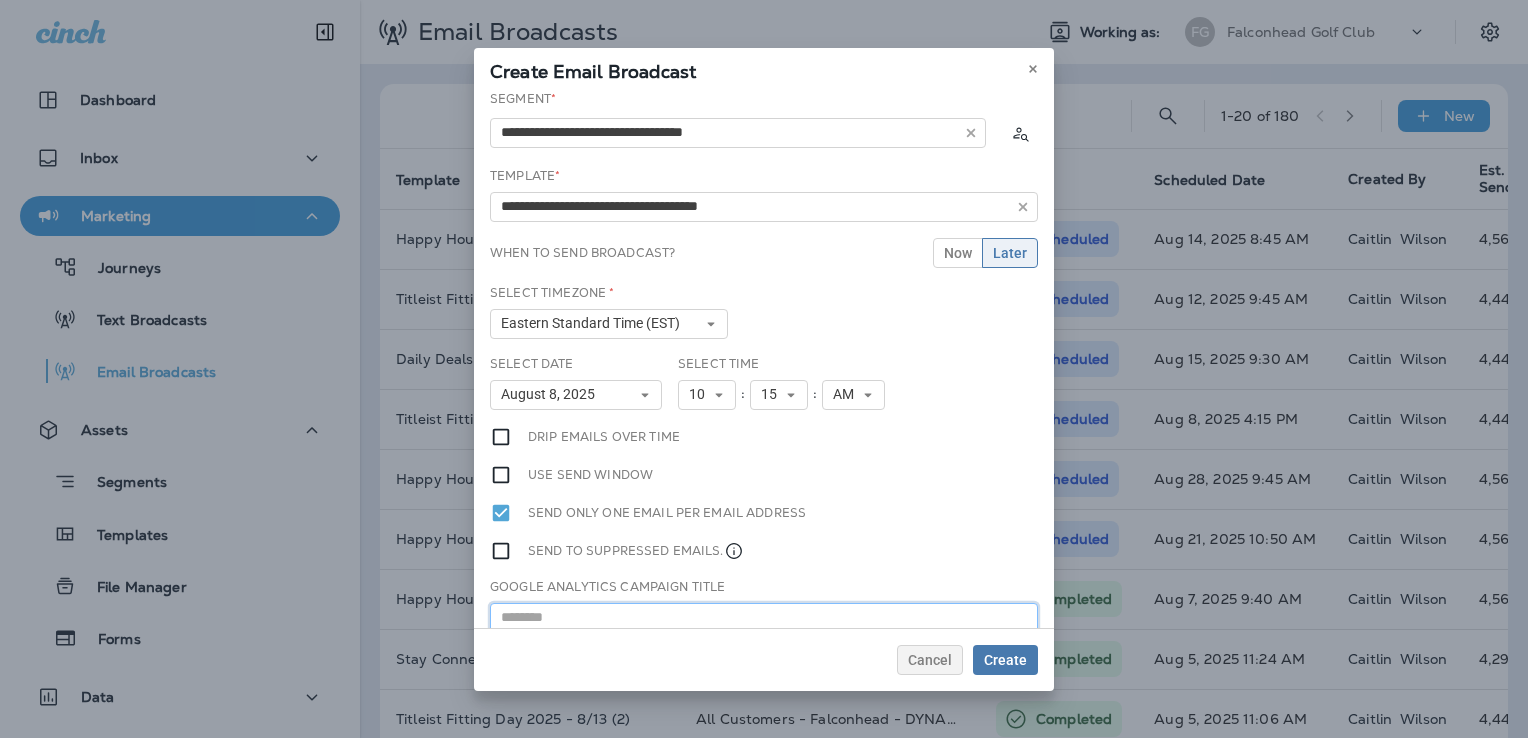 paste on "**********" 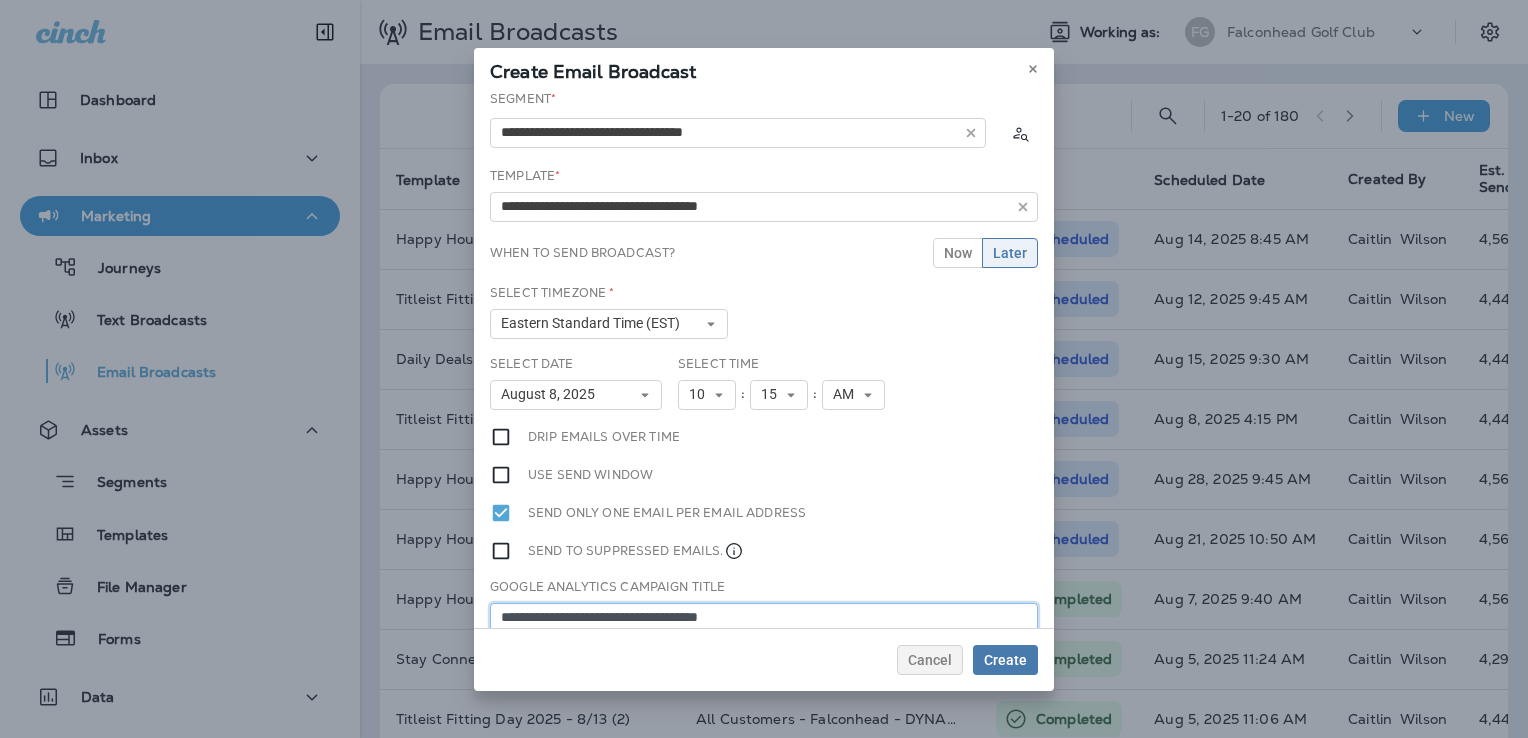 type on "**********" 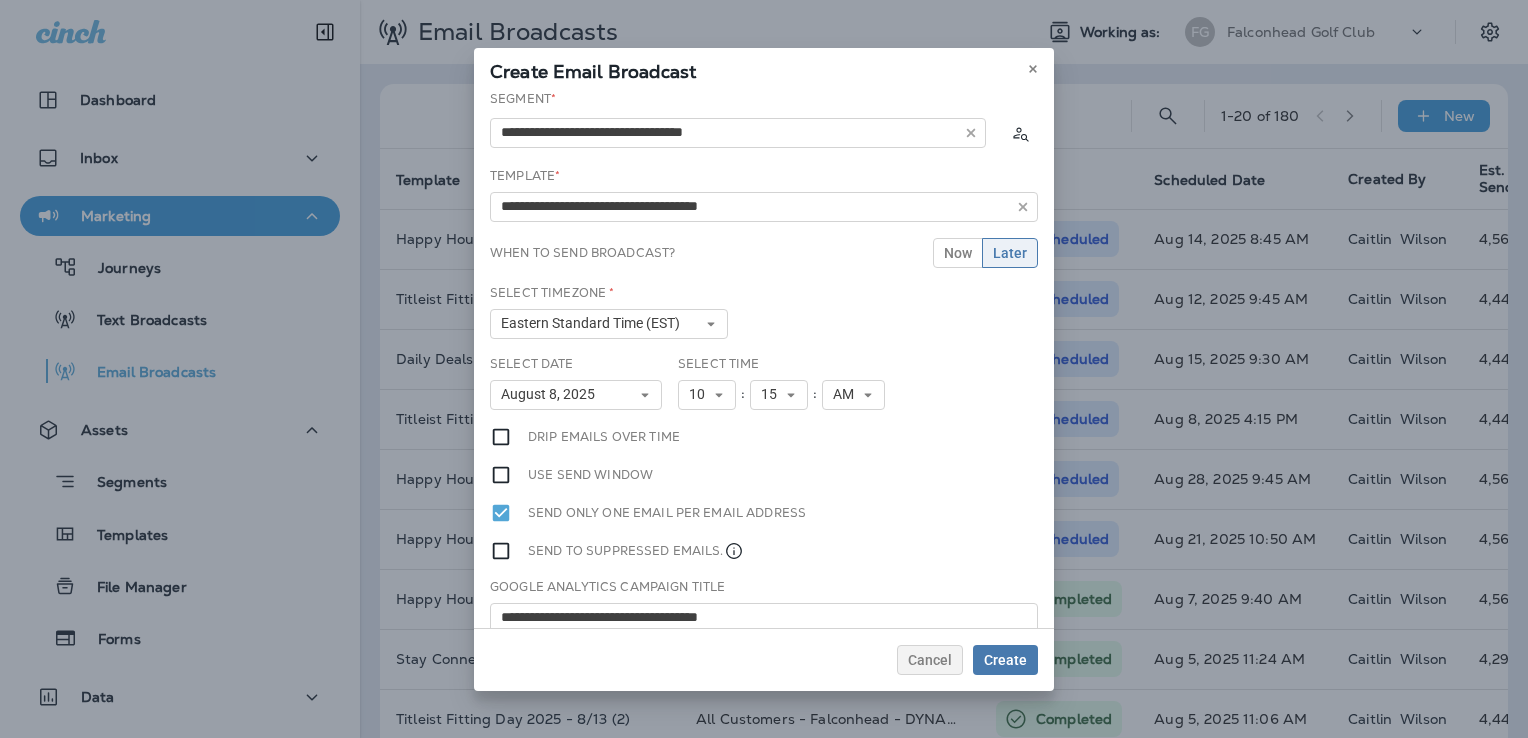 click on "**********" at bounding box center [764, 359] 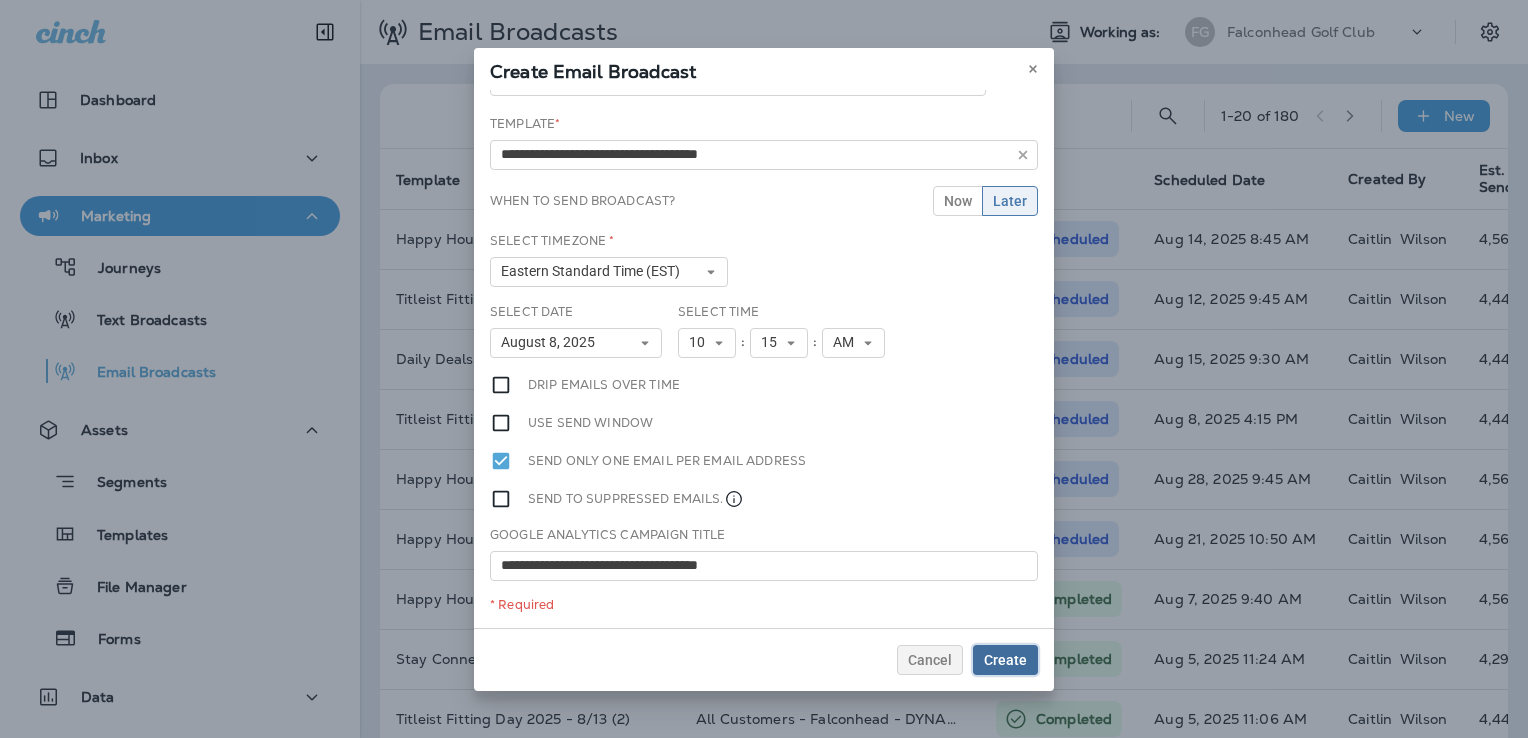 click on "Create" at bounding box center (1005, 660) 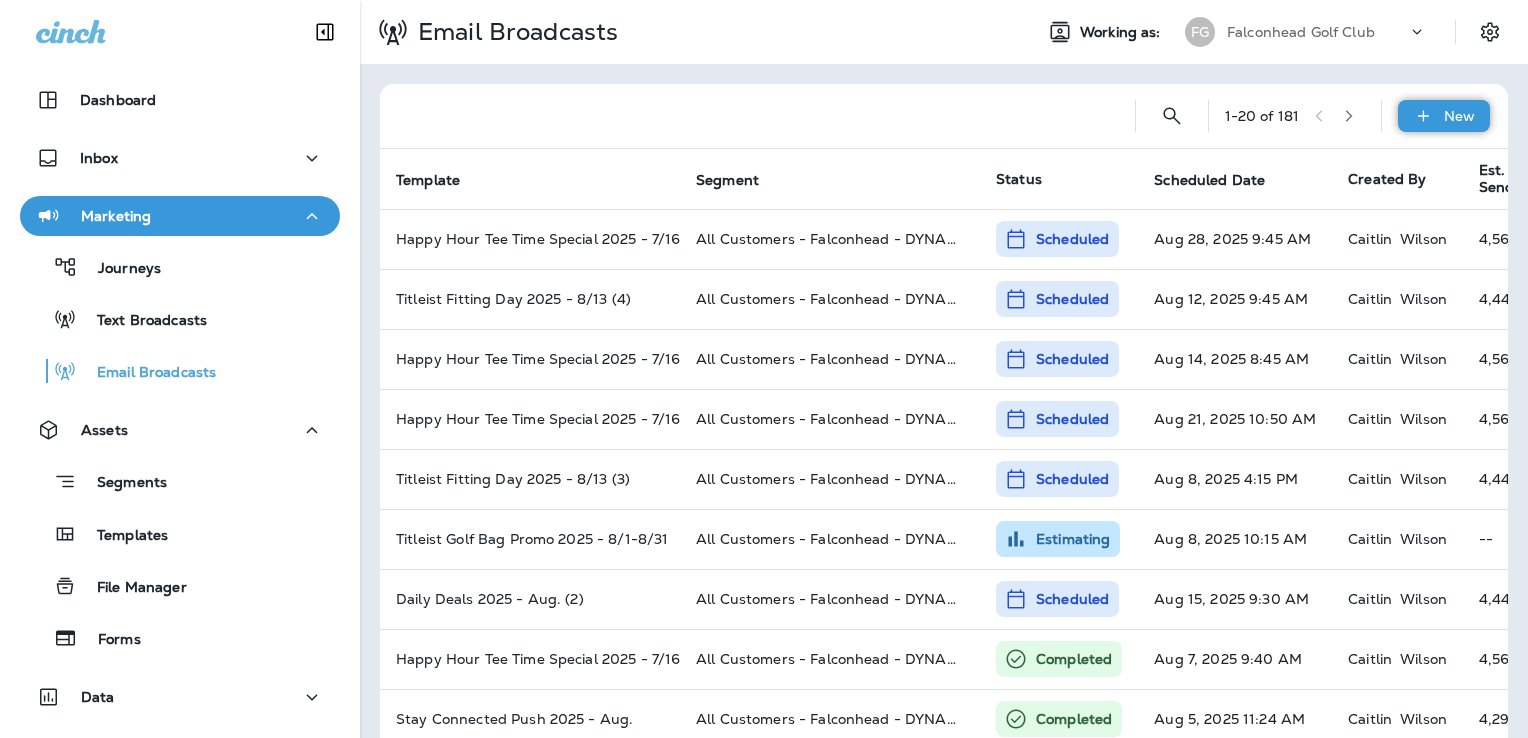 click 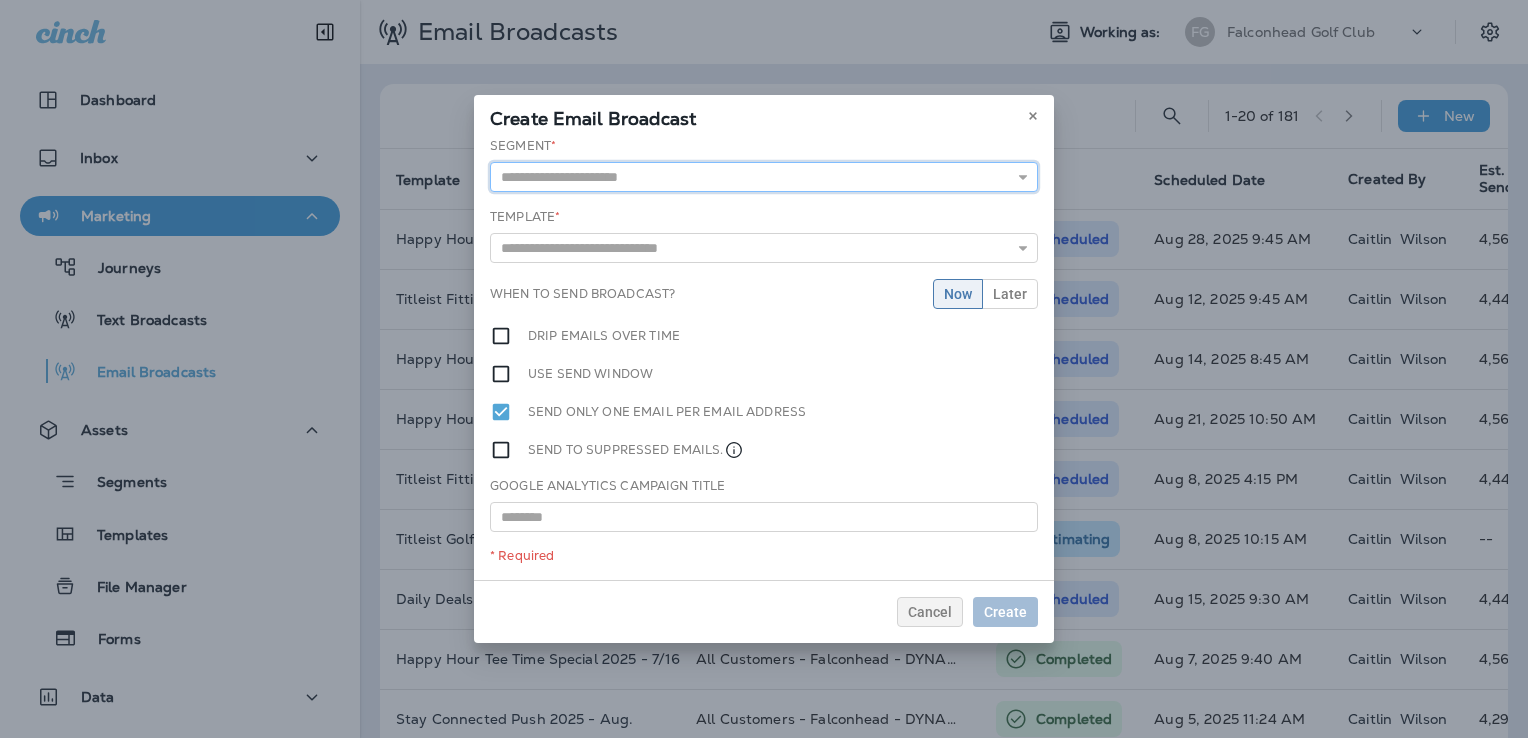 click at bounding box center (764, 177) 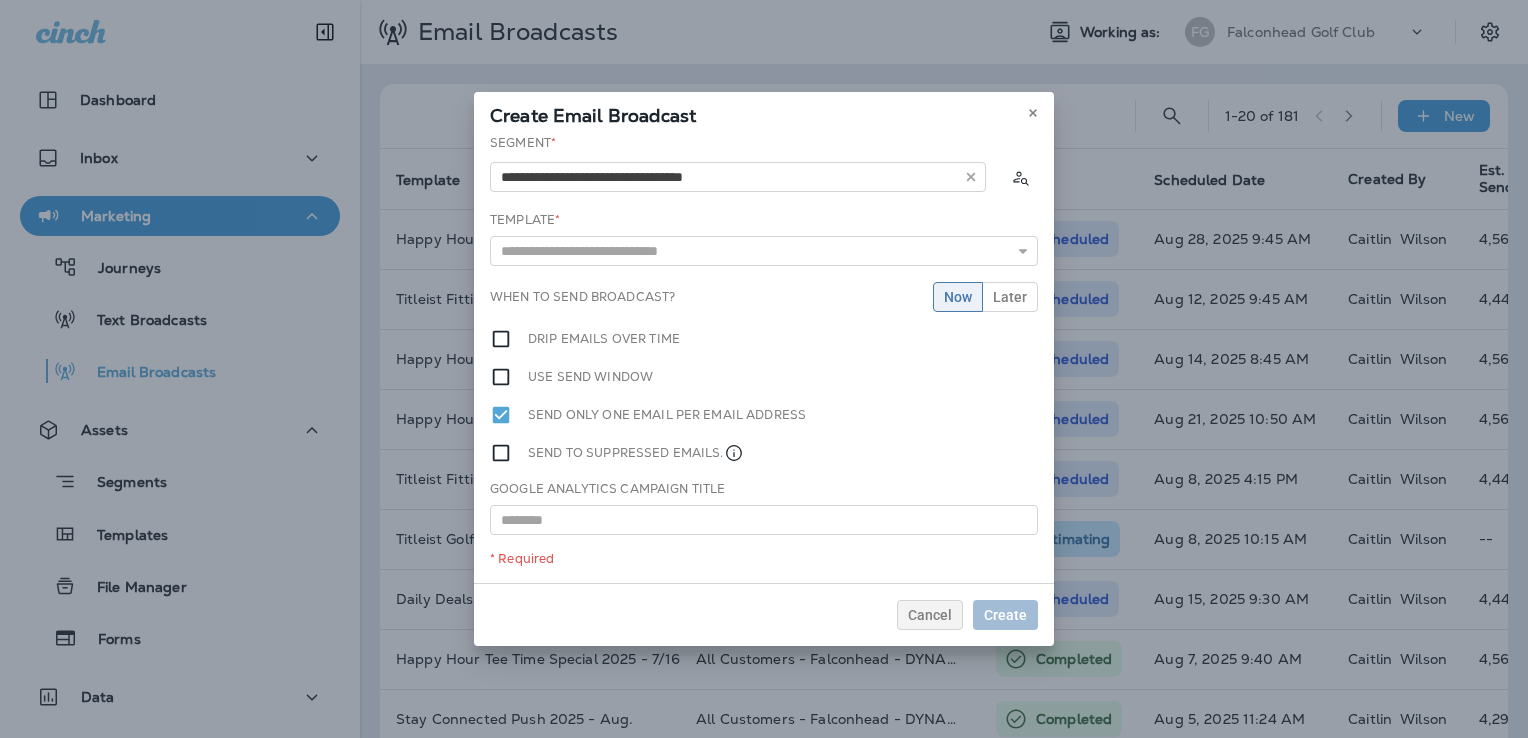 type on "**********" 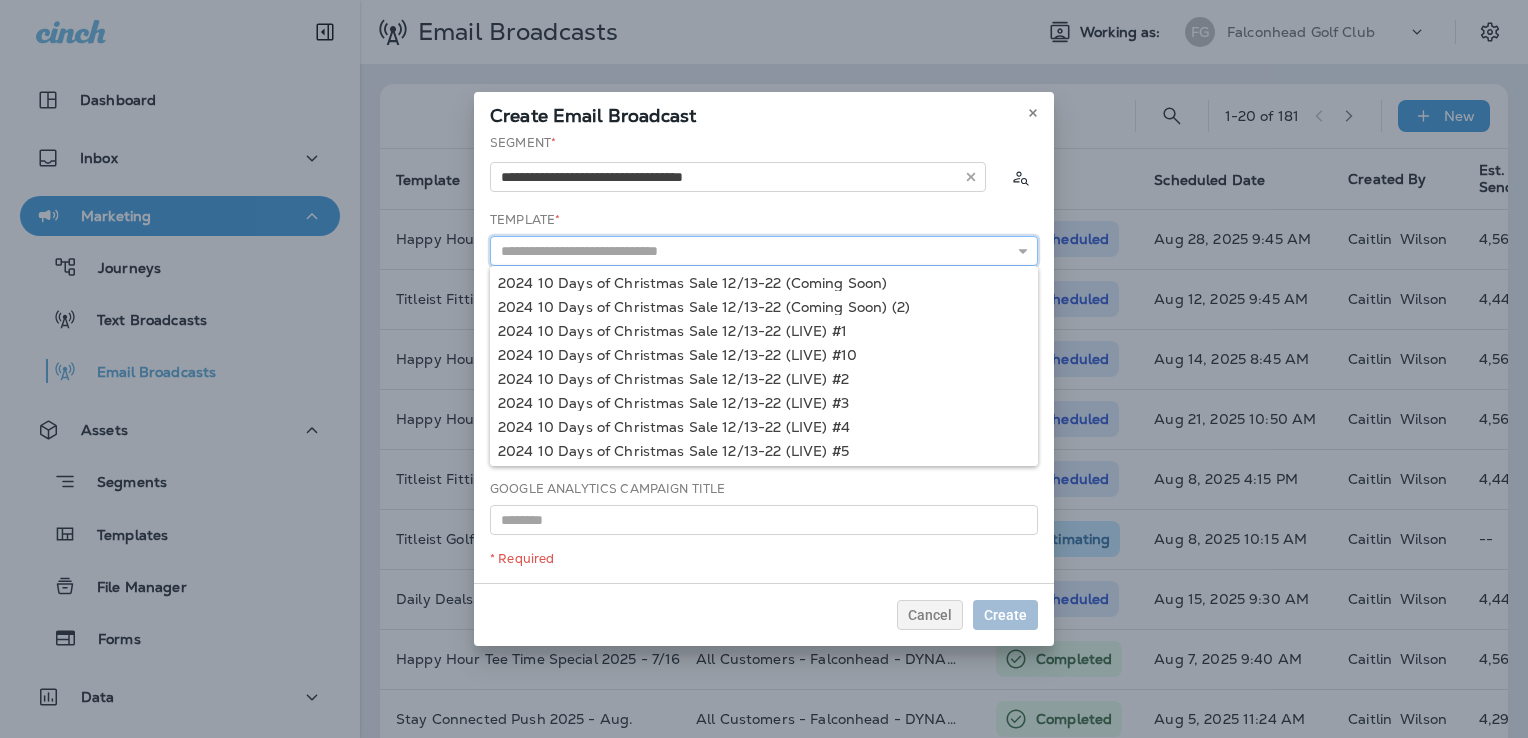 click at bounding box center [764, 251] 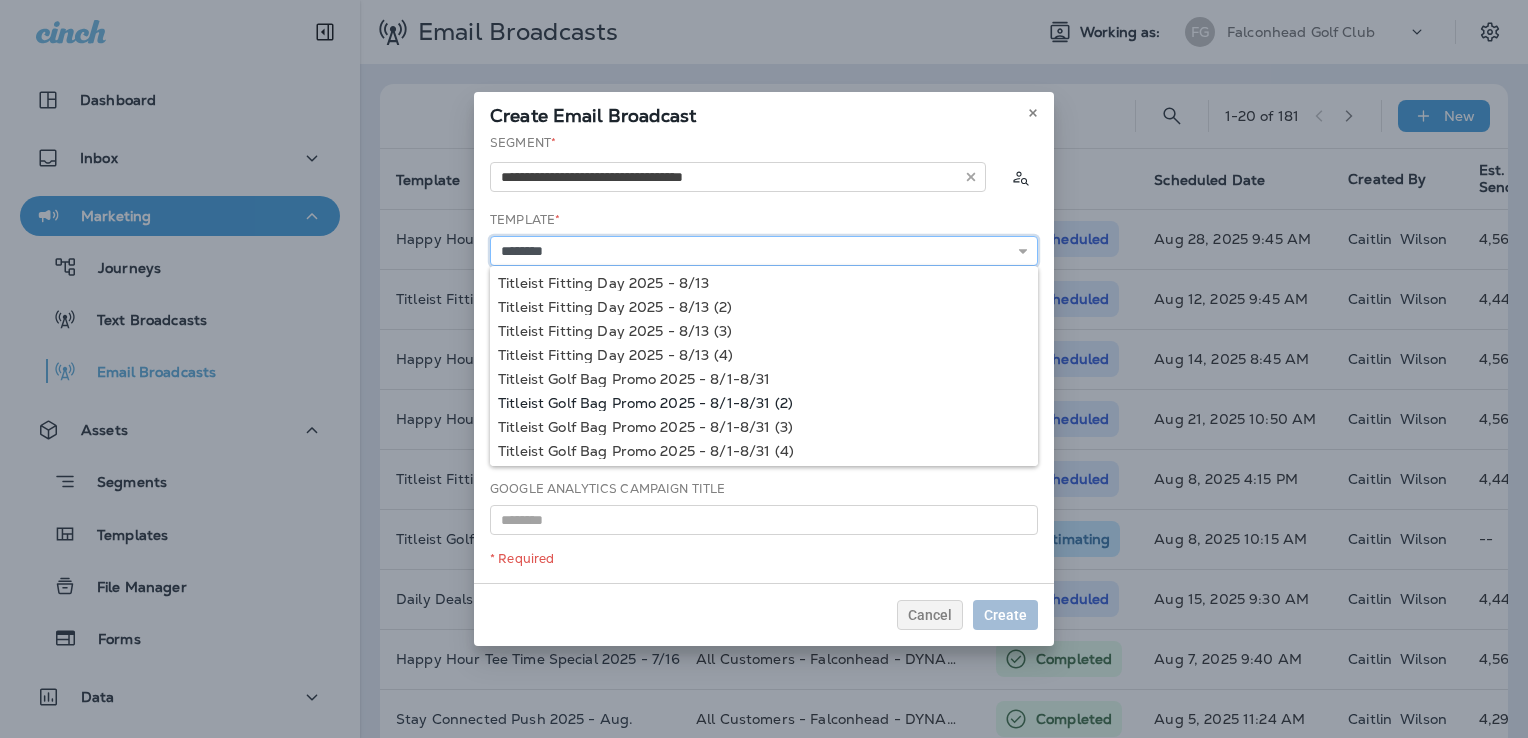 type on "**********" 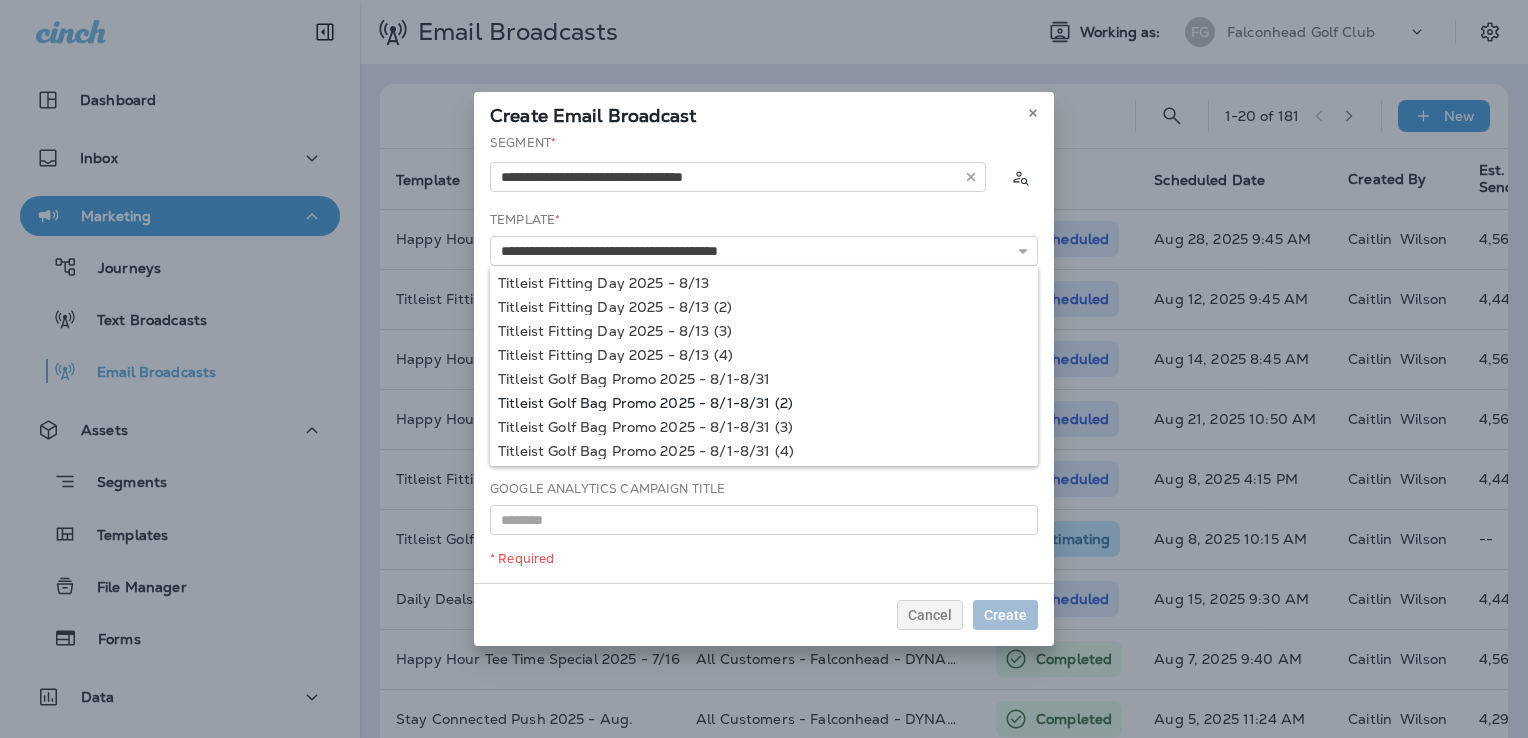 click on "**********" at bounding box center (764, 358) 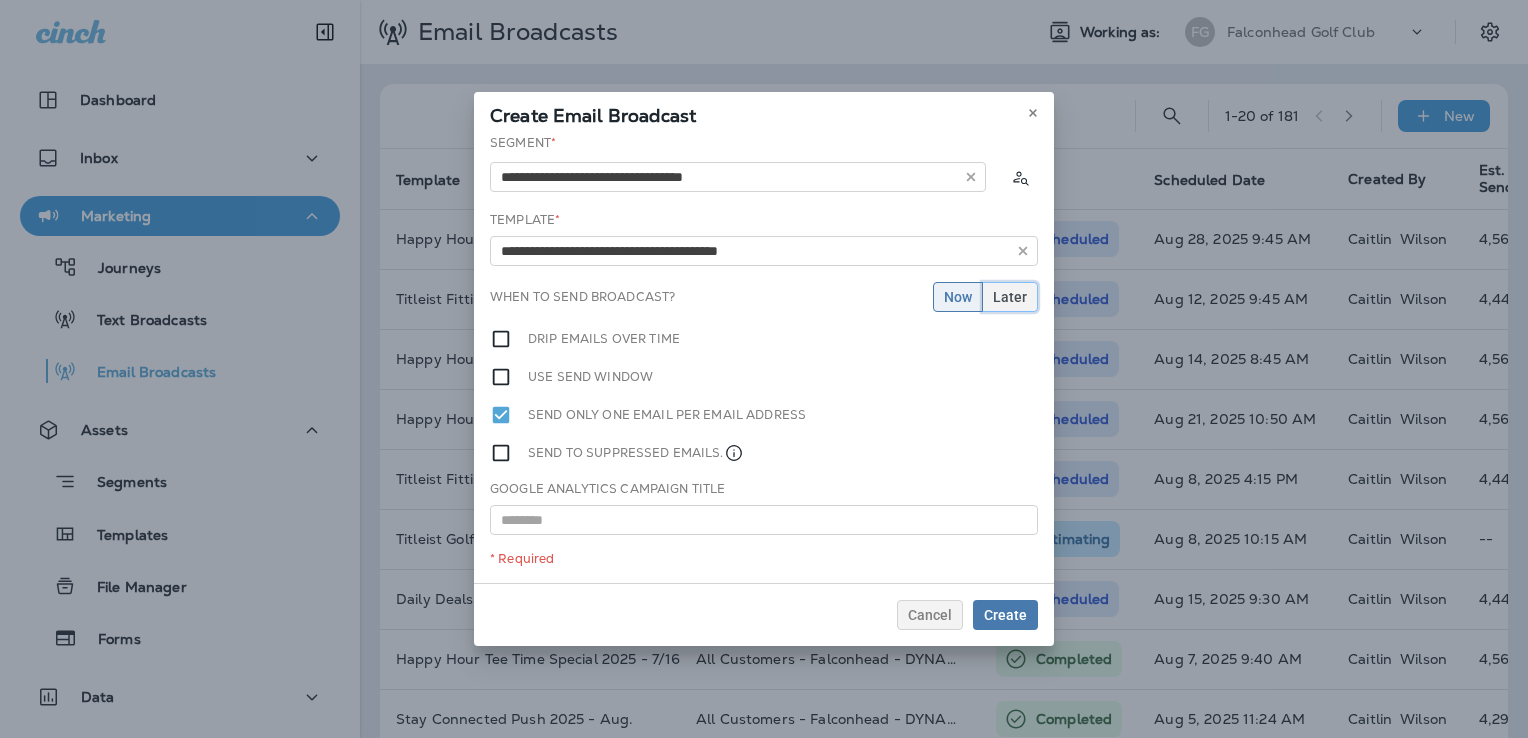 click on "Later" at bounding box center (1010, 297) 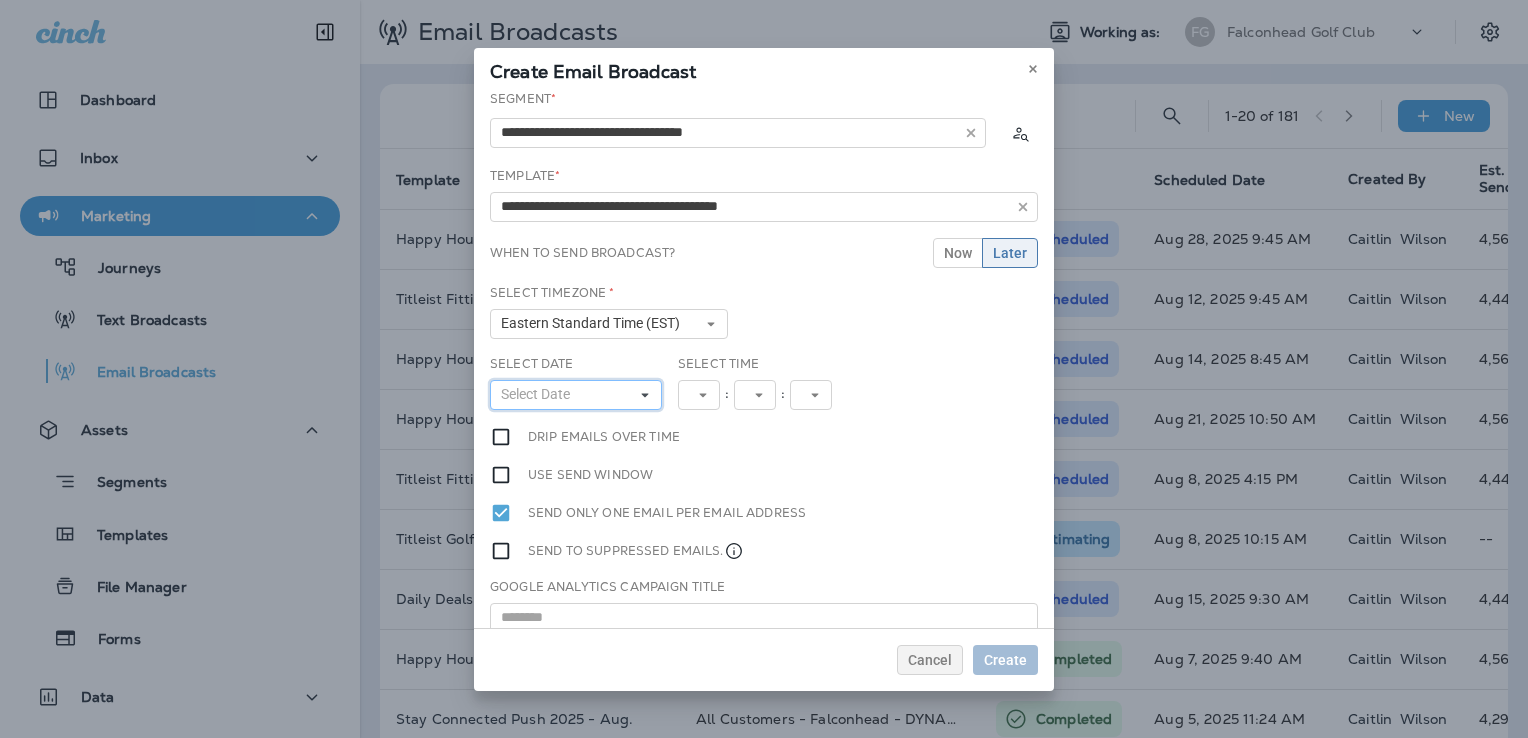 click on "Select Date" at bounding box center (576, 395) 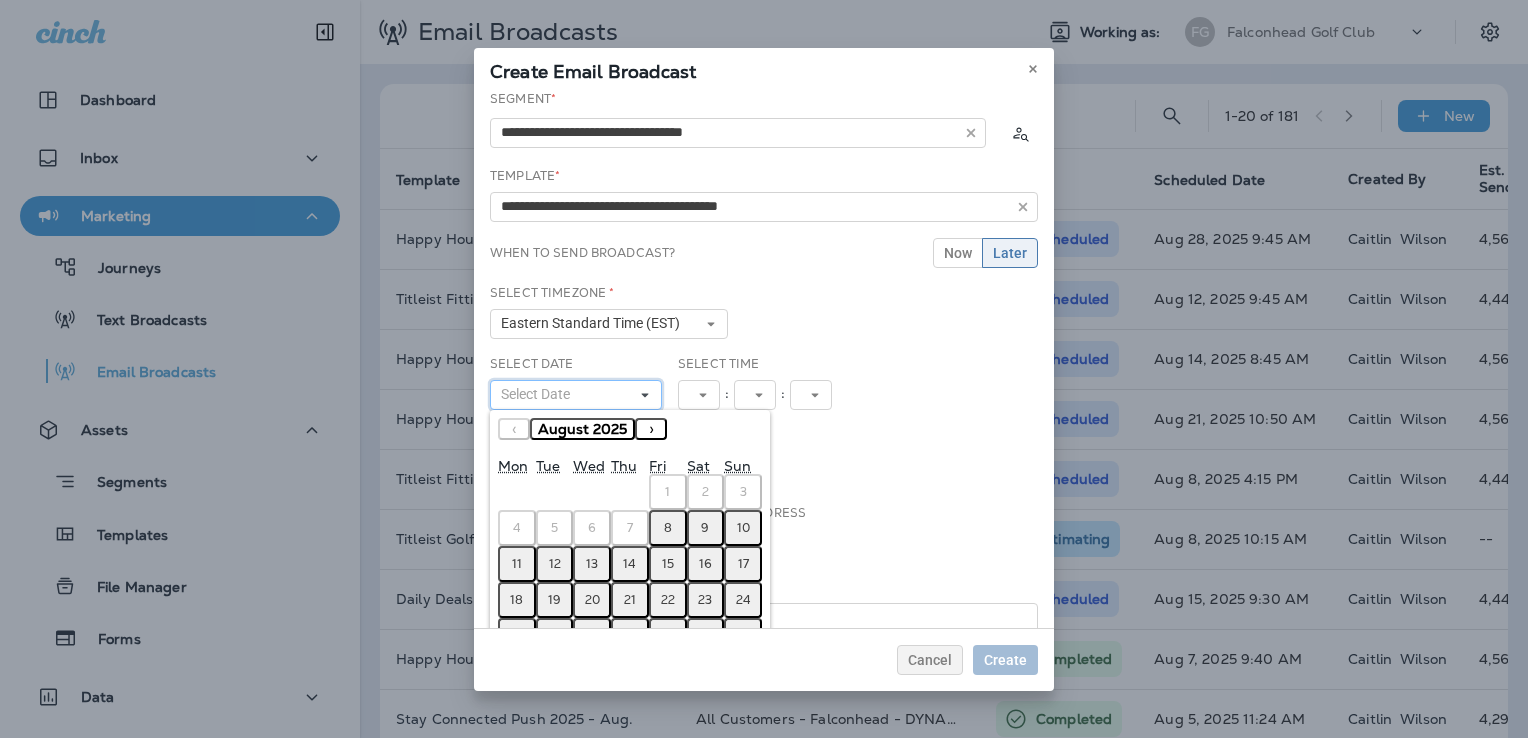 scroll, scrollTop: 52, scrollLeft: 0, axis: vertical 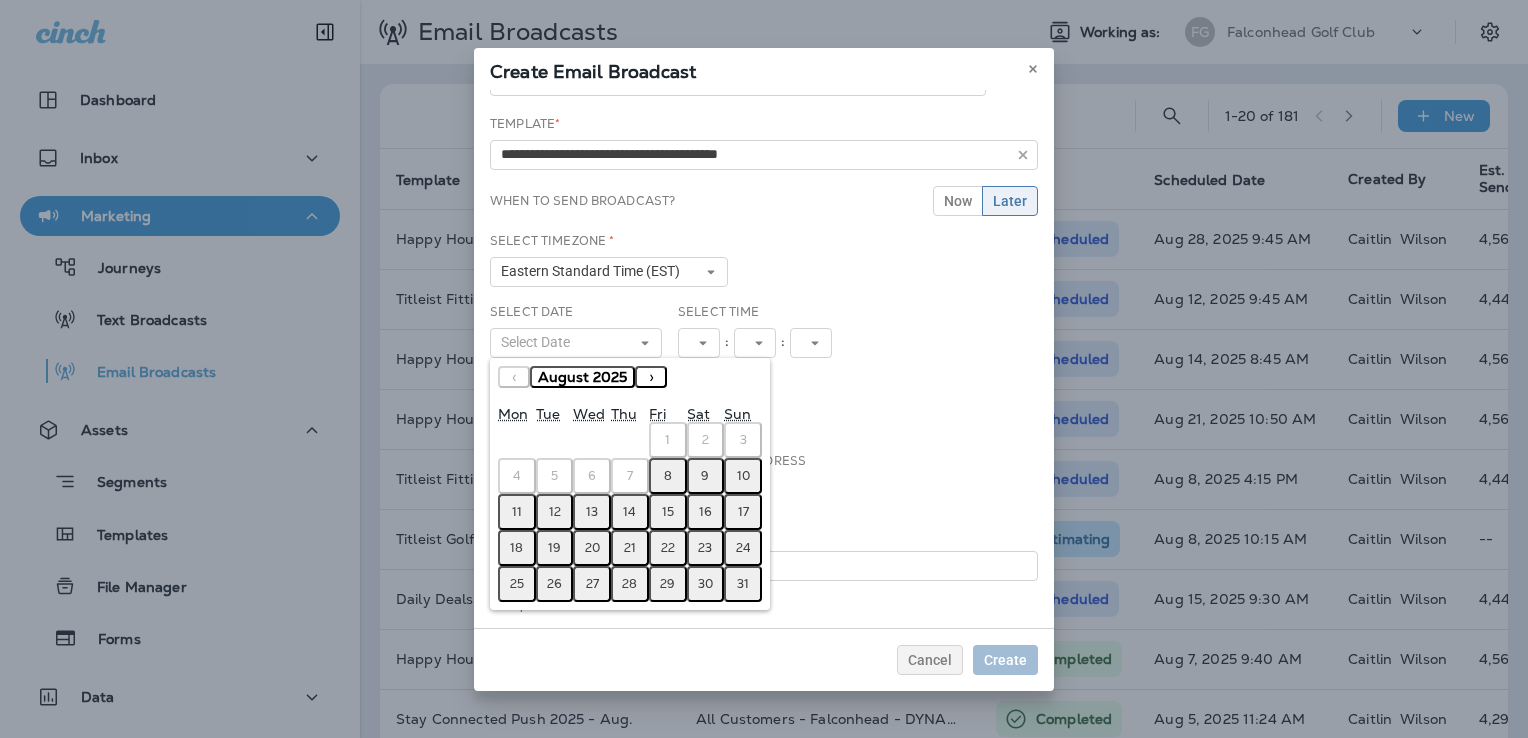 click on "15" at bounding box center [668, 512] 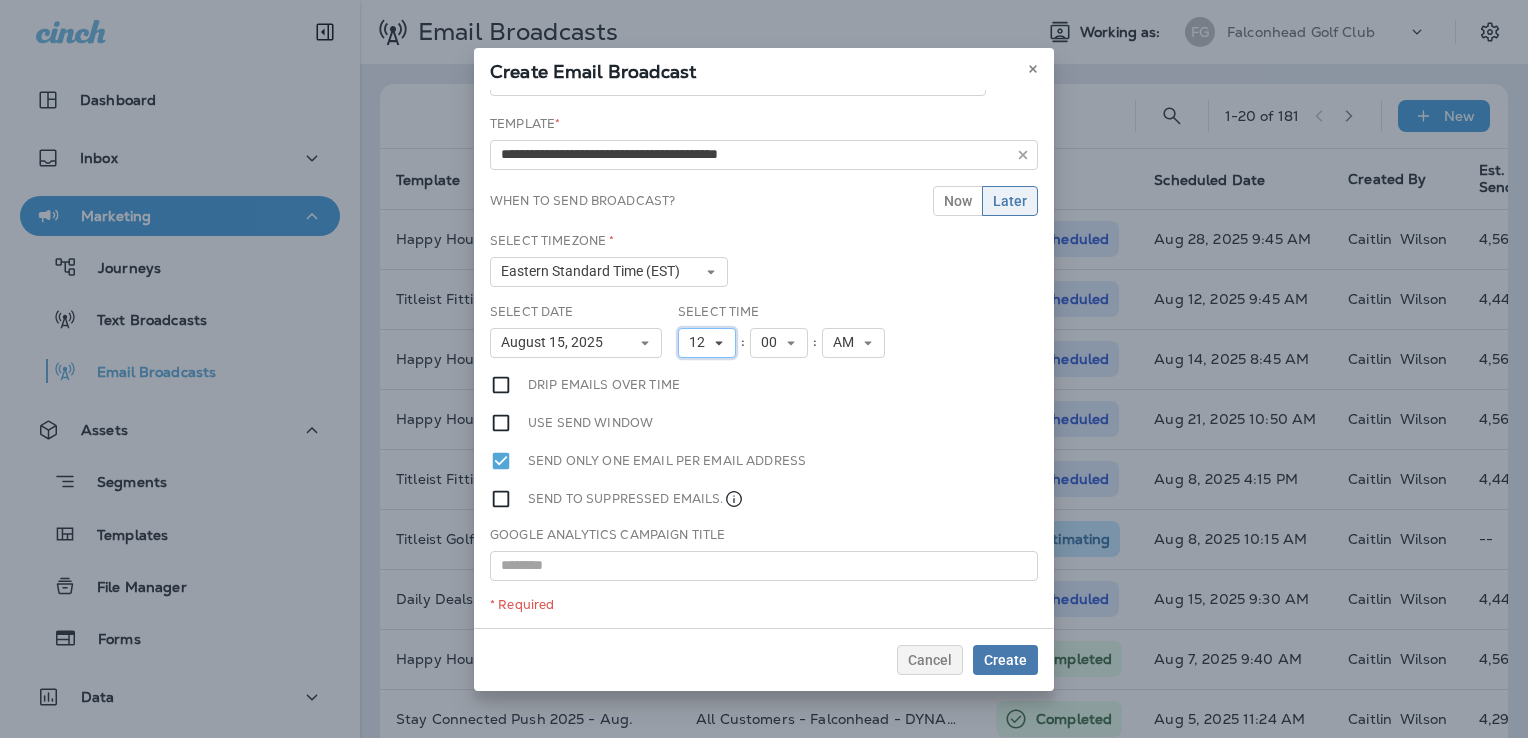 click on "12" at bounding box center [701, 342] 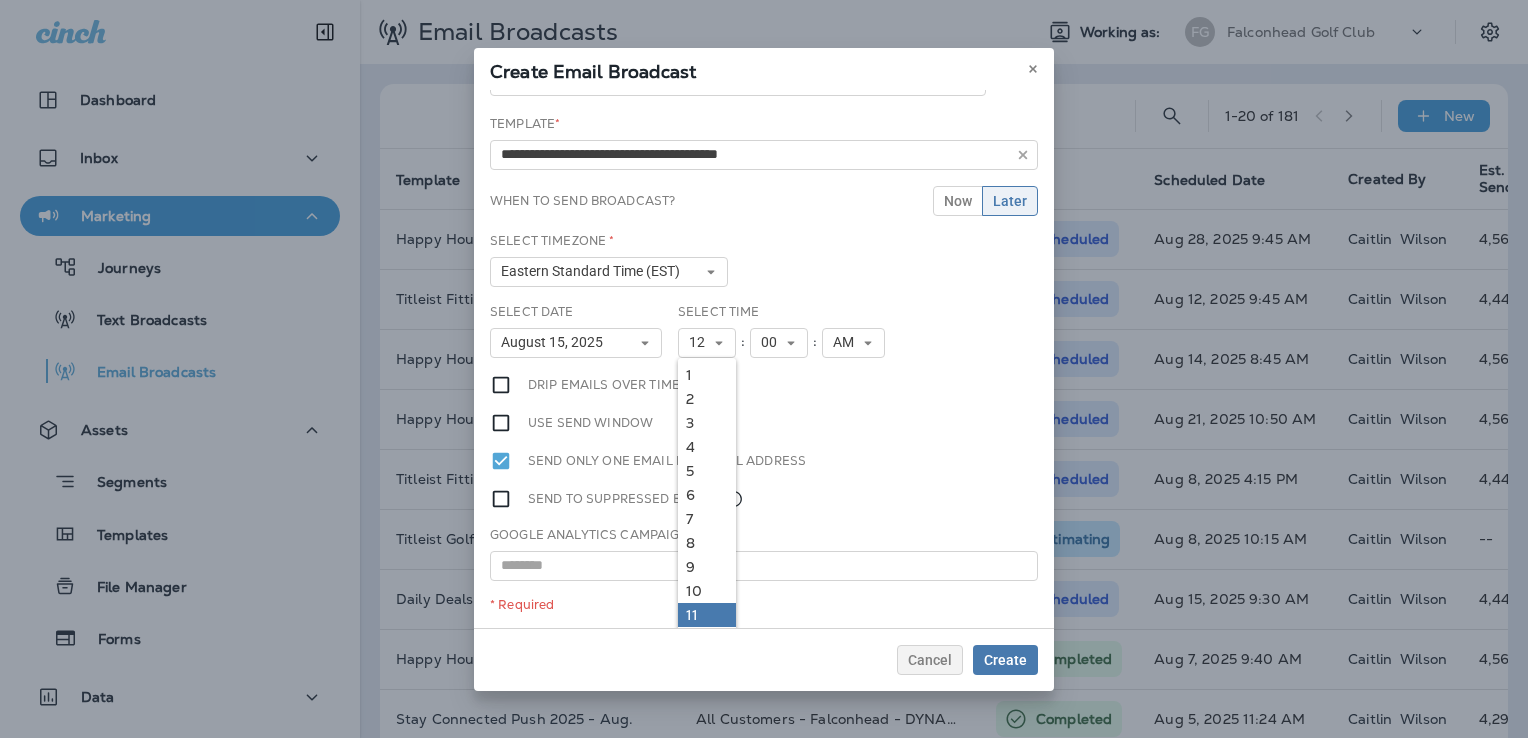 click on "11" at bounding box center [707, 615] 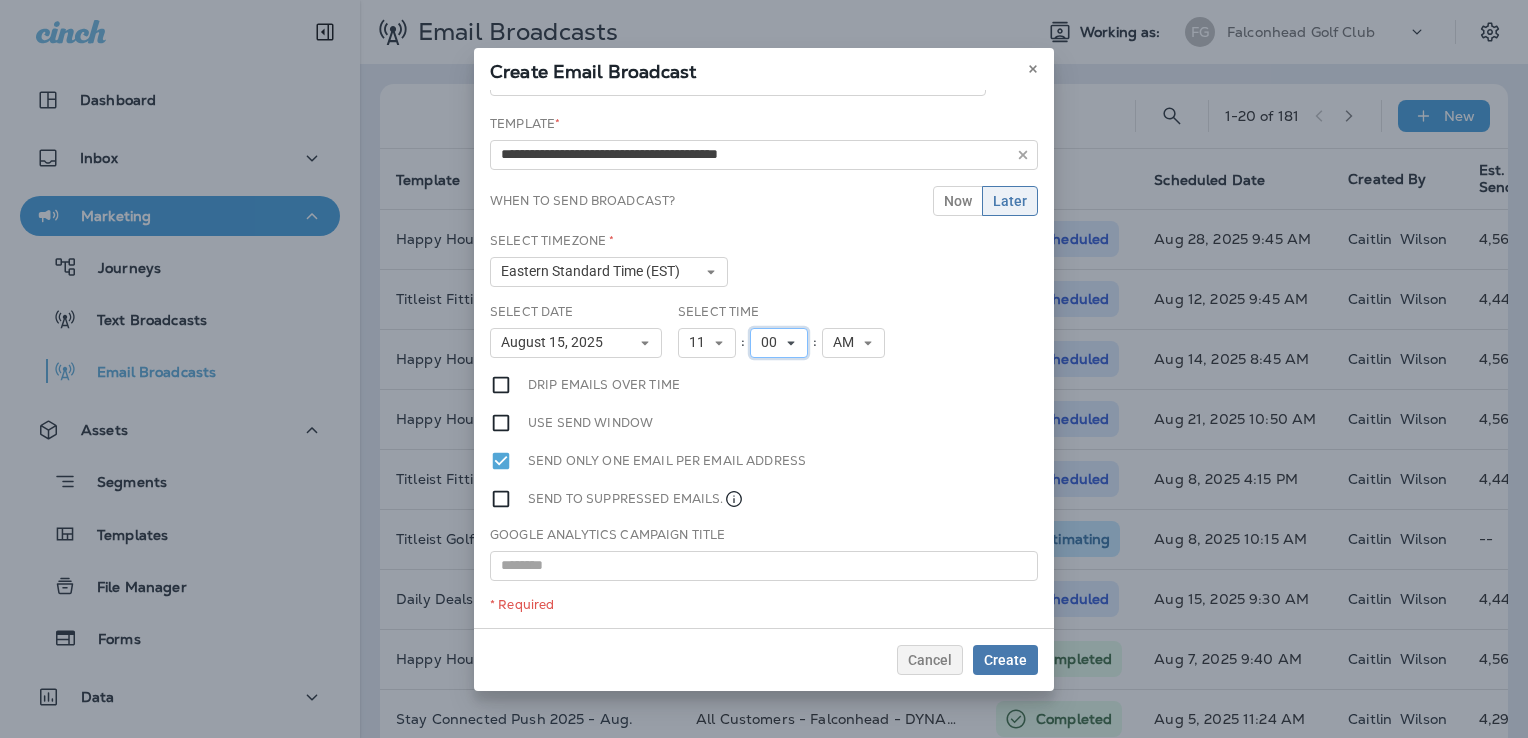 click on "00" at bounding box center (773, 342) 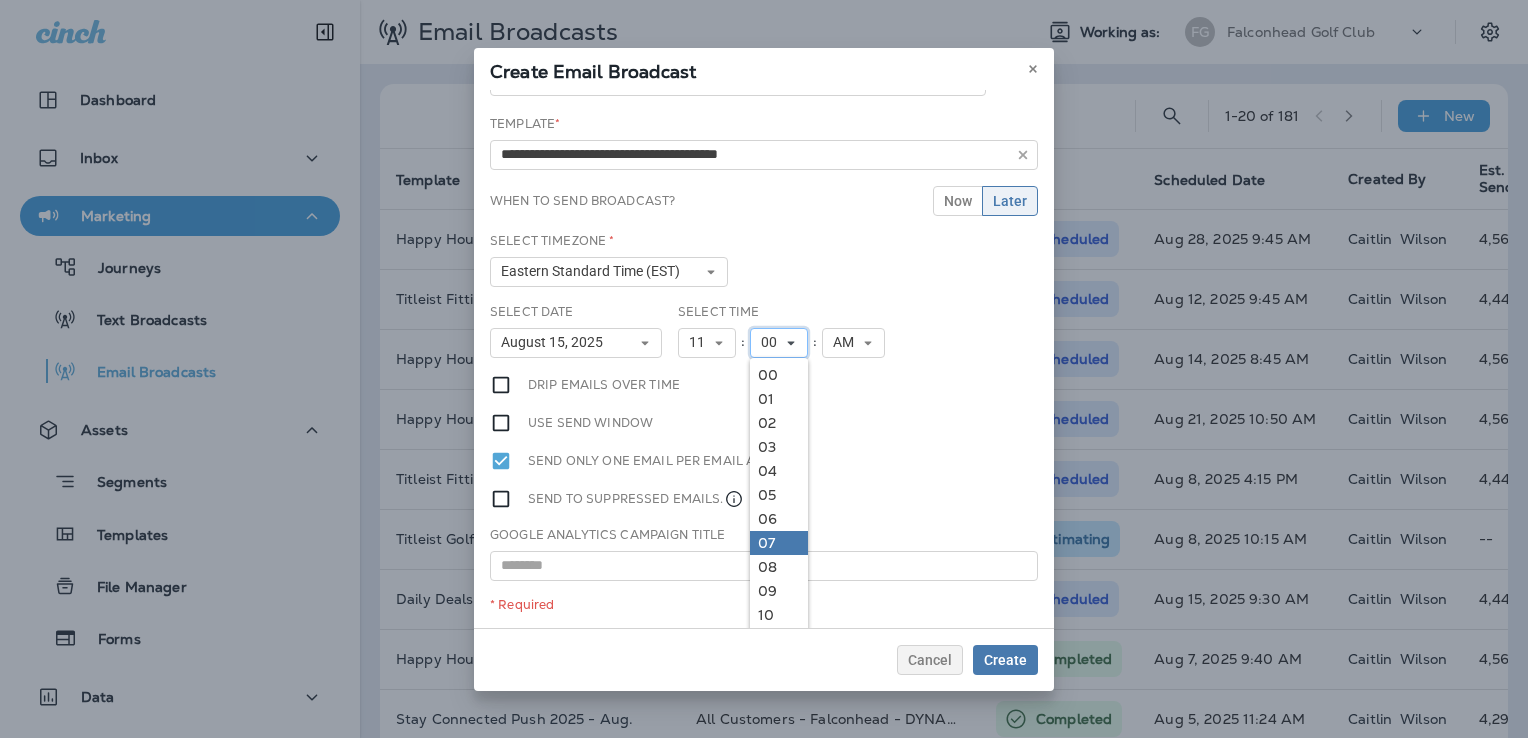 scroll, scrollTop: 100, scrollLeft: 0, axis: vertical 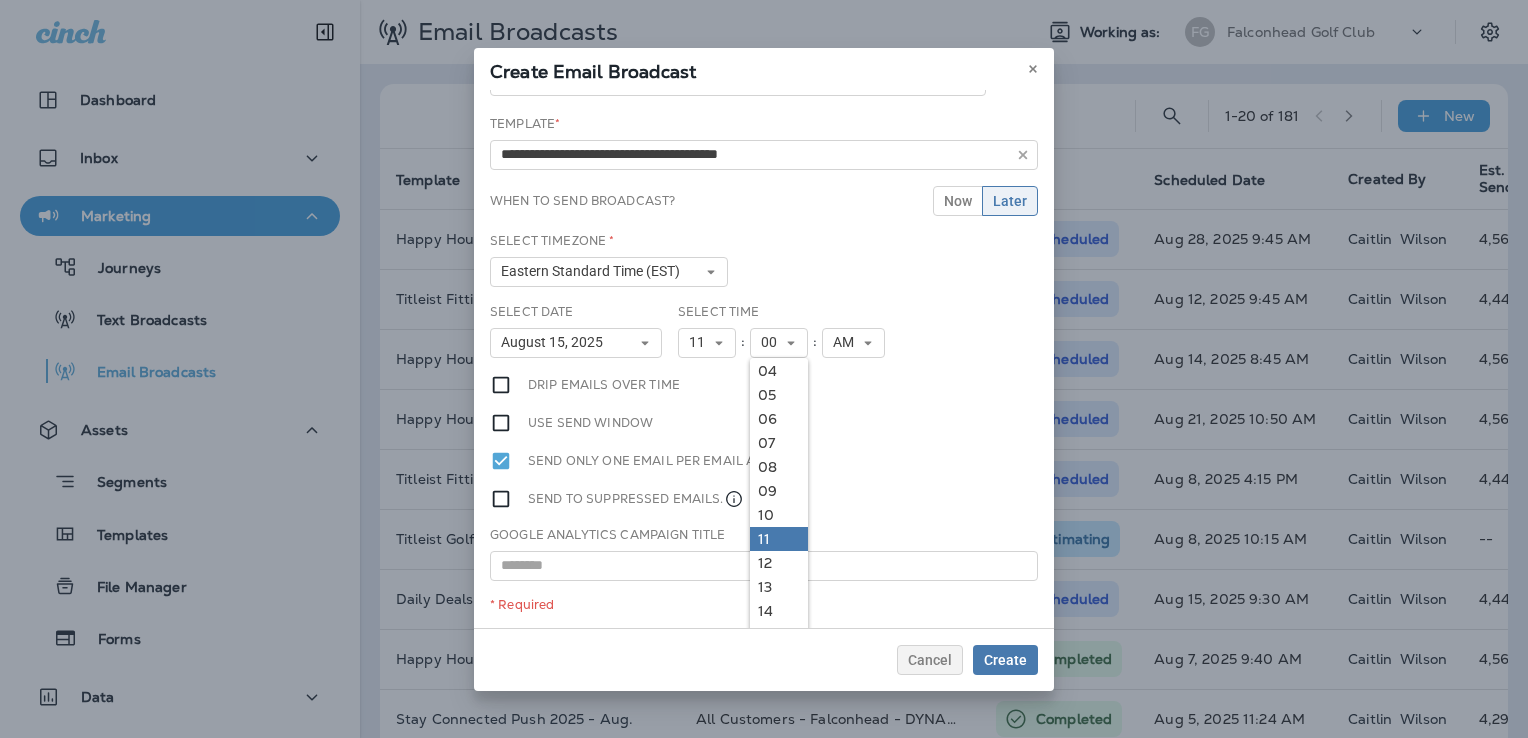 click on "11" at bounding box center [779, 539] 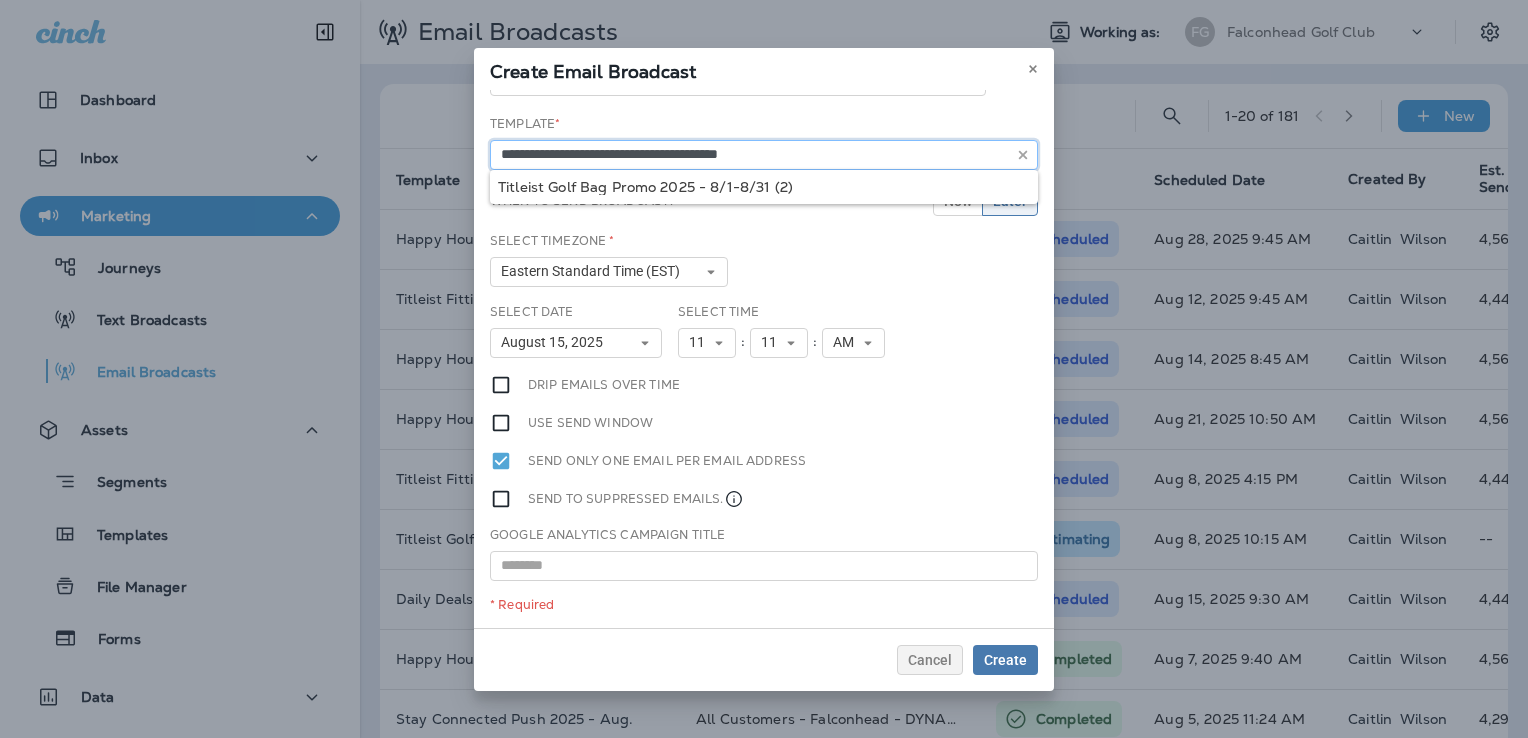 click on "**********" at bounding box center [764, 155] 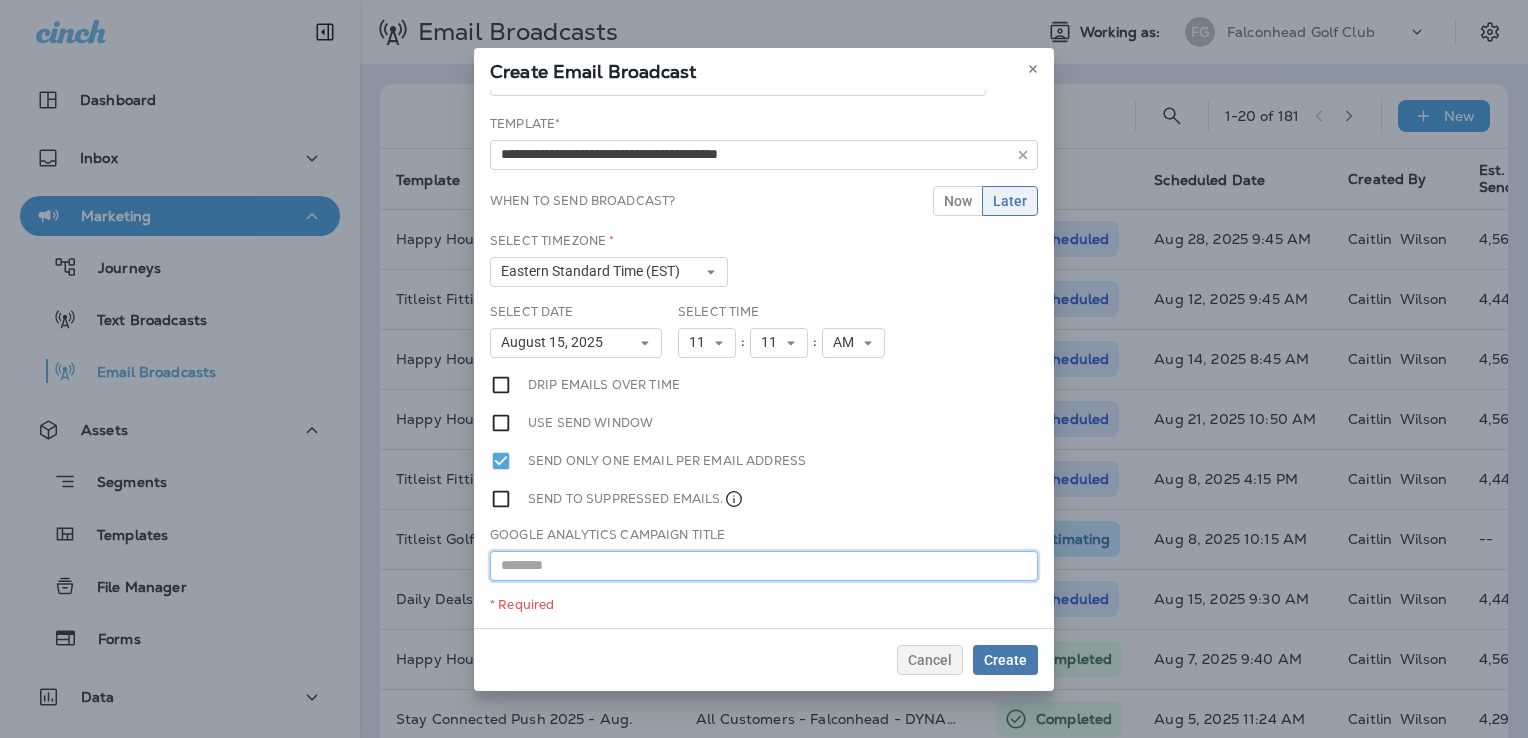 click at bounding box center (764, 566) 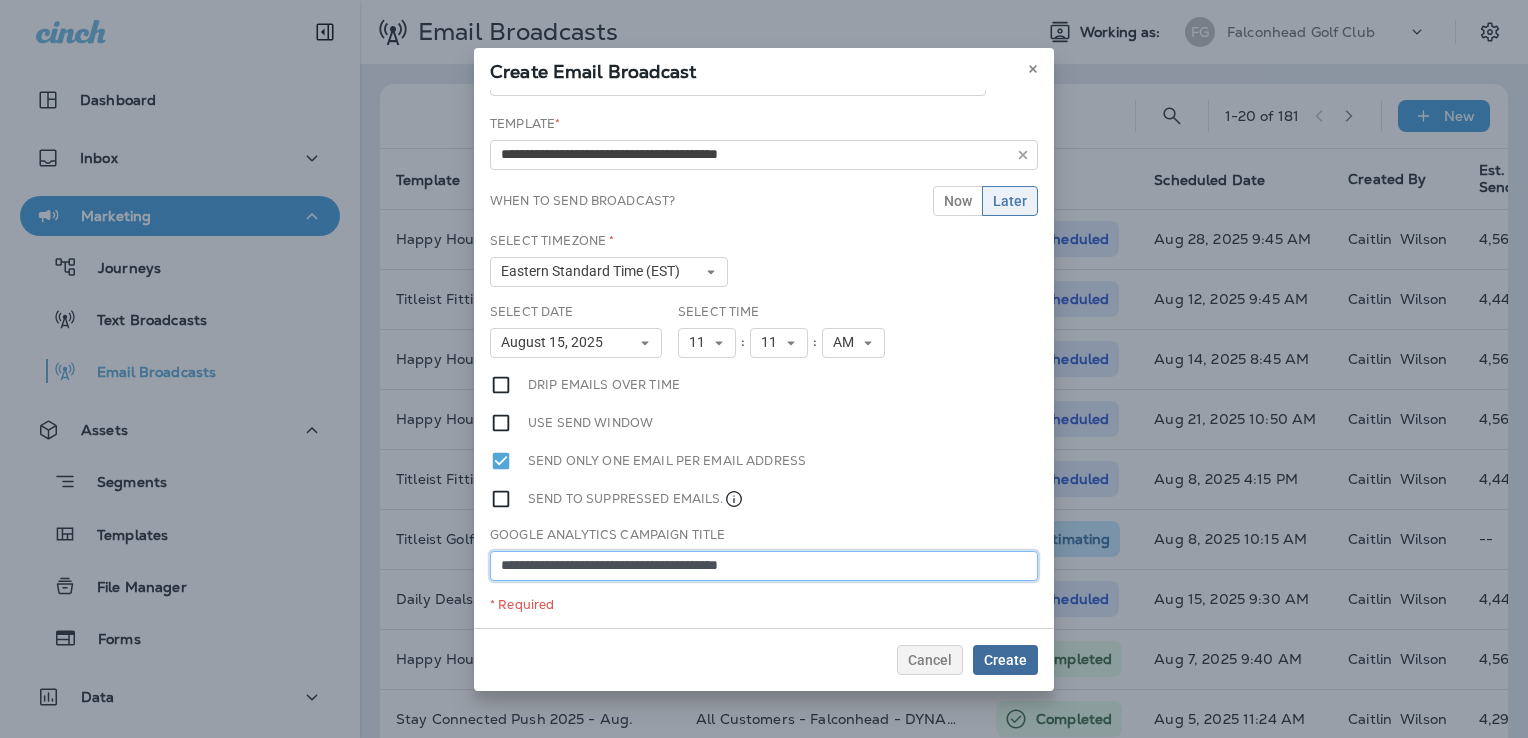type on "**********" 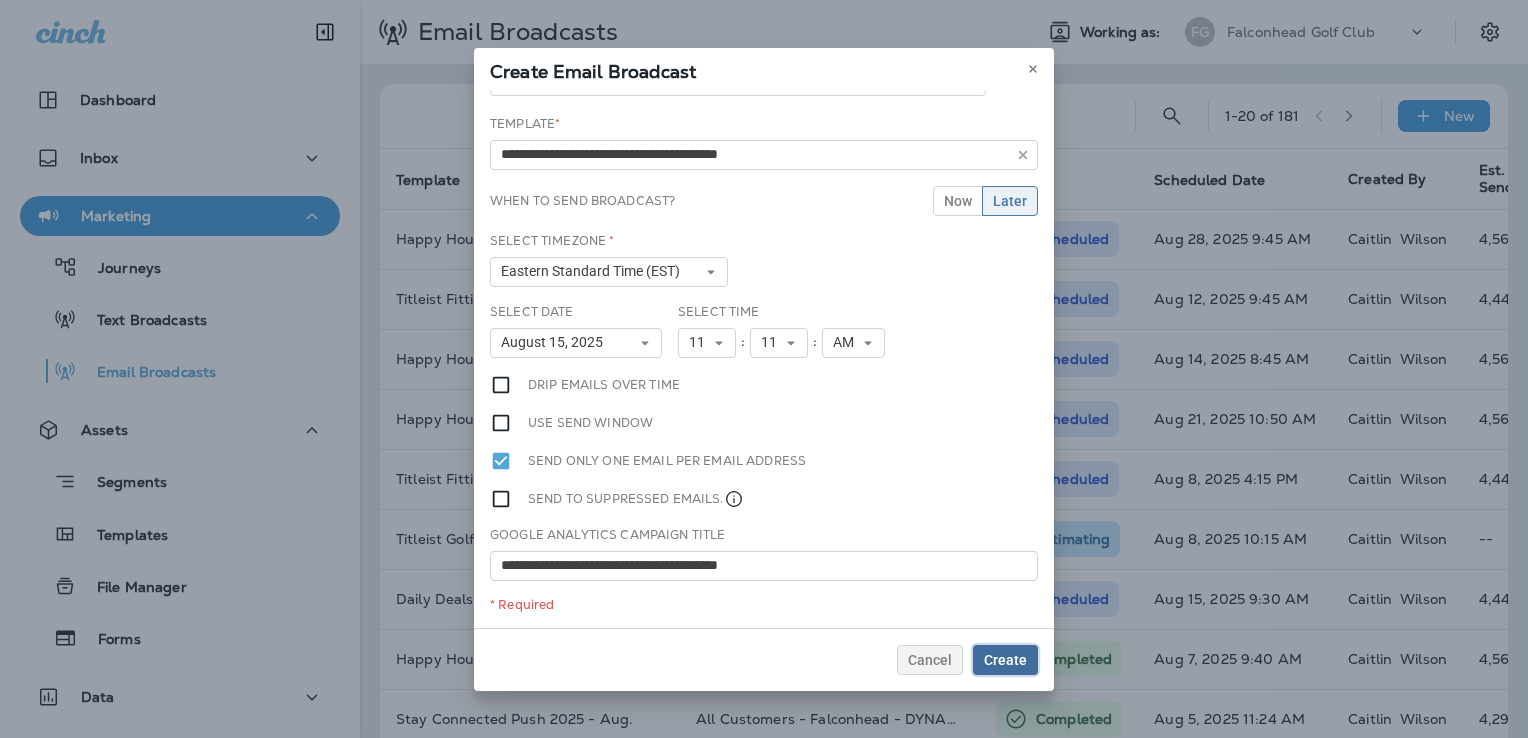 click on "Create" at bounding box center (1005, 660) 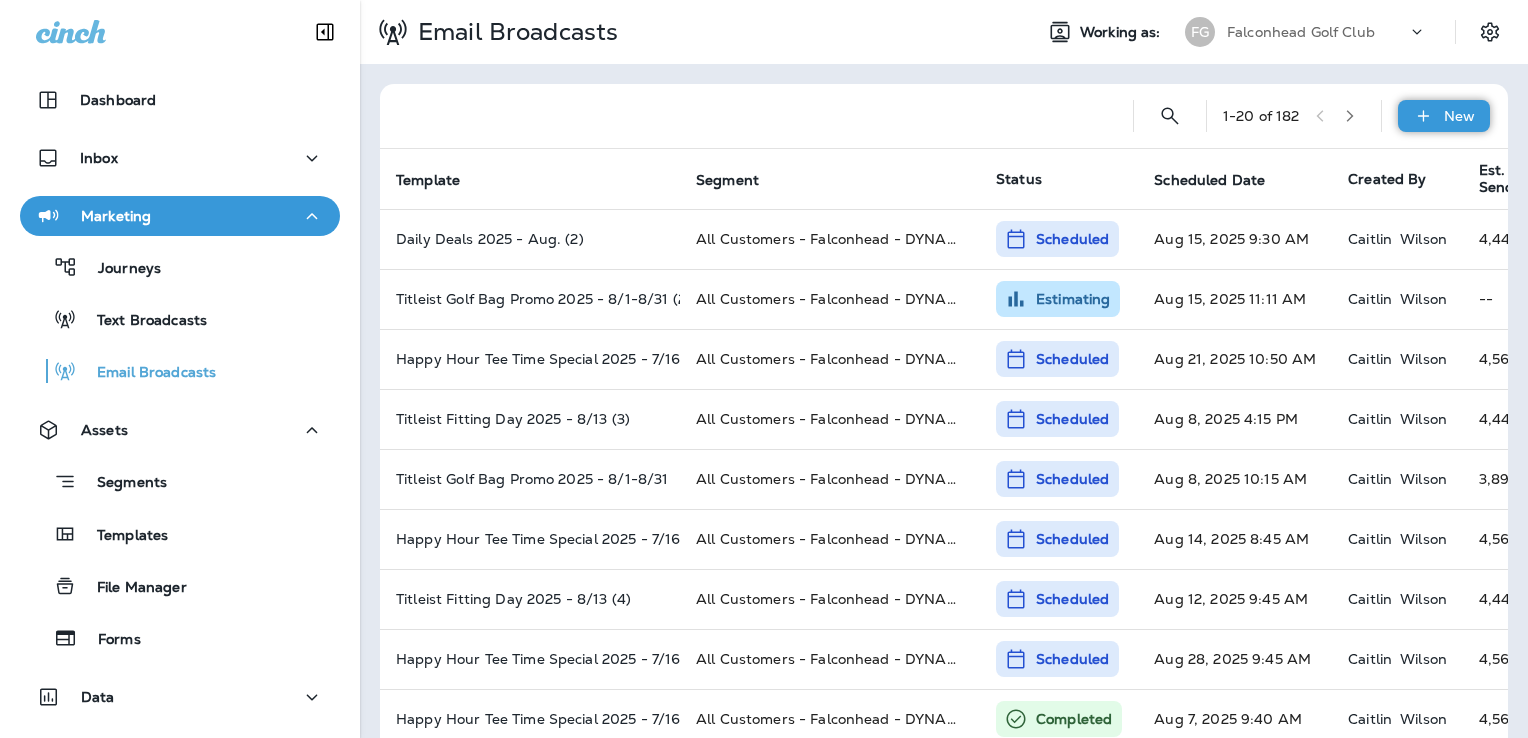 click 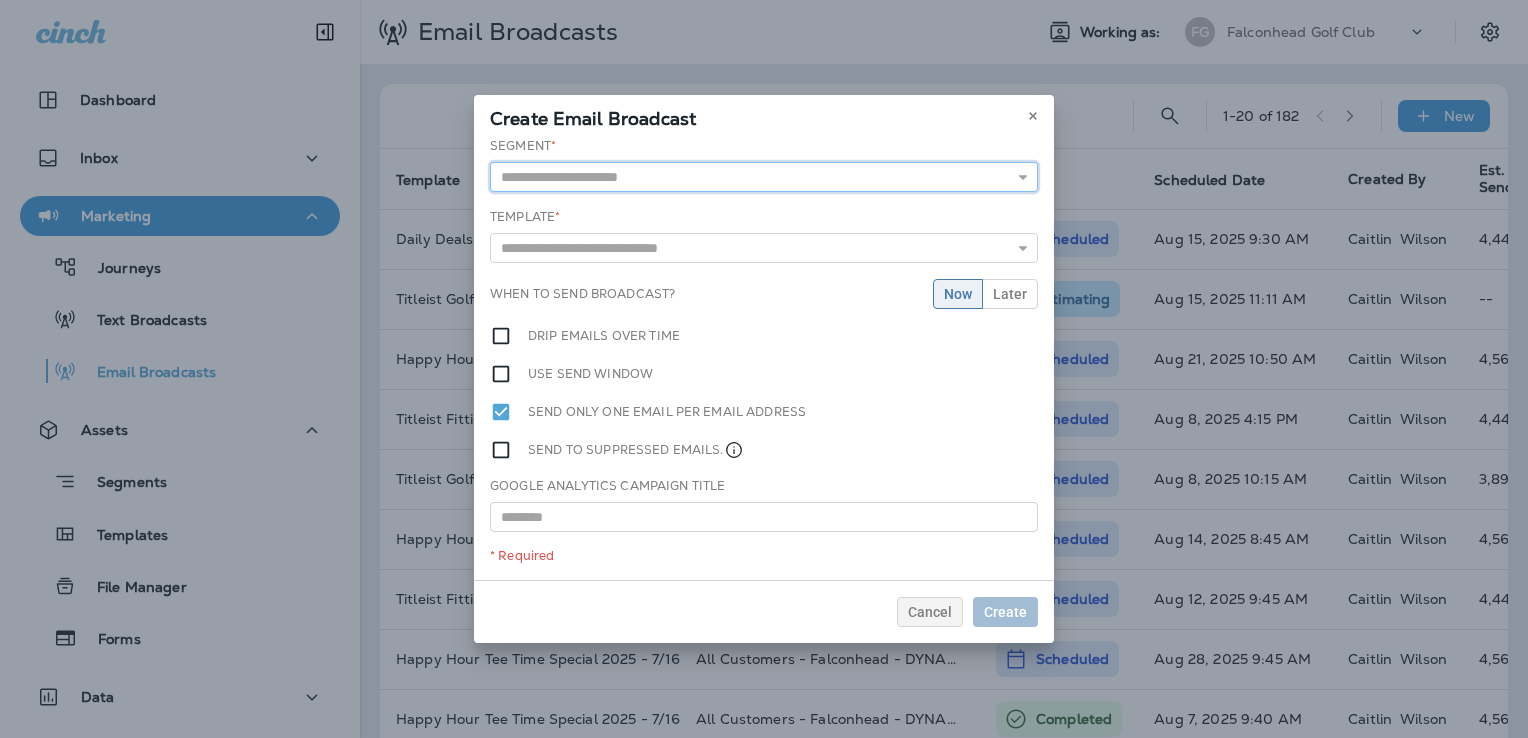 click at bounding box center (764, 177) 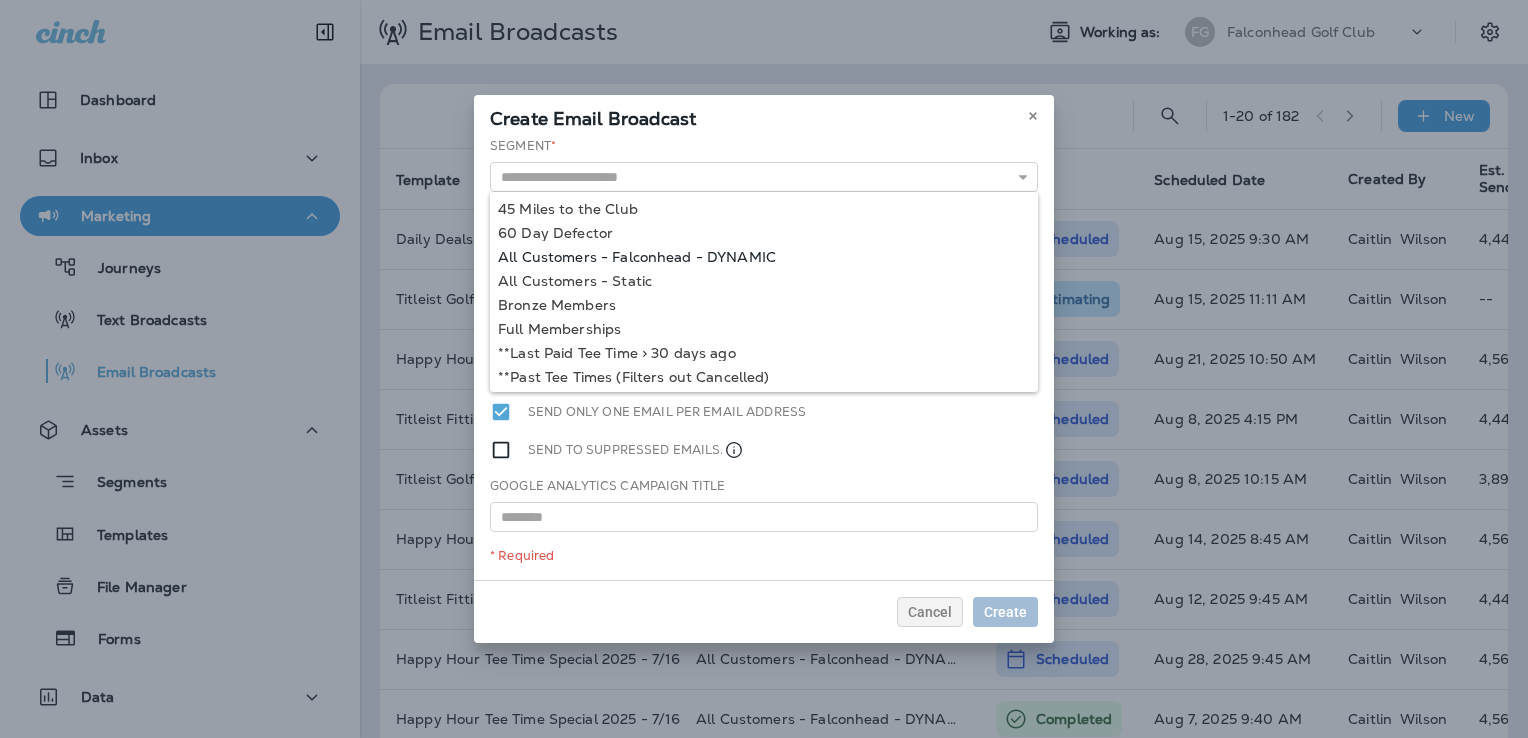 type on "**********" 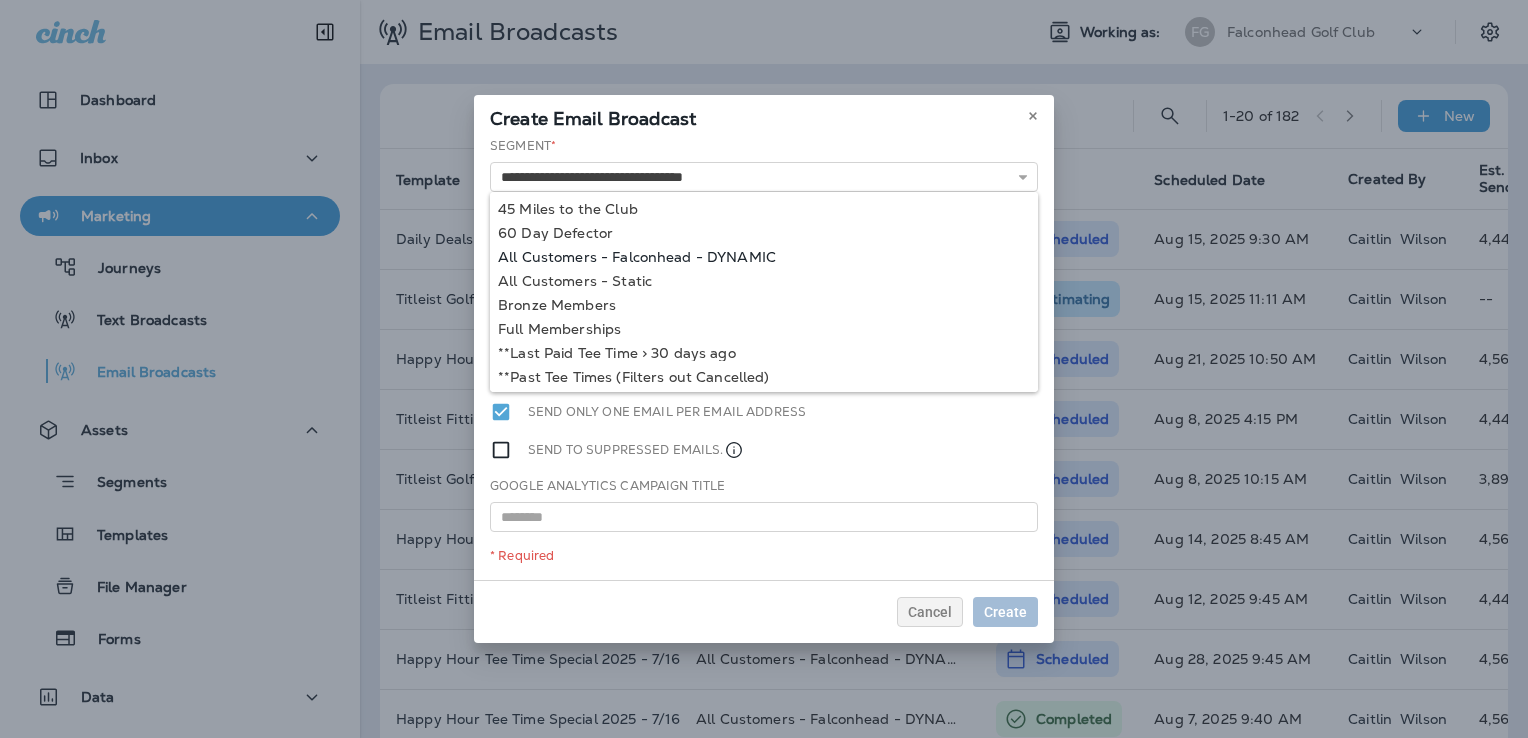 click on "**********" at bounding box center [764, 358] 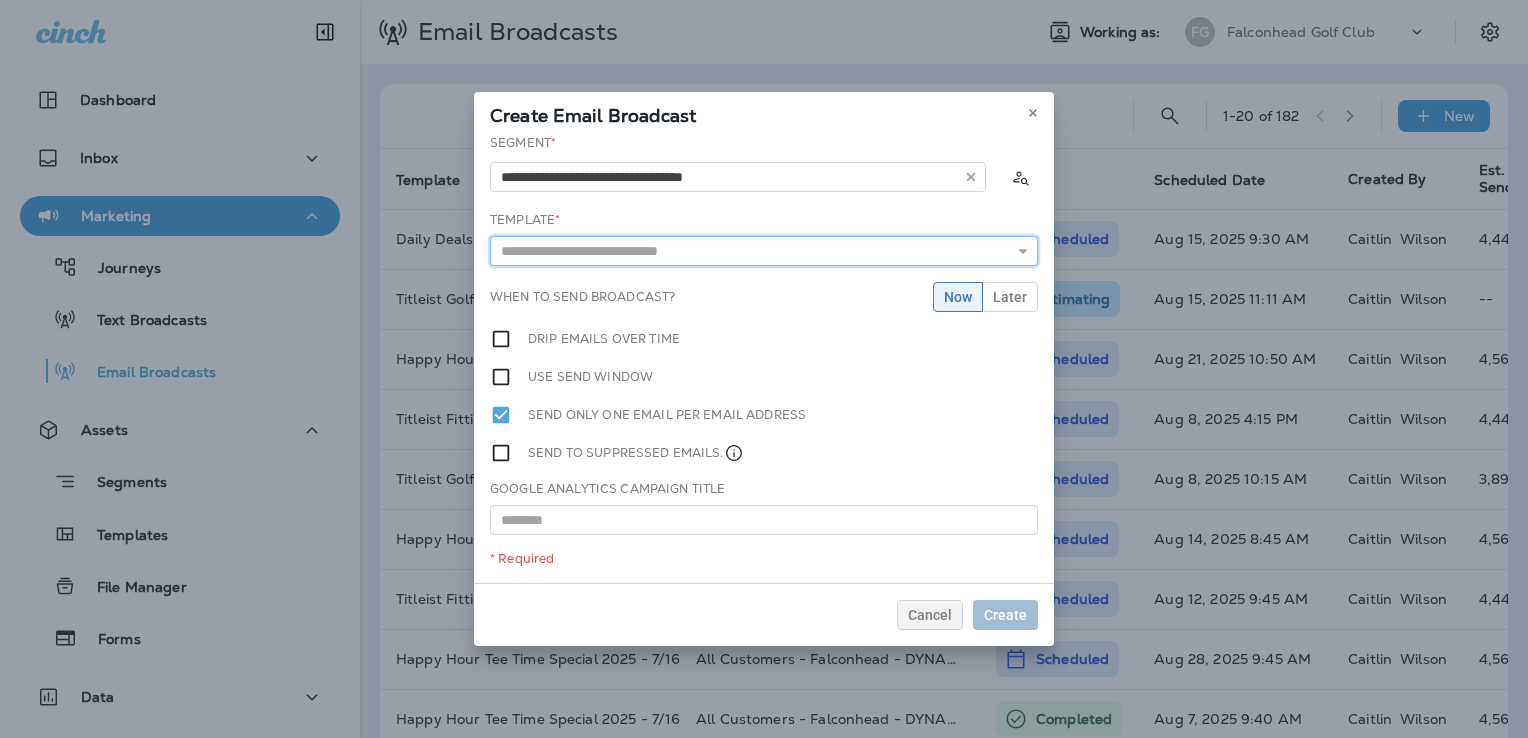click at bounding box center (764, 251) 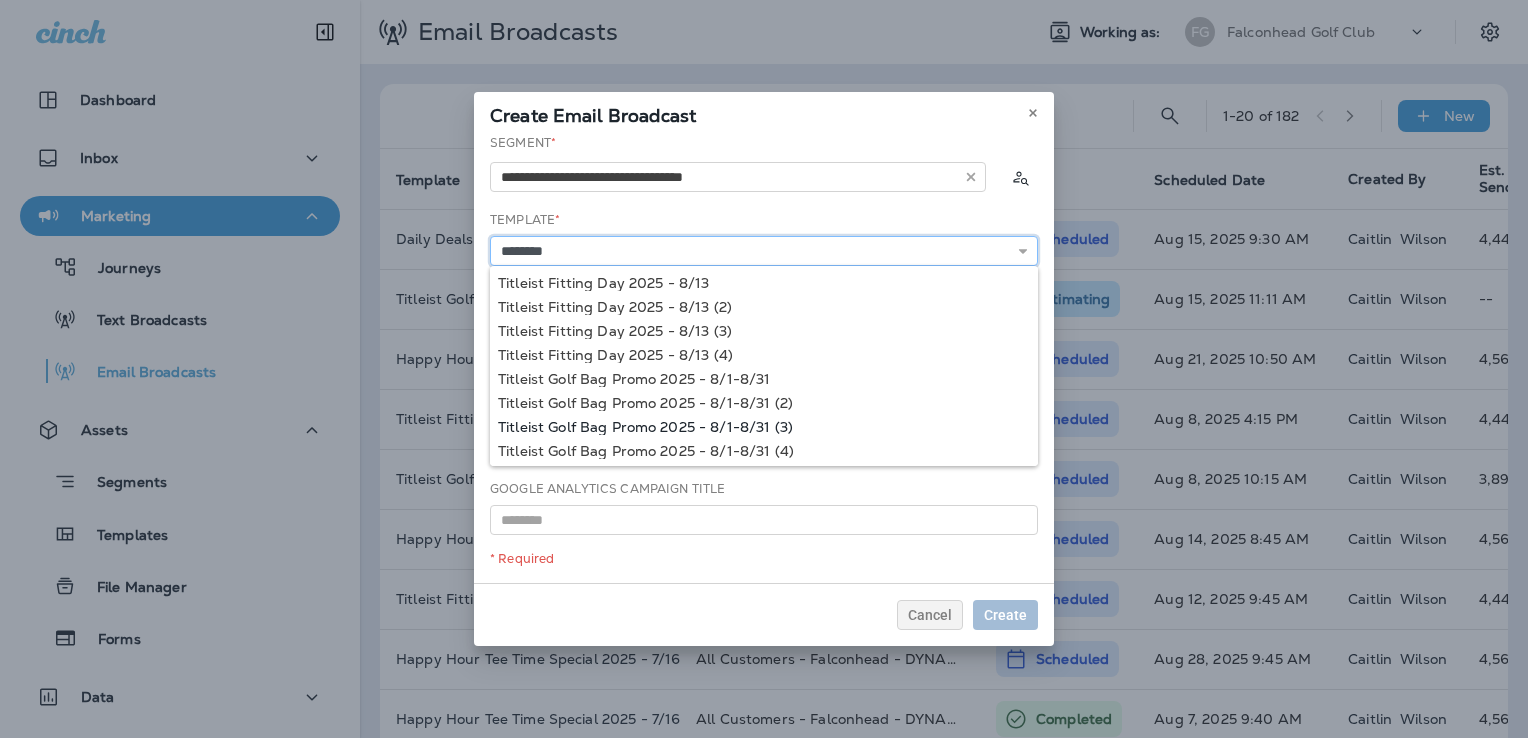 type on "**********" 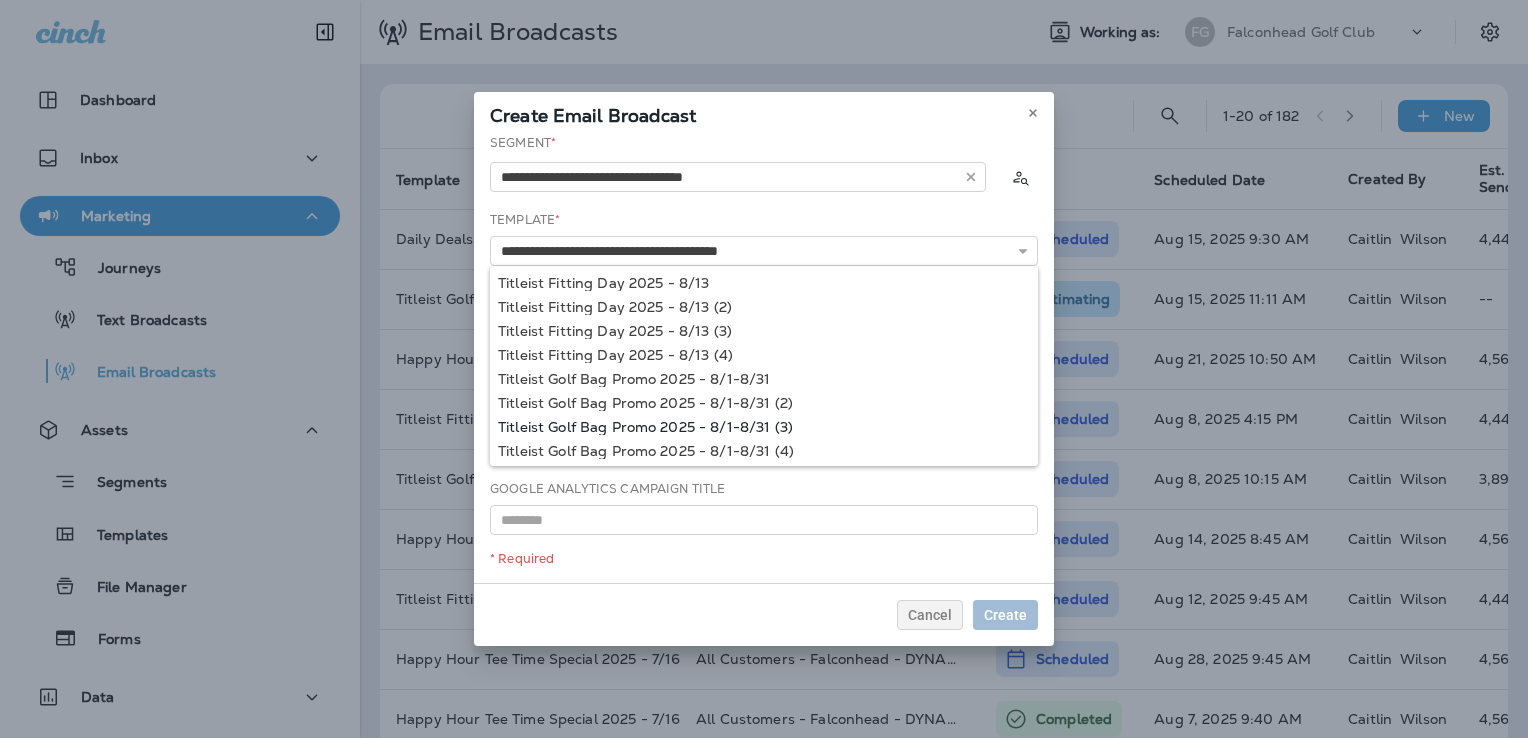 click on "**********" at bounding box center [764, 358] 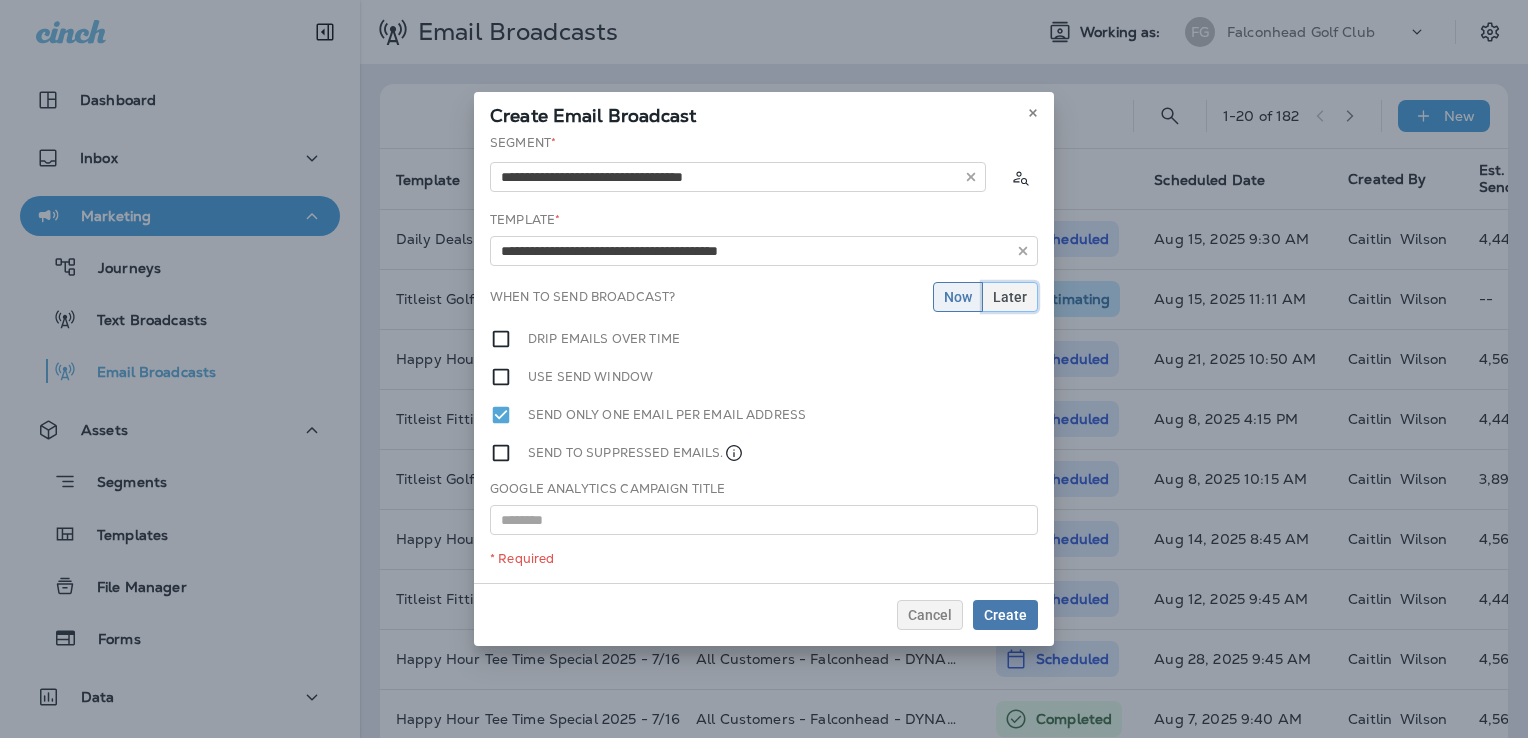 click on "Later" at bounding box center (1010, 297) 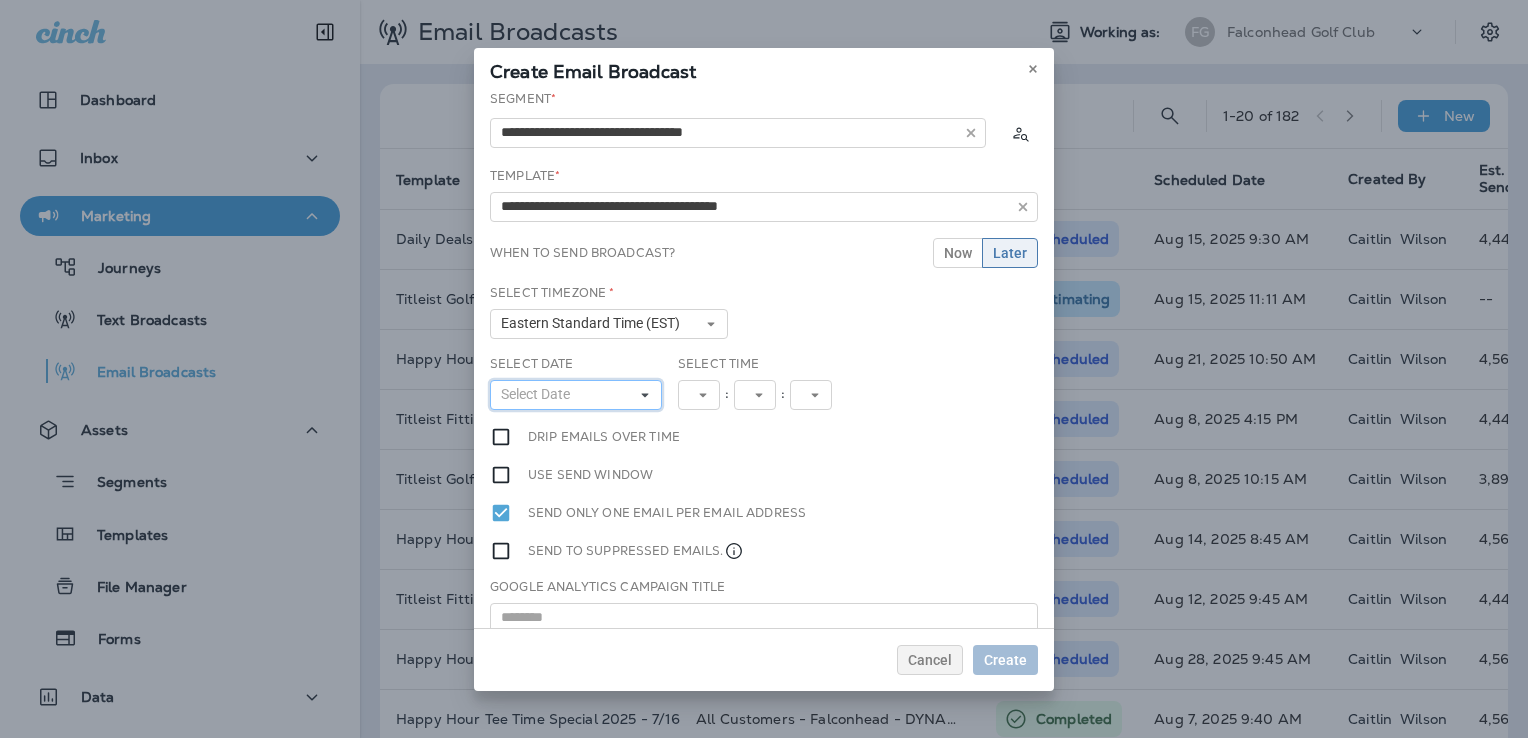 click on "Select Date" at bounding box center (576, 395) 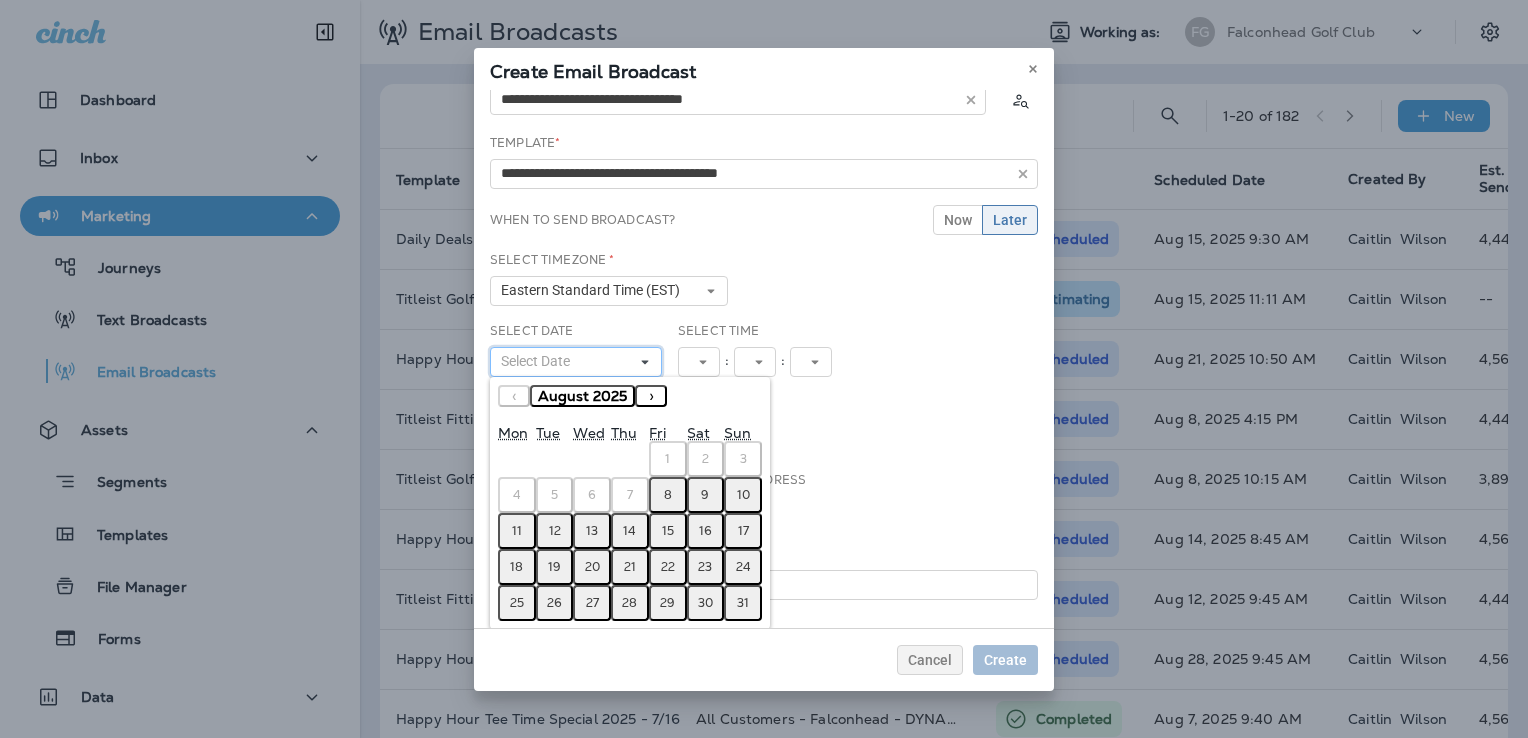 scroll, scrollTop: 52, scrollLeft: 0, axis: vertical 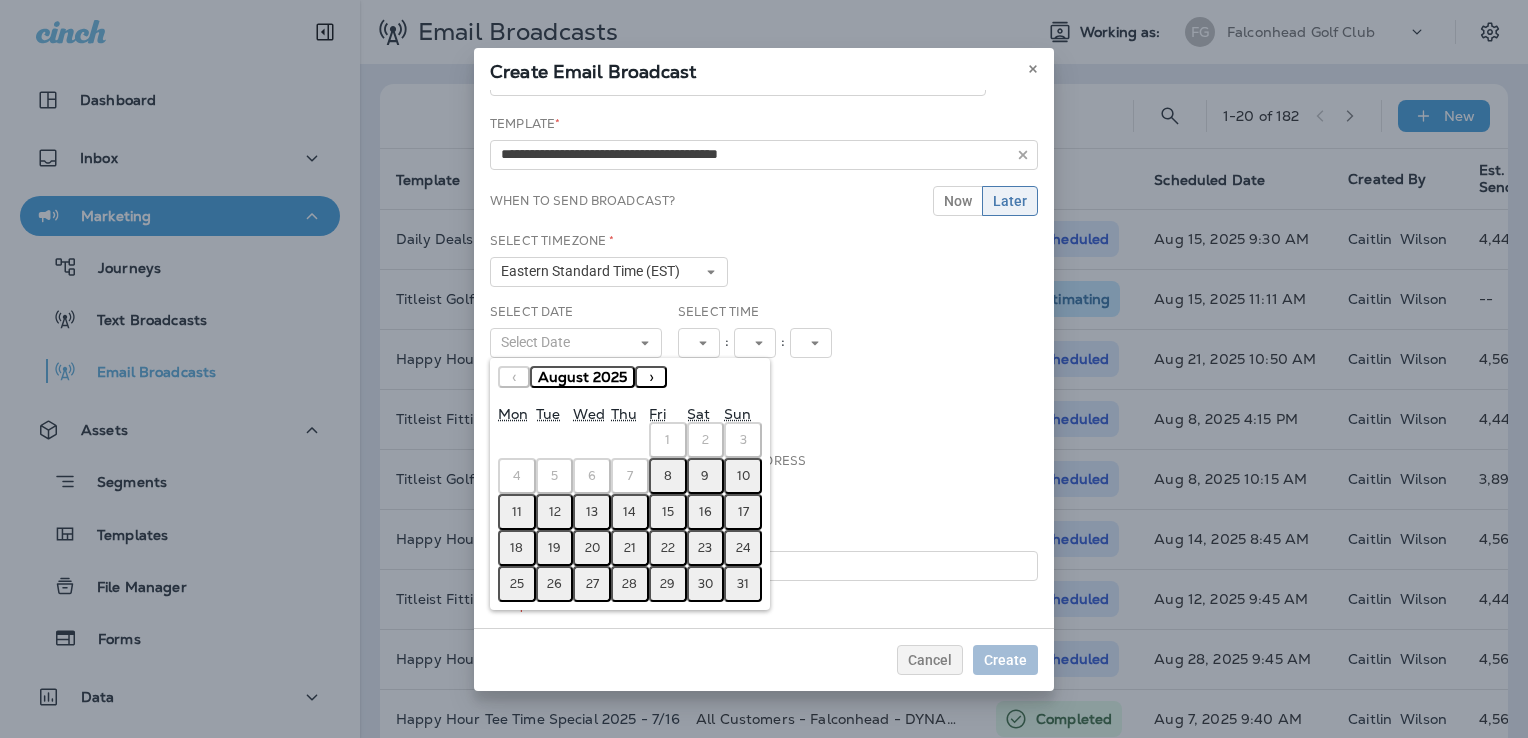 click on "22" at bounding box center [668, 548] 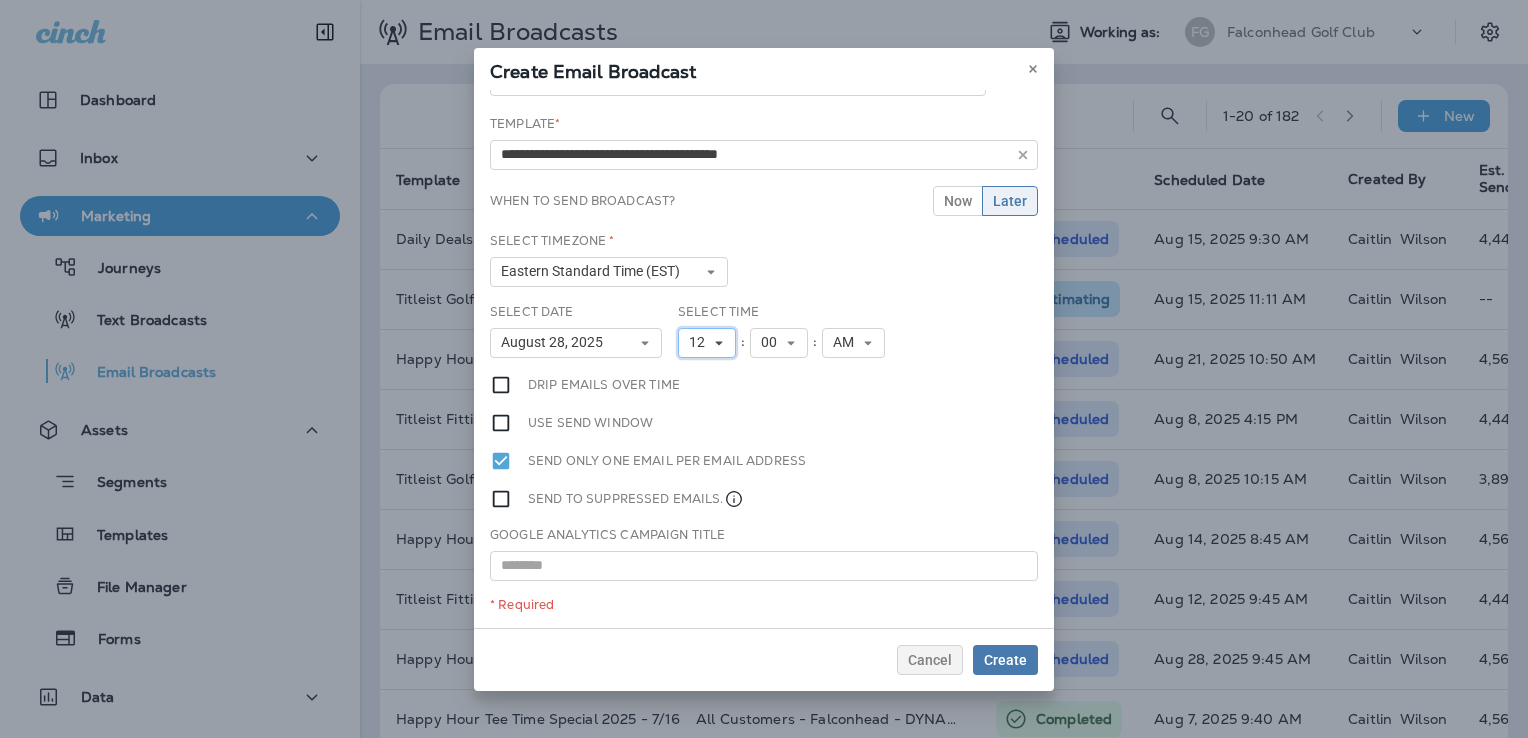 click 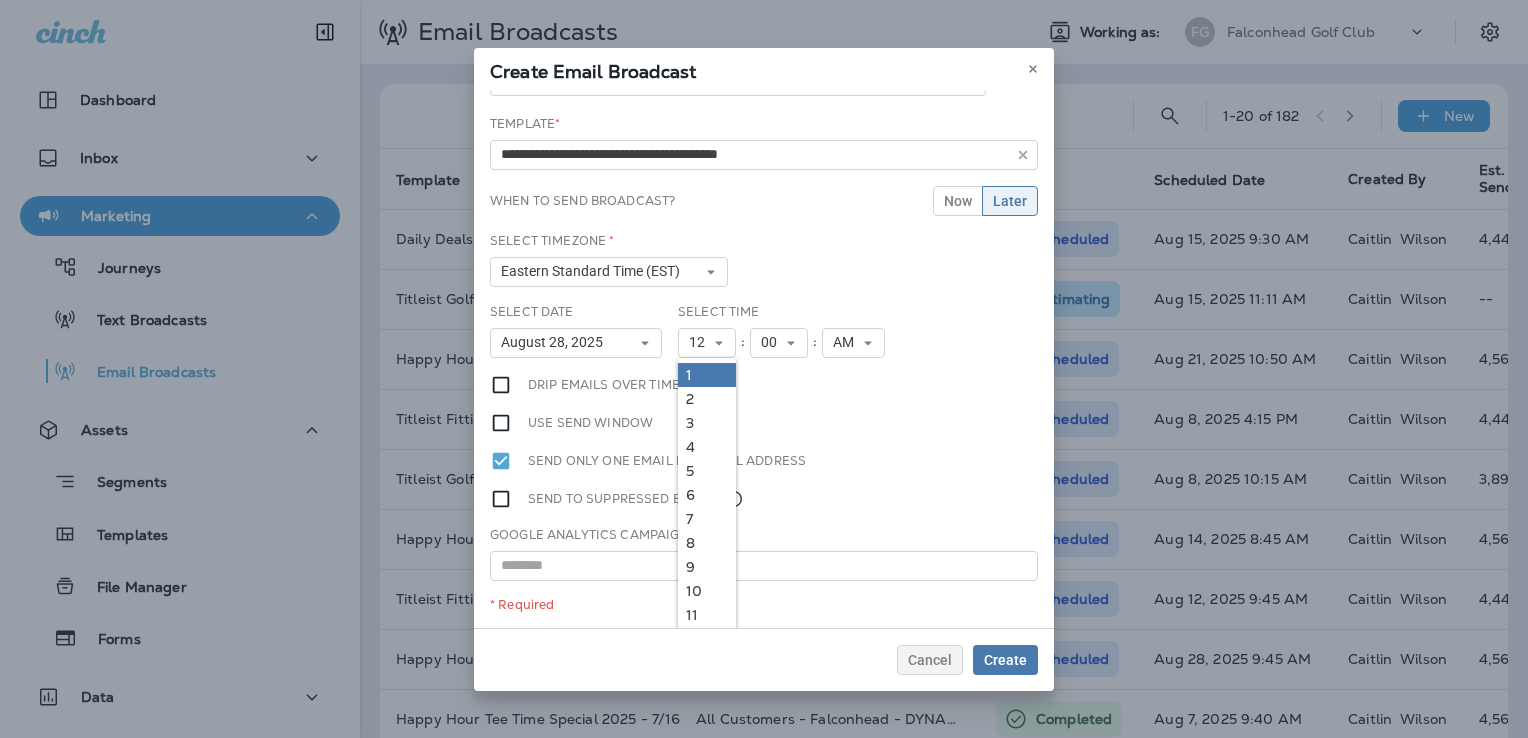 click on "1" at bounding box center (707, 375) 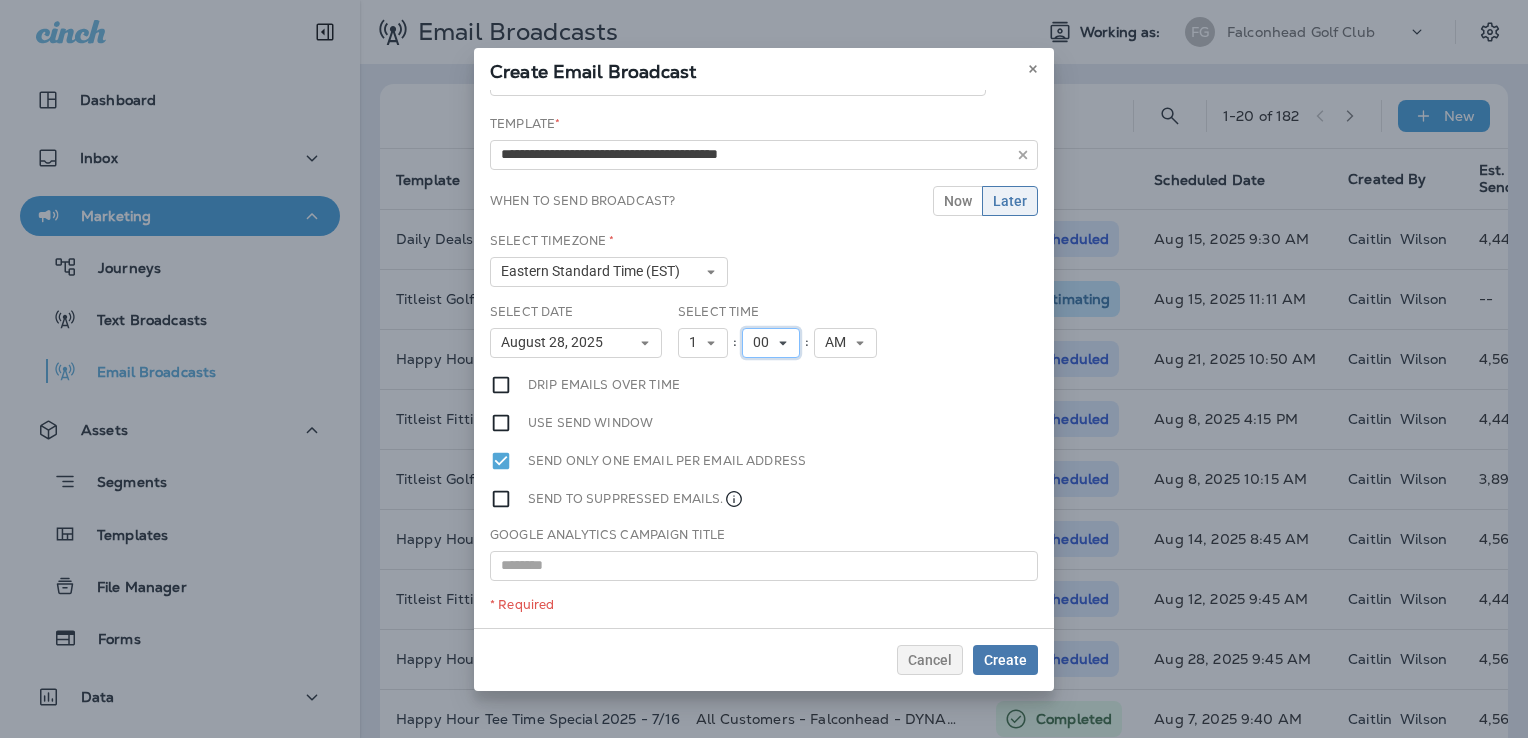 click on "00" at bounding box center [771, 343] 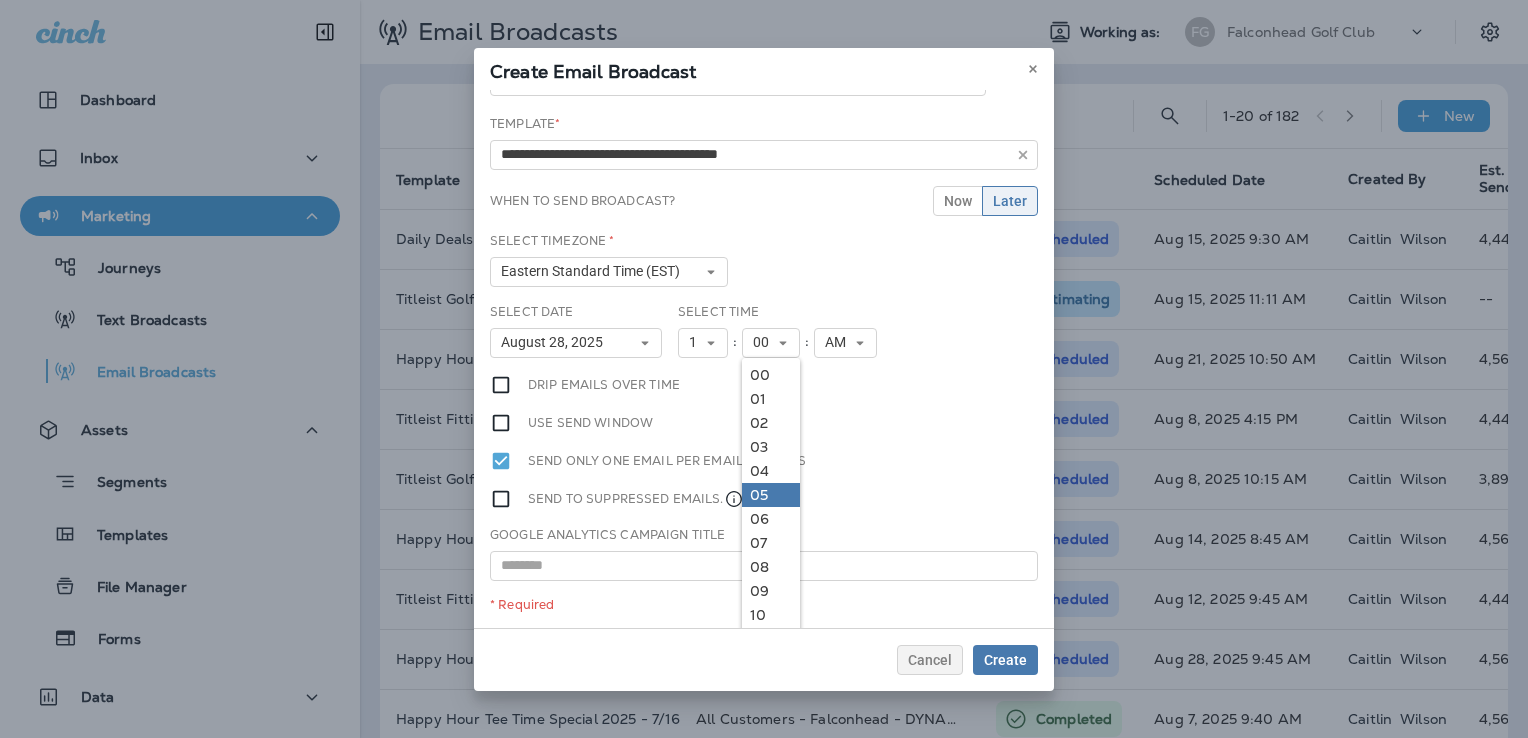 click on "05" at bounding box center (771, 495) 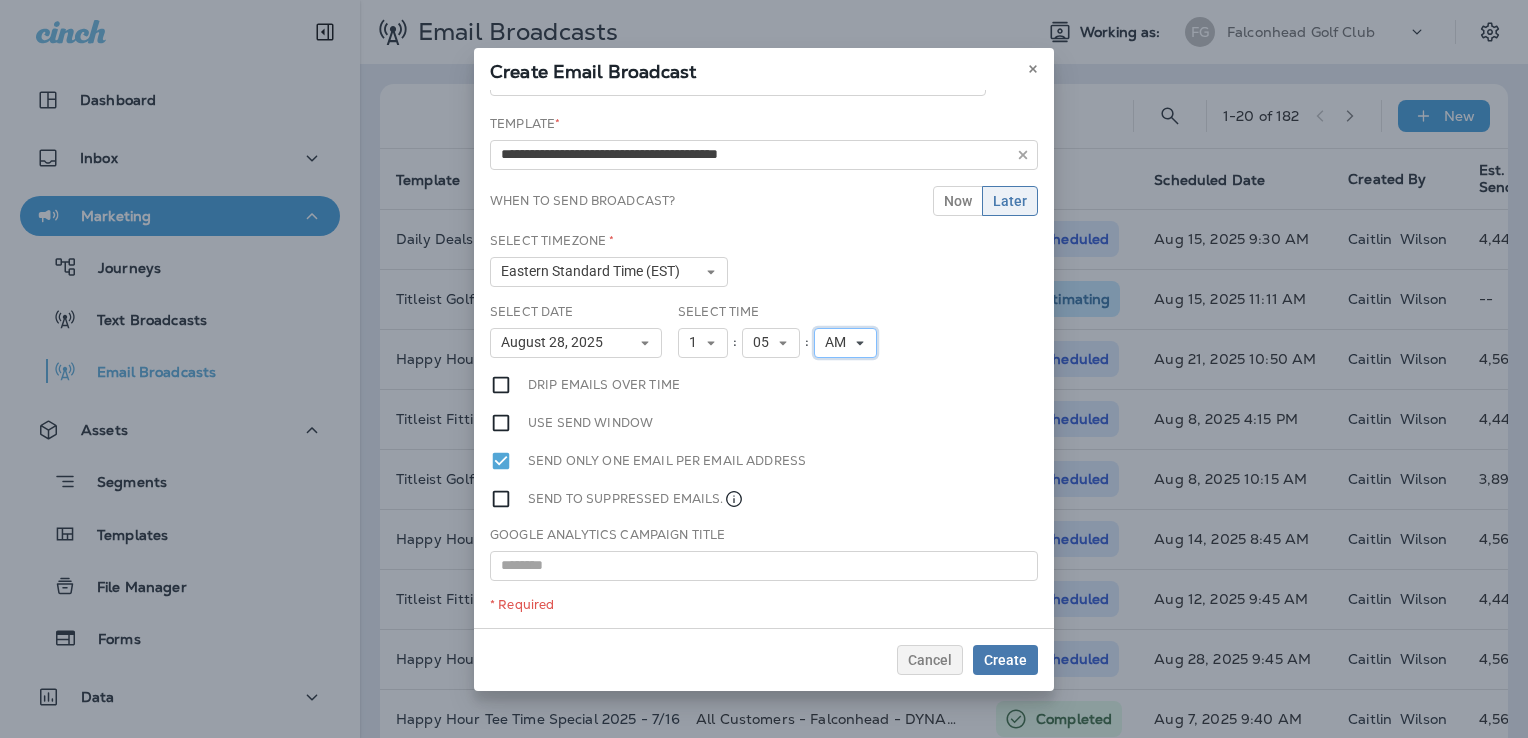 click on "AM" at bounding box center [839, 342] 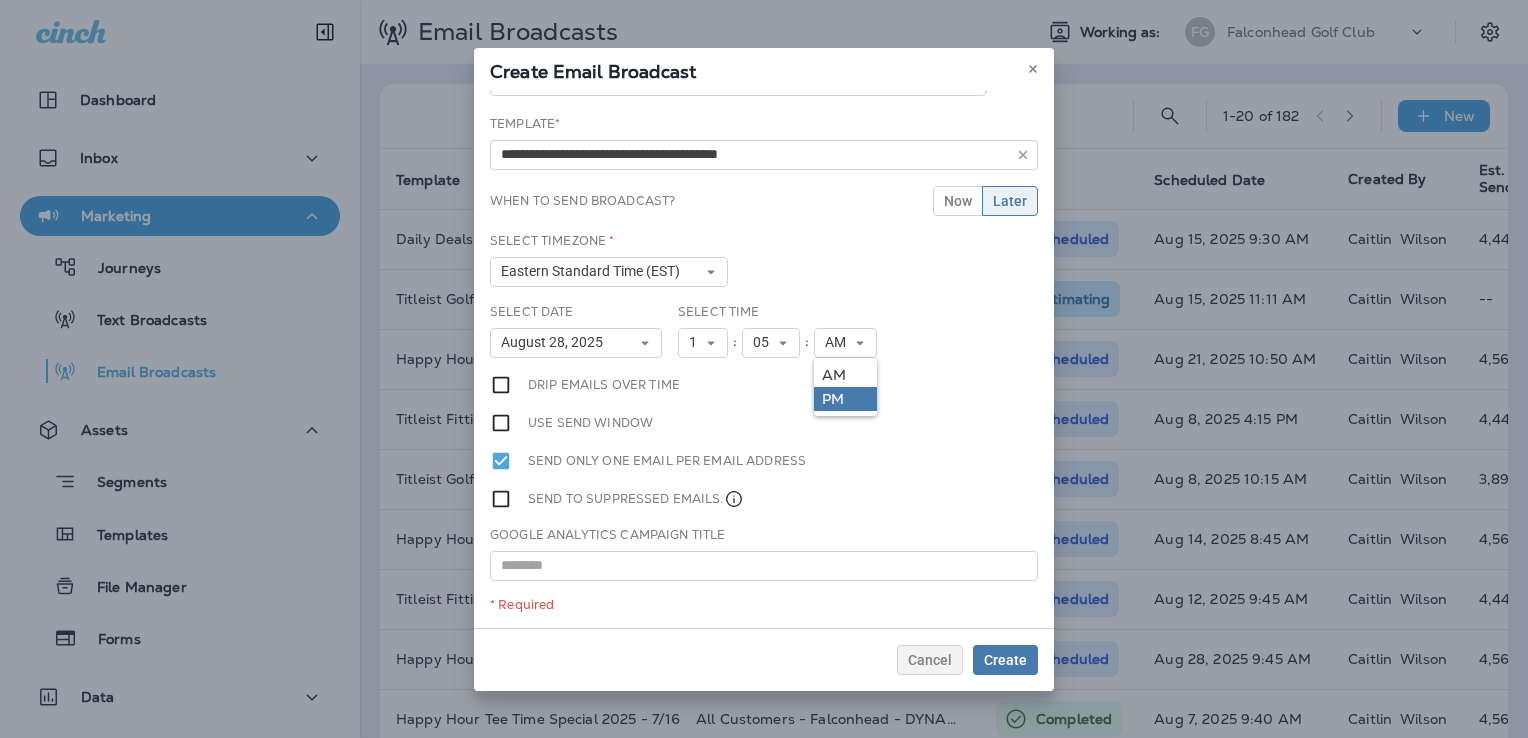 click on "PM" at bounding box center (845, 399) 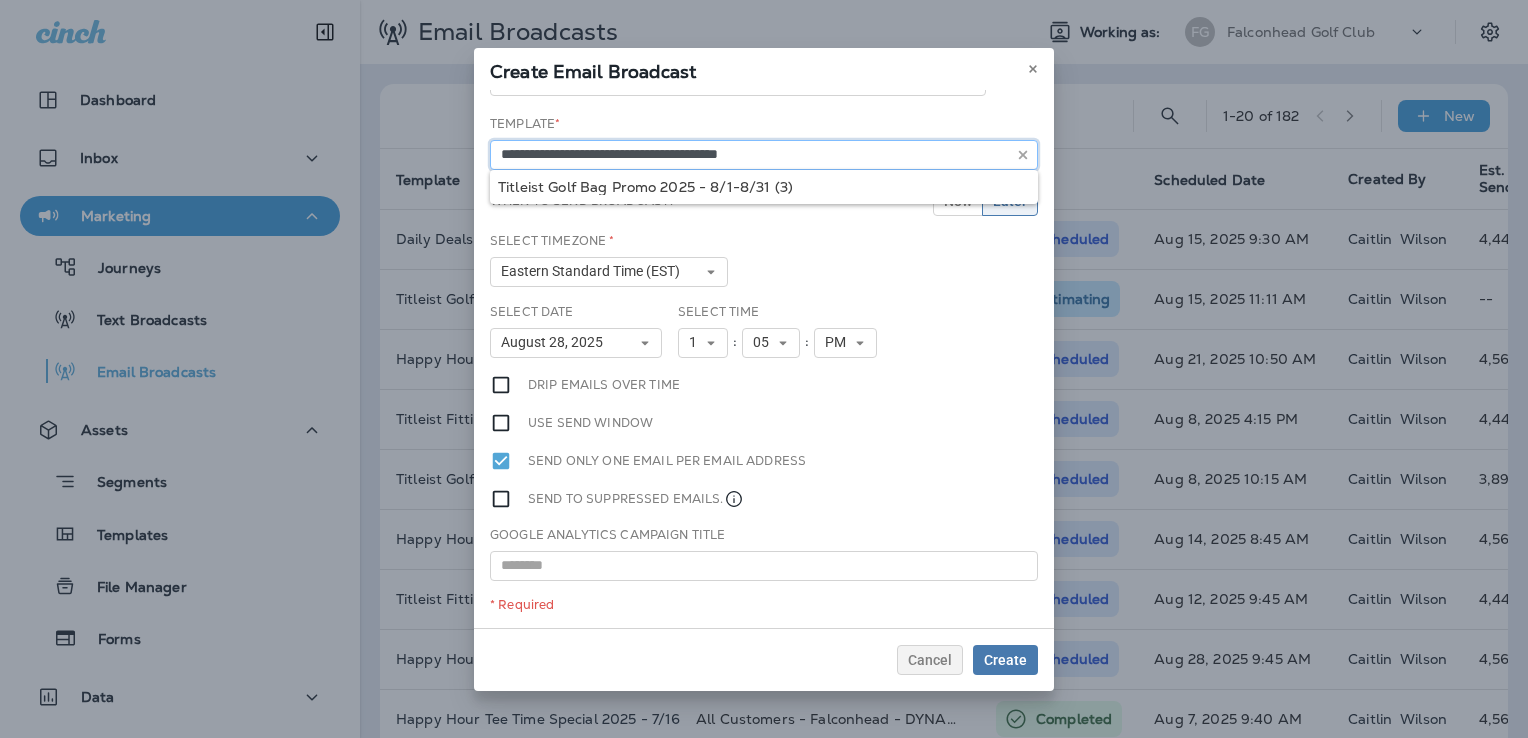 click on "**********" at bounding box center (764, 155) 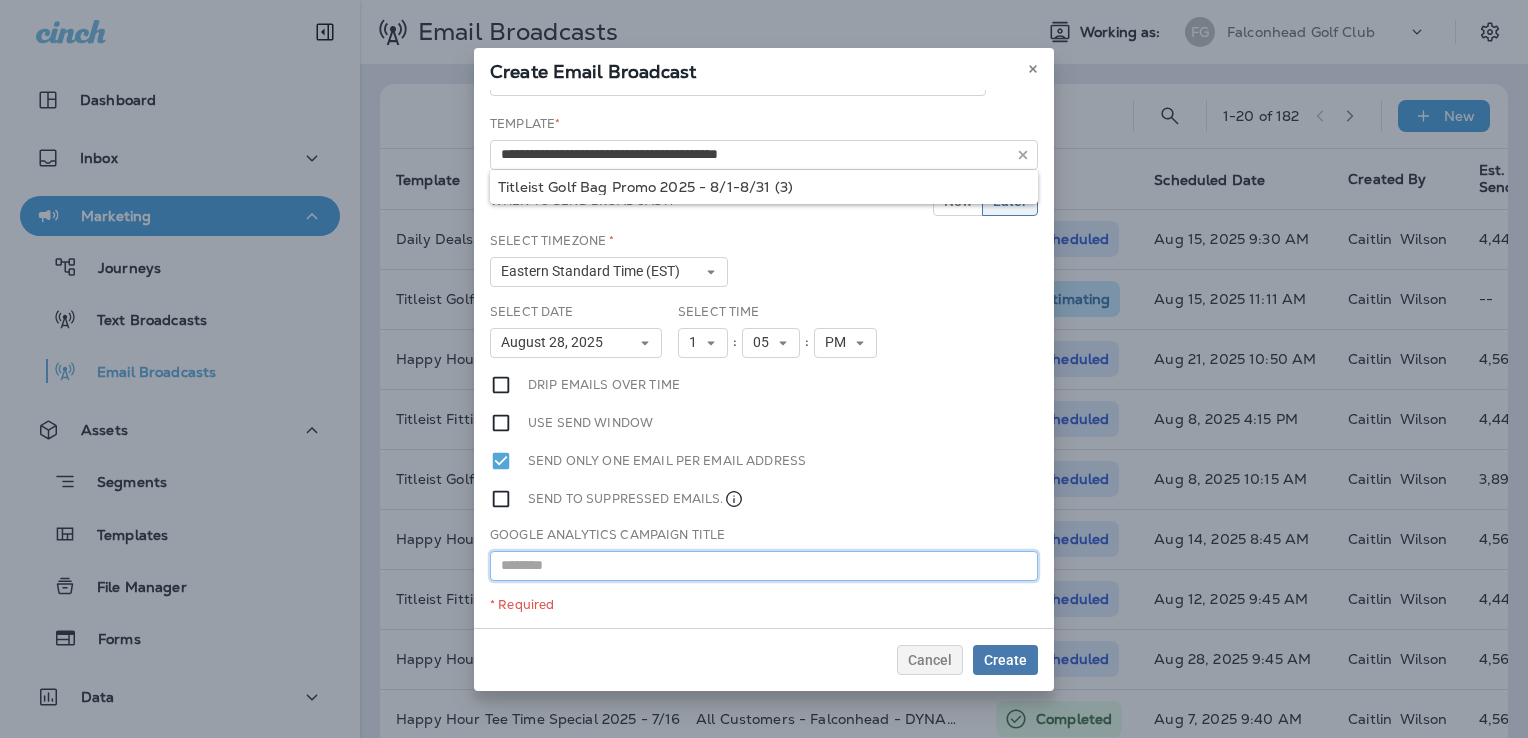 click at bounding box center (764, 566) 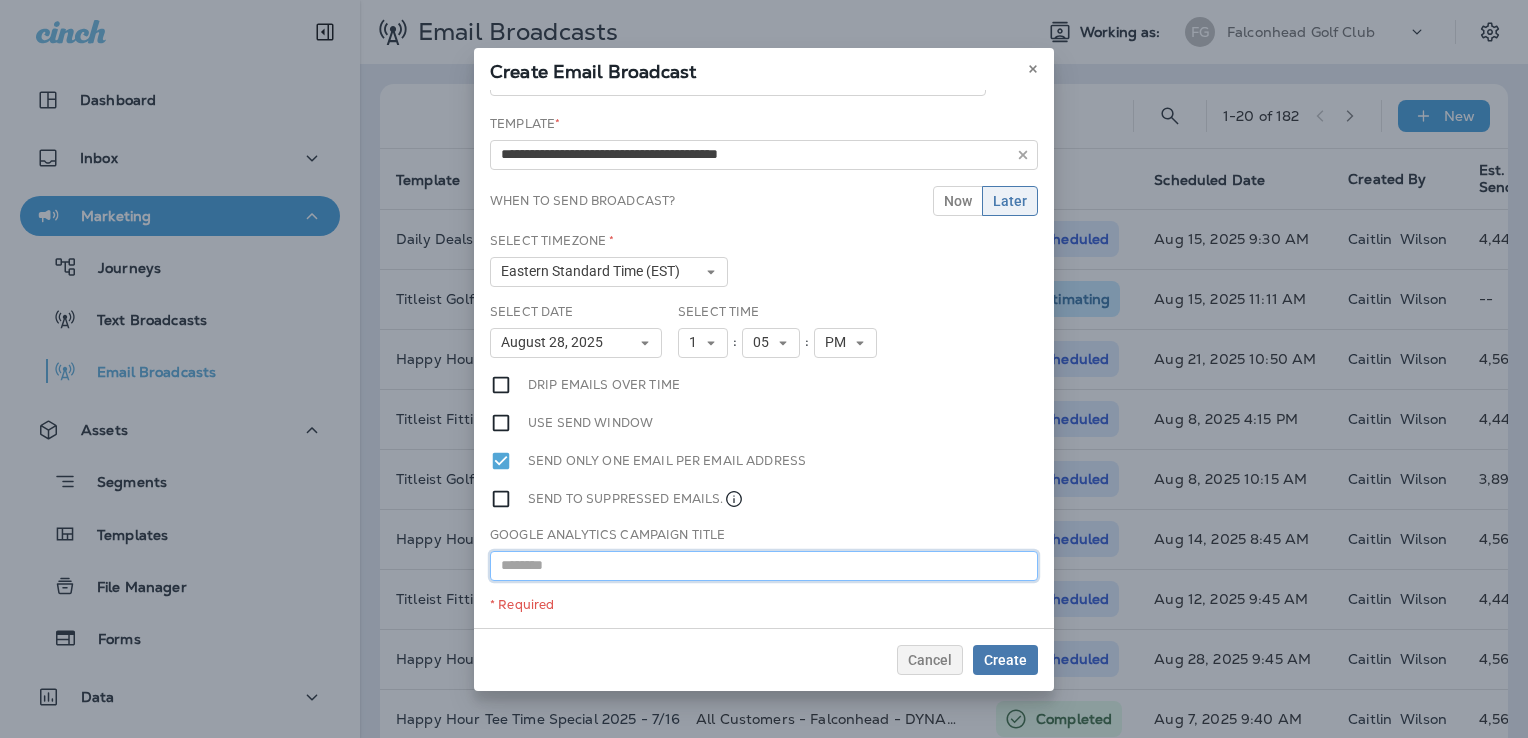 paste on "**********" 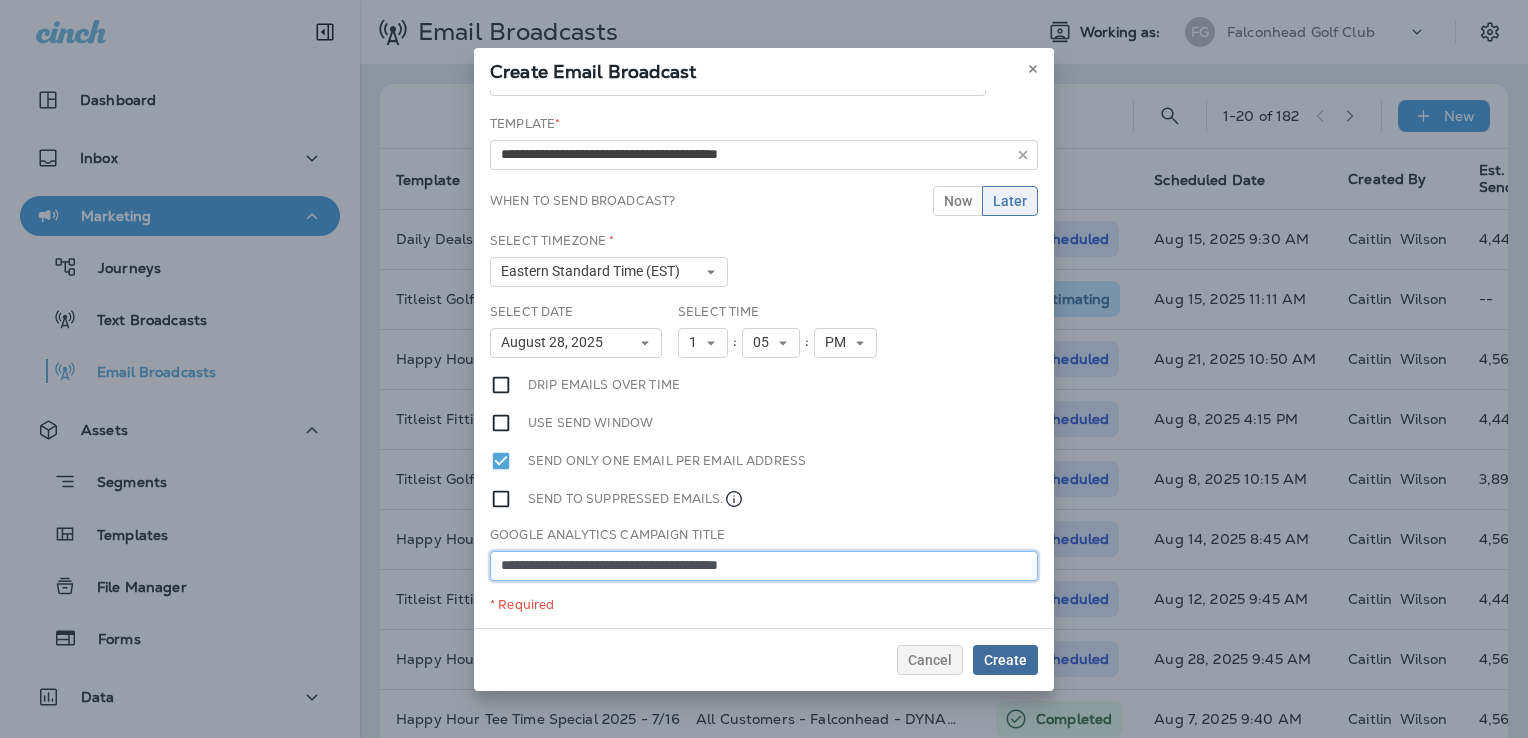 type on "**********" 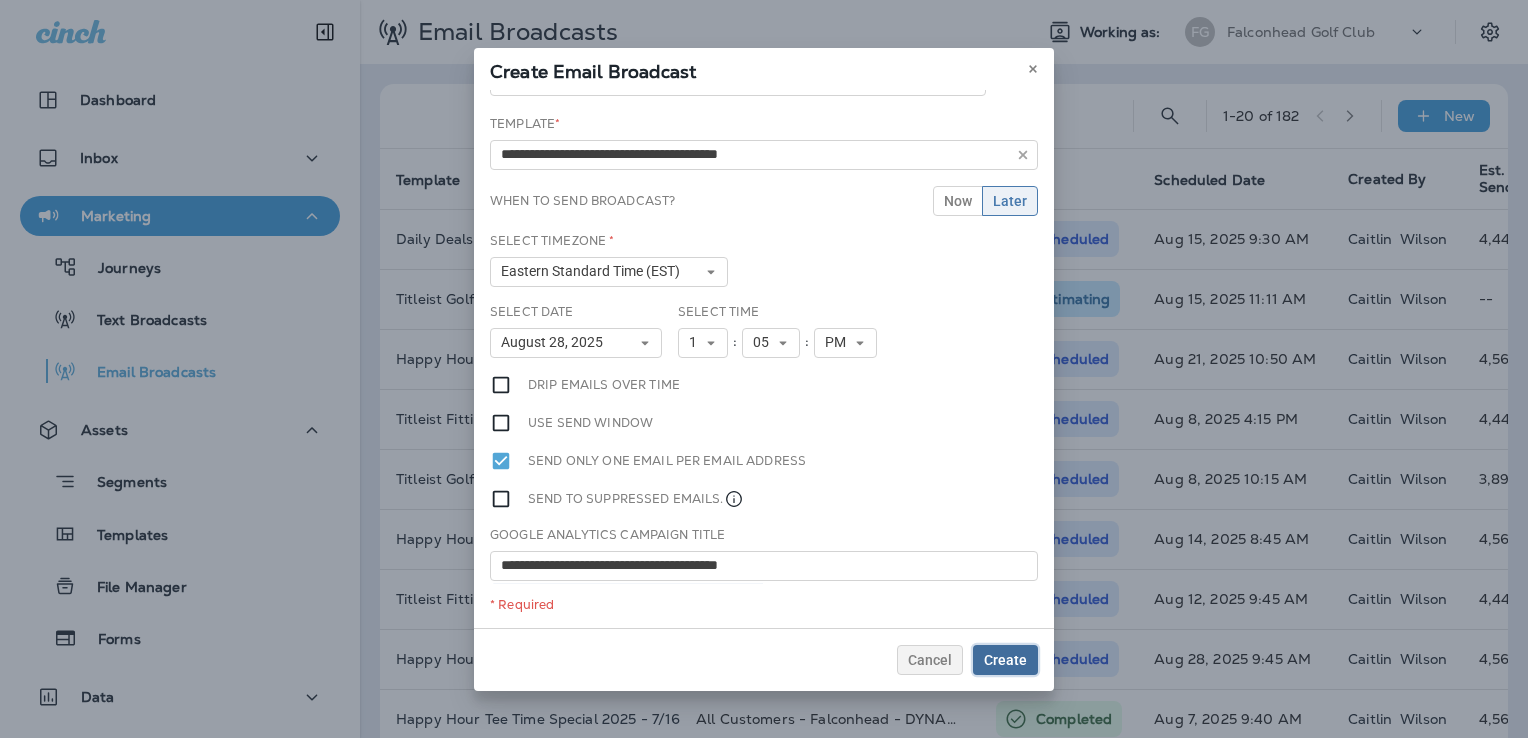 click on "Create" at bounding box center [1005, 660] 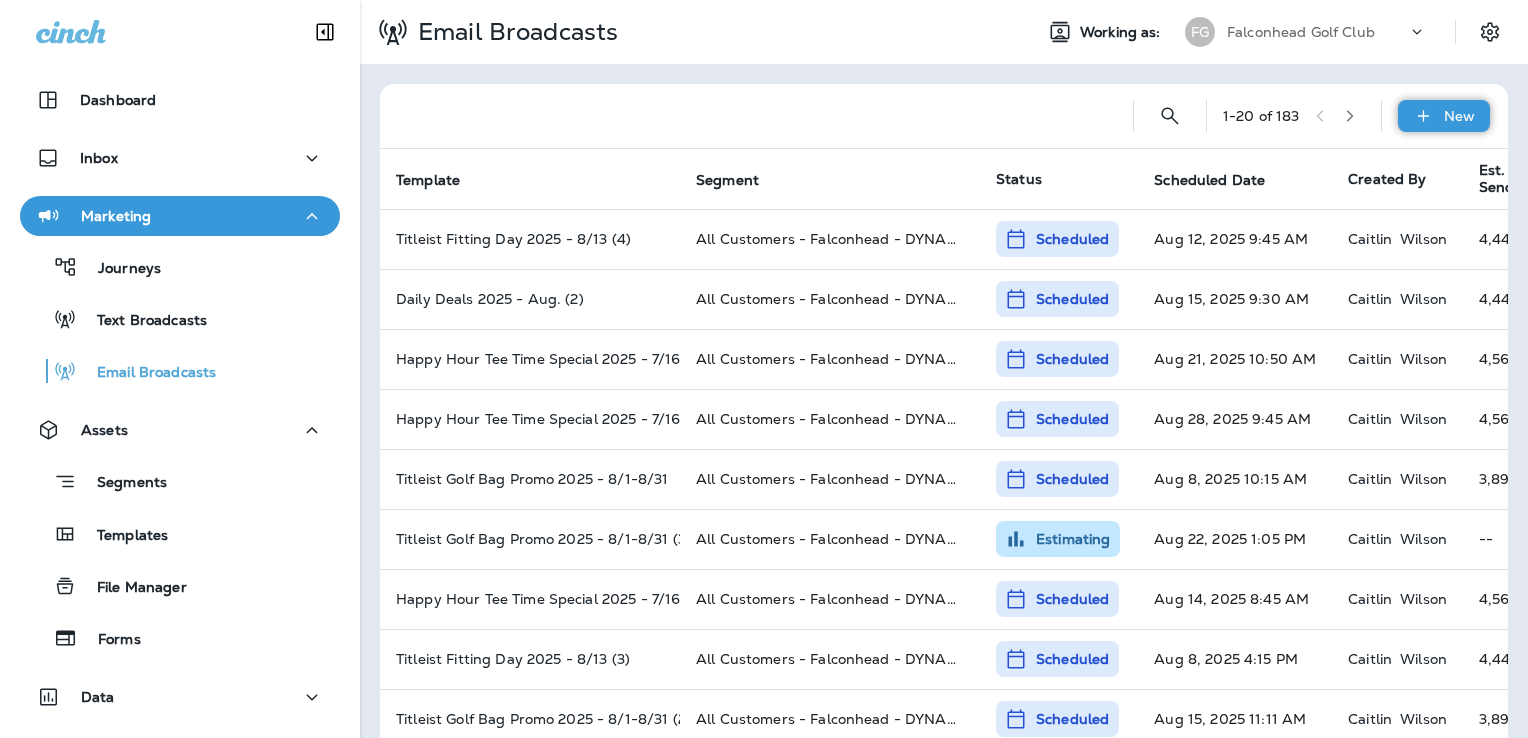 click 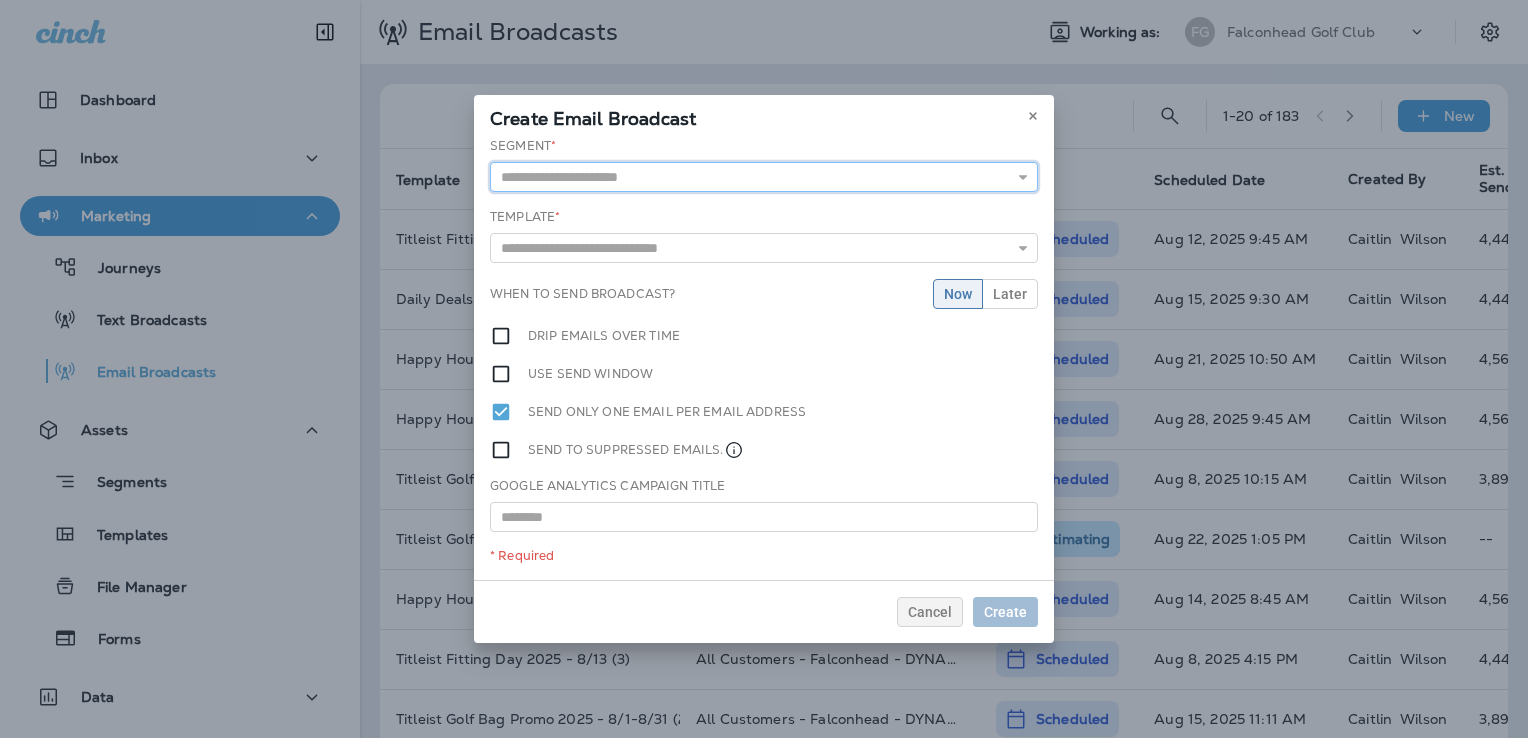 click at bounding box center (764, 177) 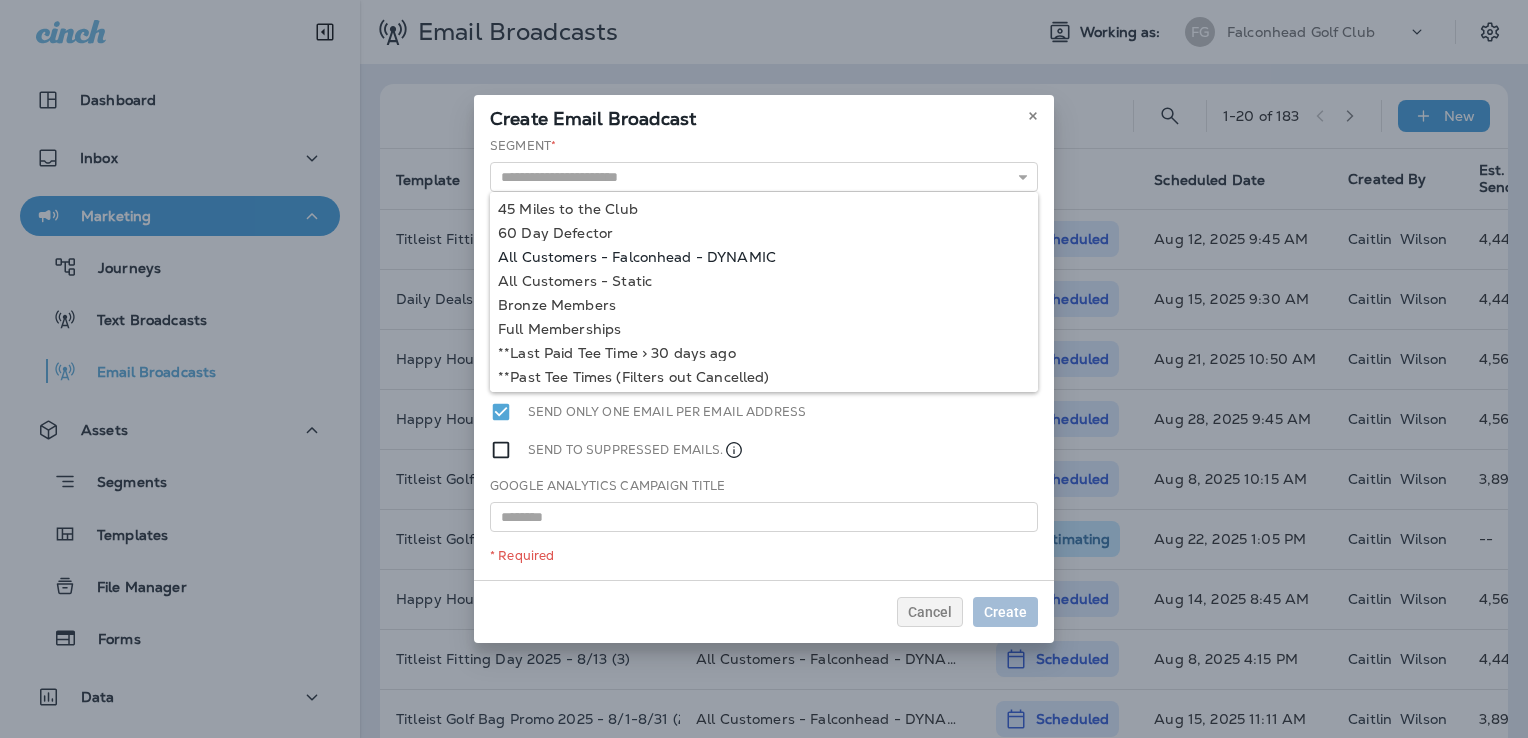 type on "**********" 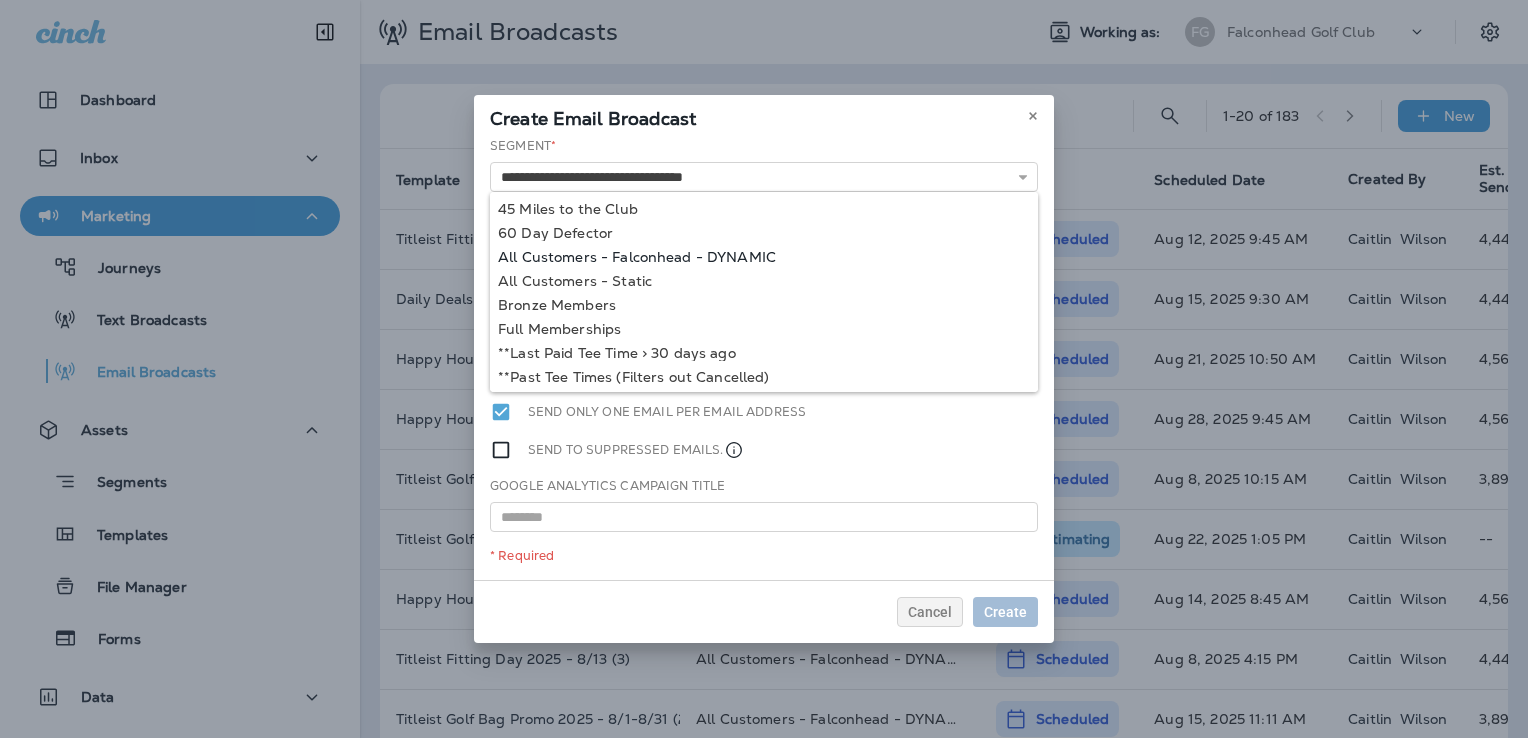 click on "**********" at bounding box center (764, 358) 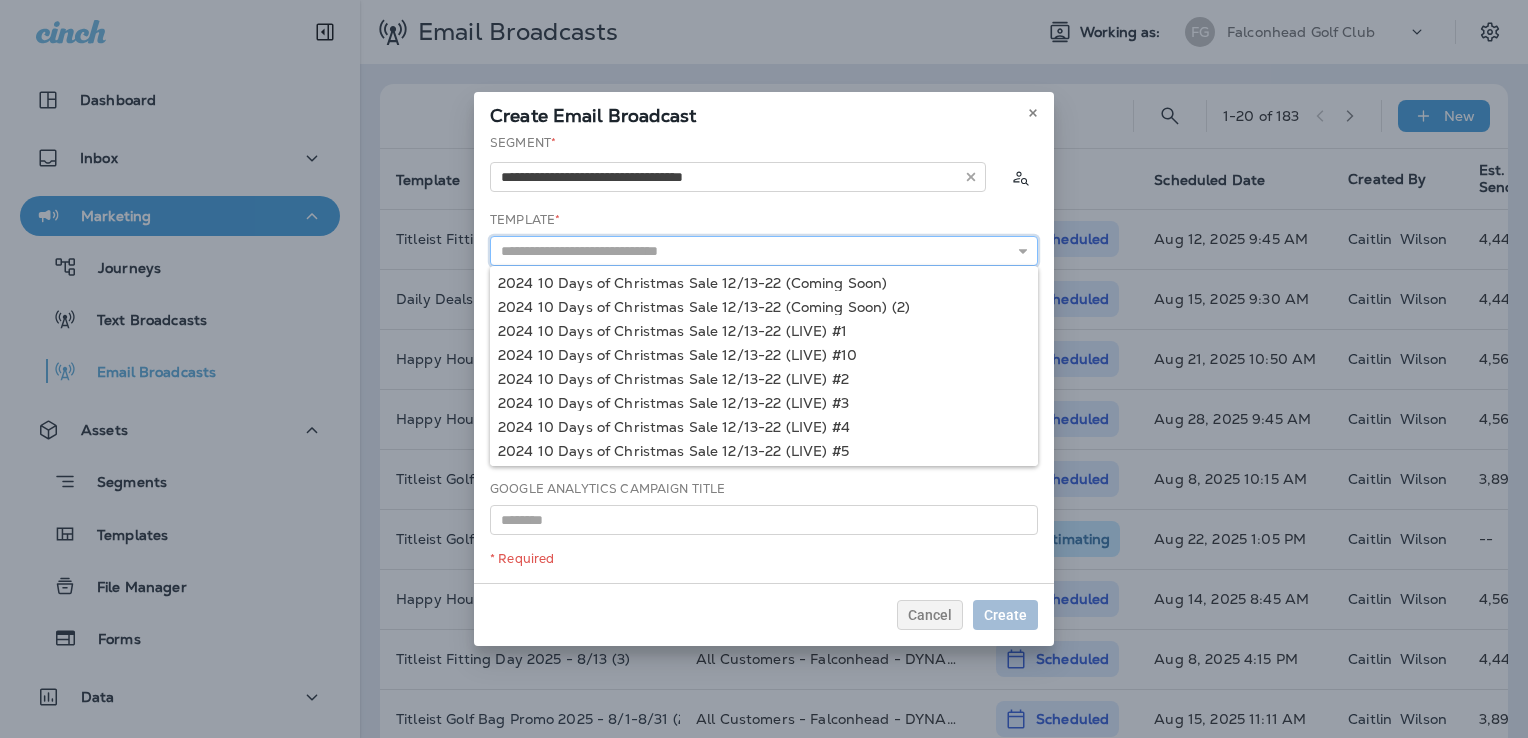 click at bounding box center [764, 251] 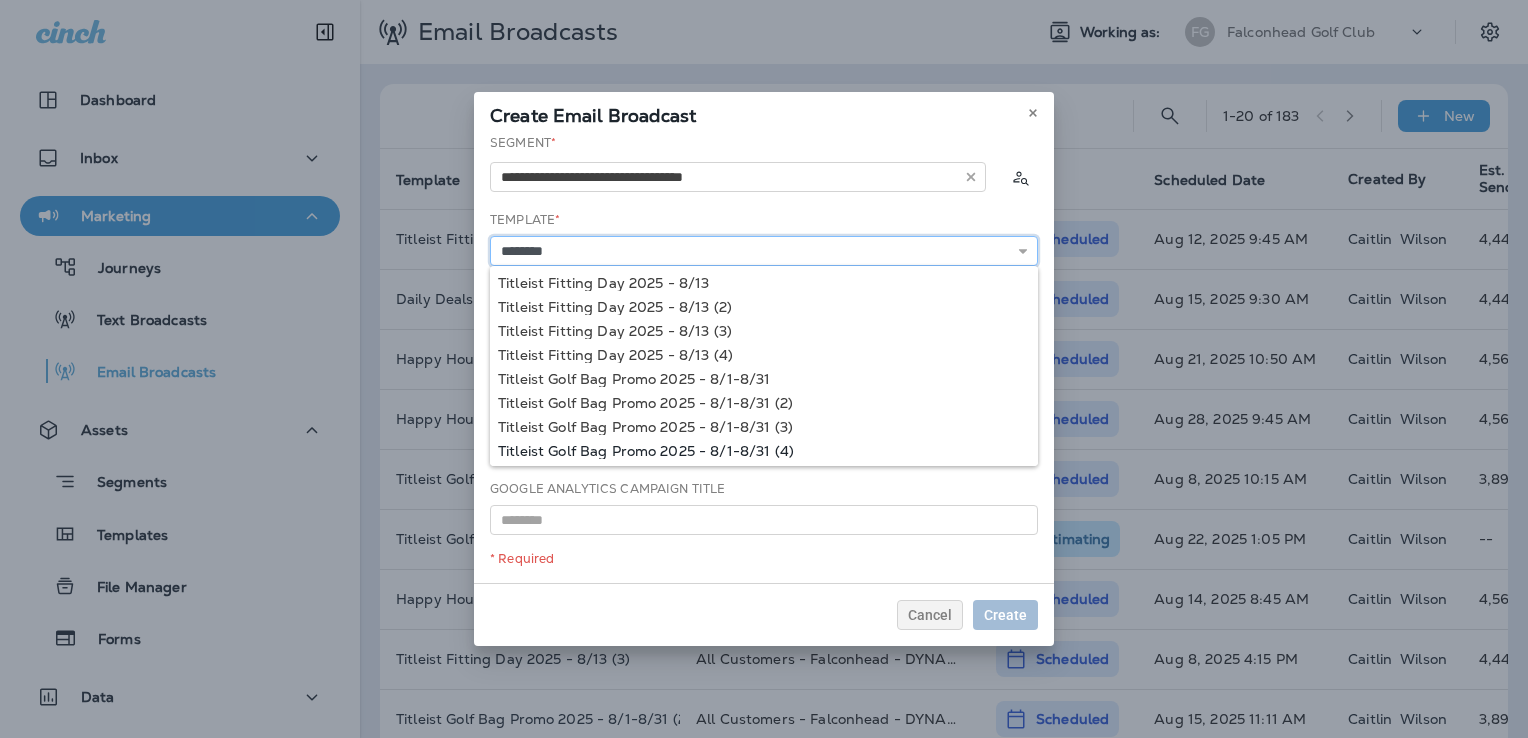 type on "**********" 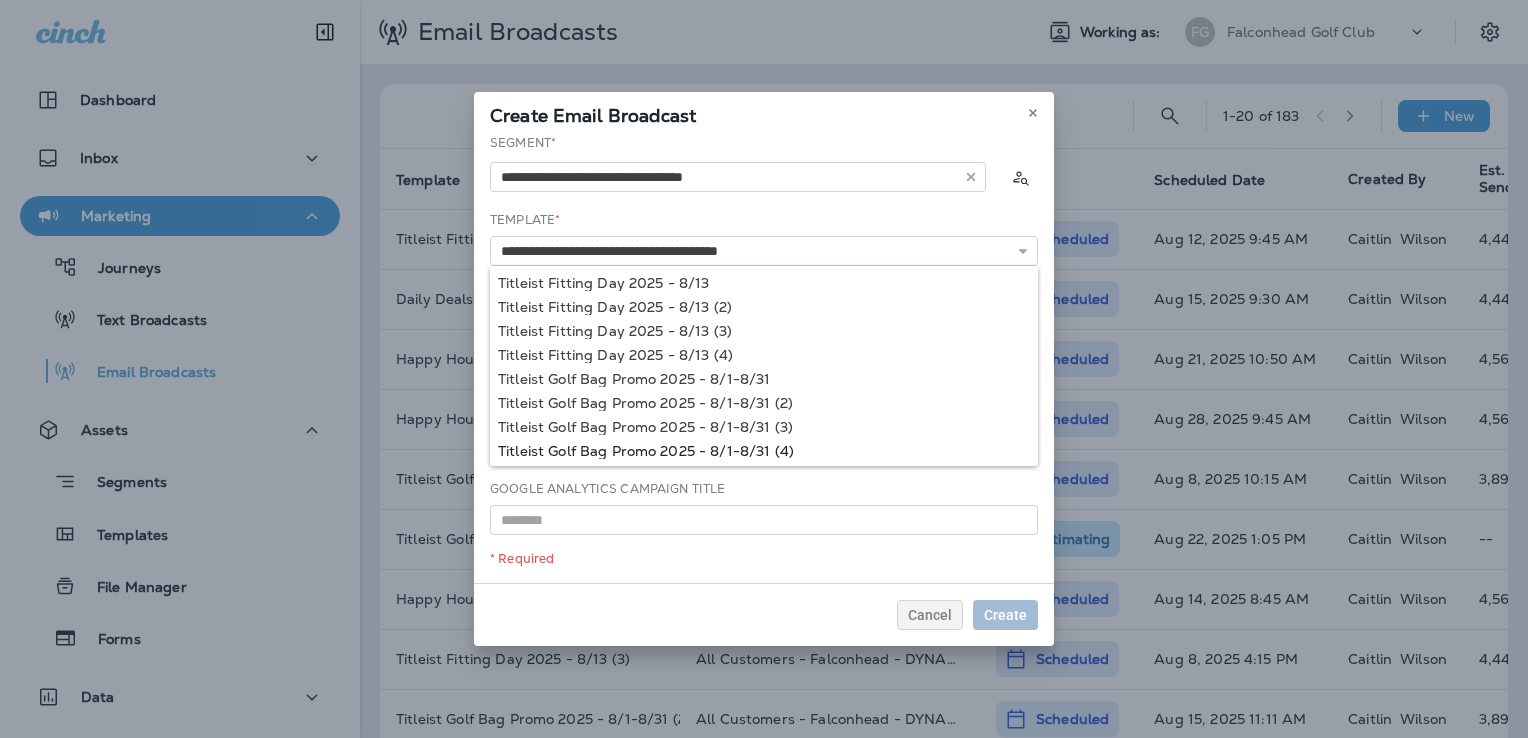 click on "**********" at bounding box center (764, 358) 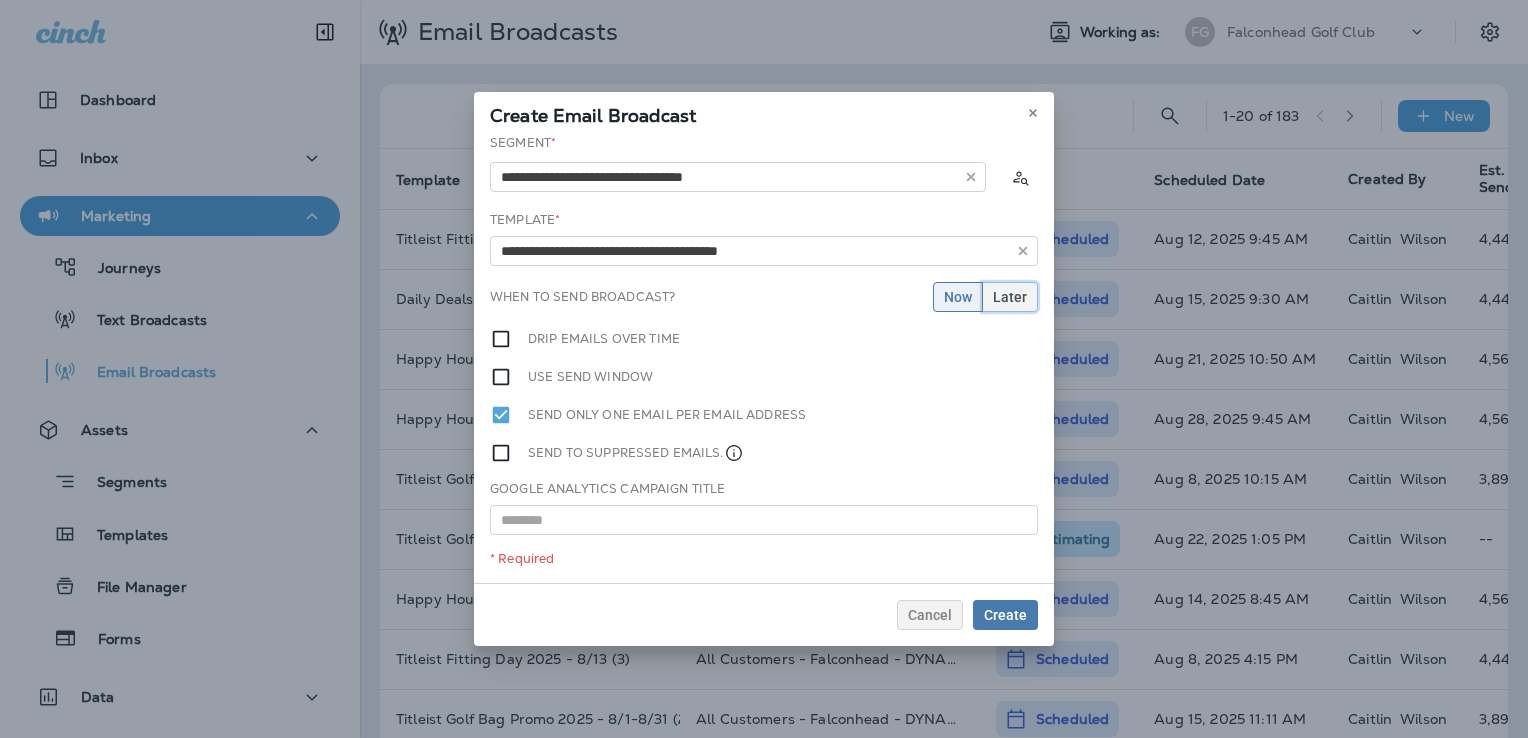 click on "Later" at bounding box center [1010, 297] 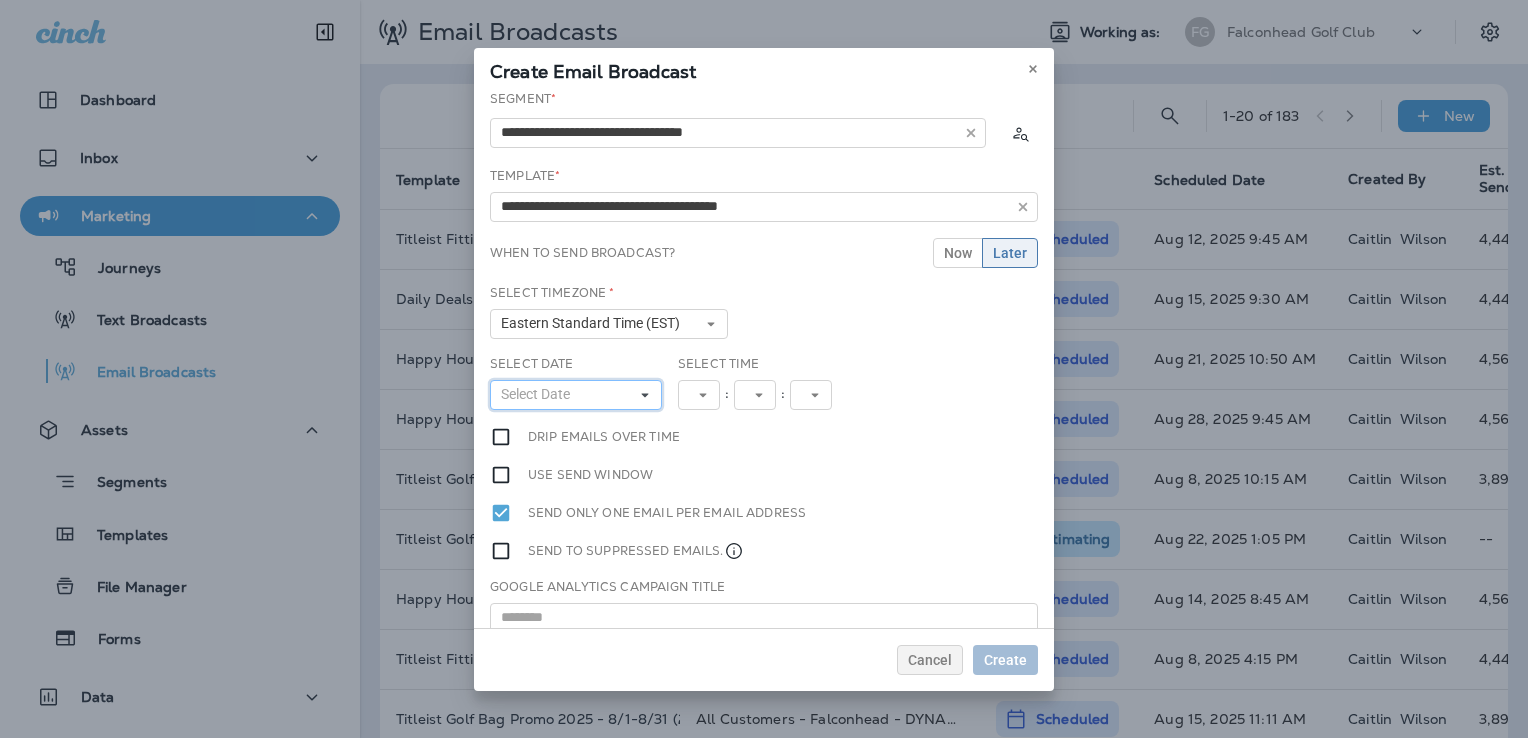 click on "Select Date" at bounding box center (576, 395) 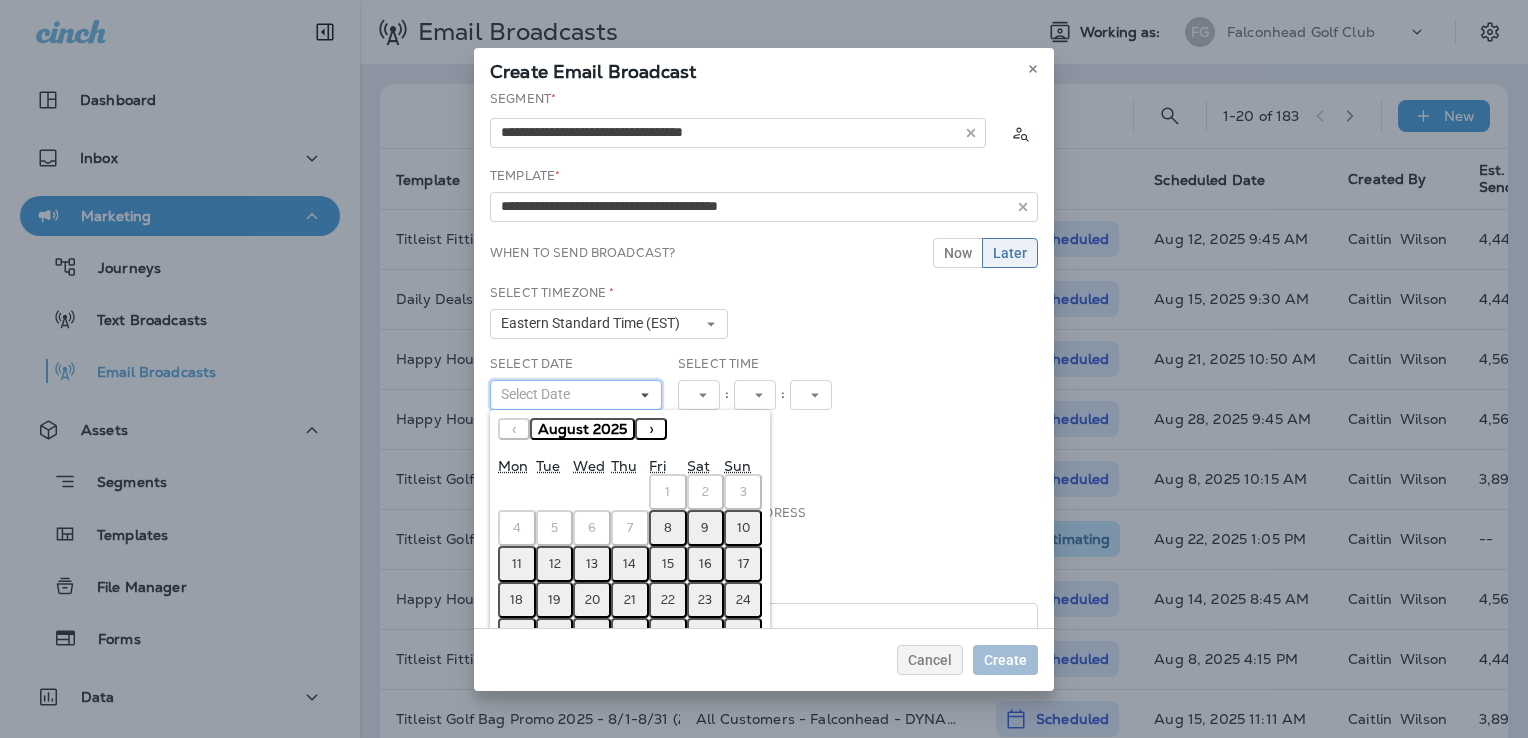 scroll, scrollTop: 52, scrollLeft: 0, axis: vertical 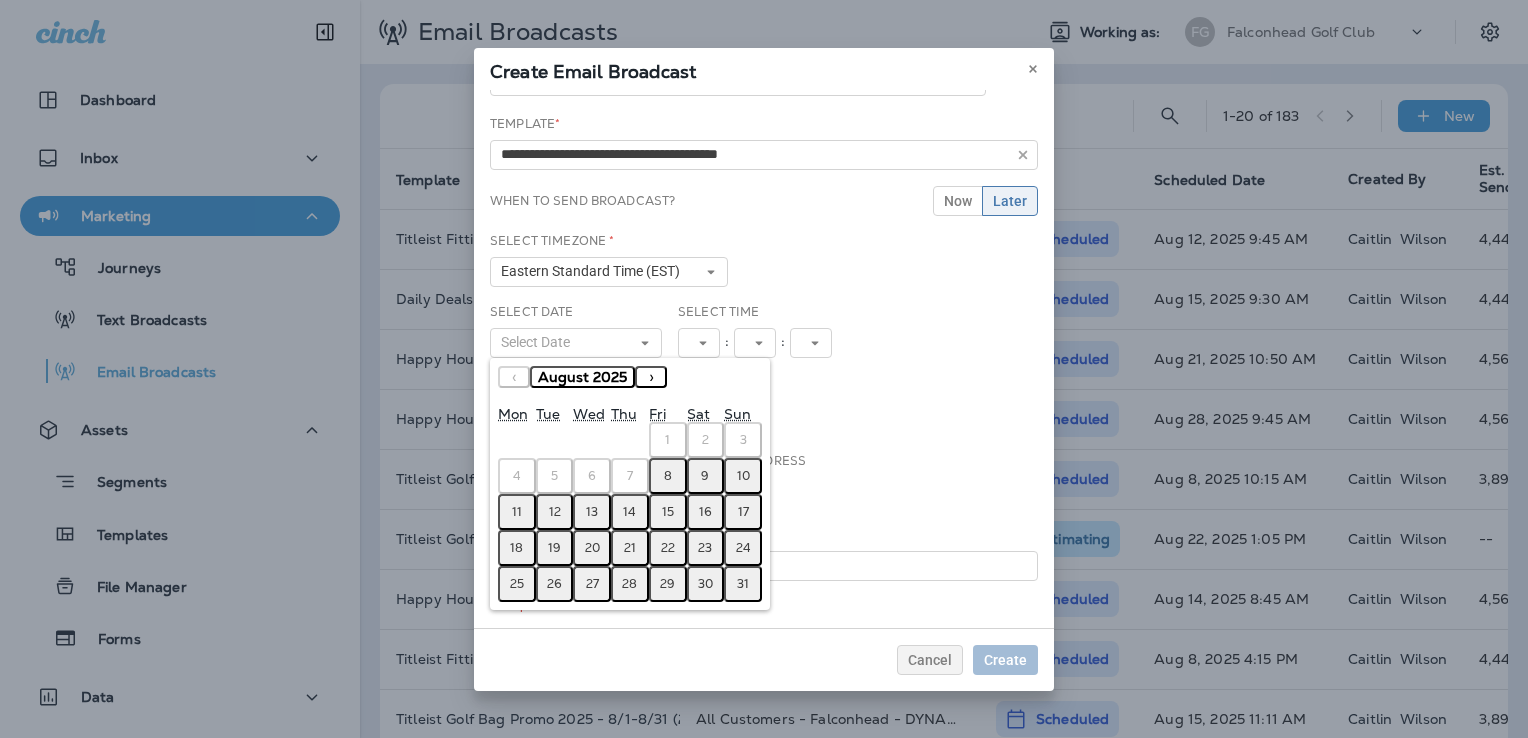 click on "28" at bounding box center (629, 584) 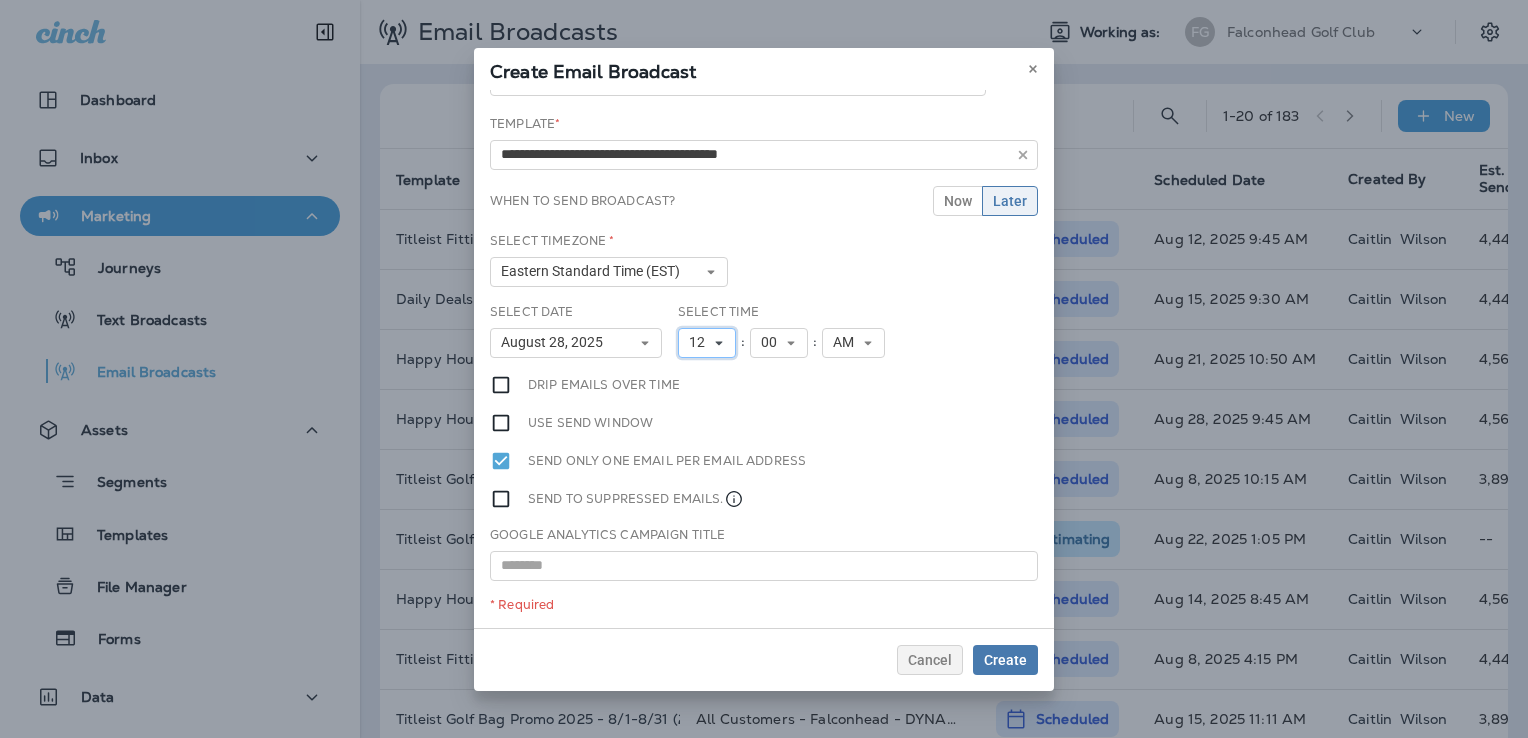 click on "12" at bounding box center [707, 343] 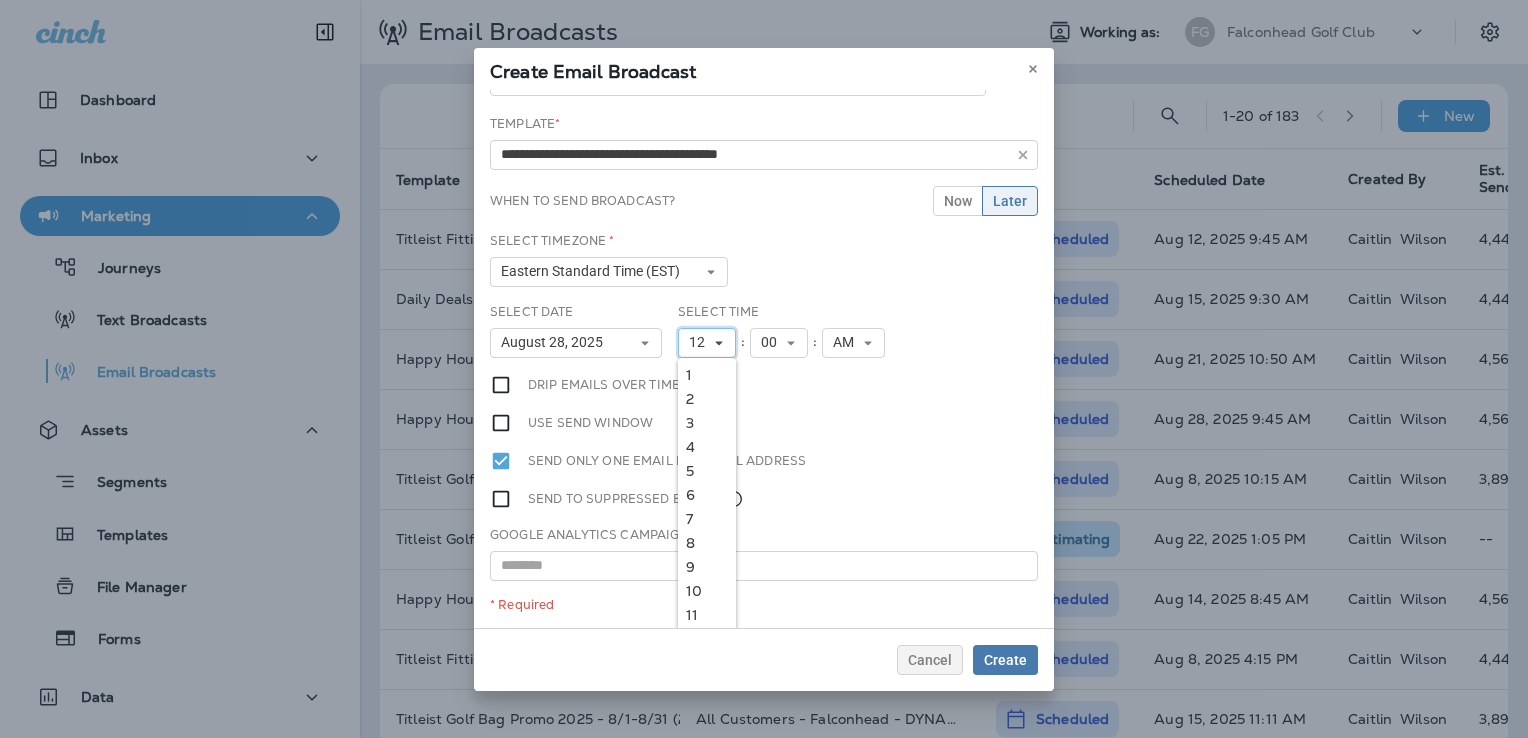 click 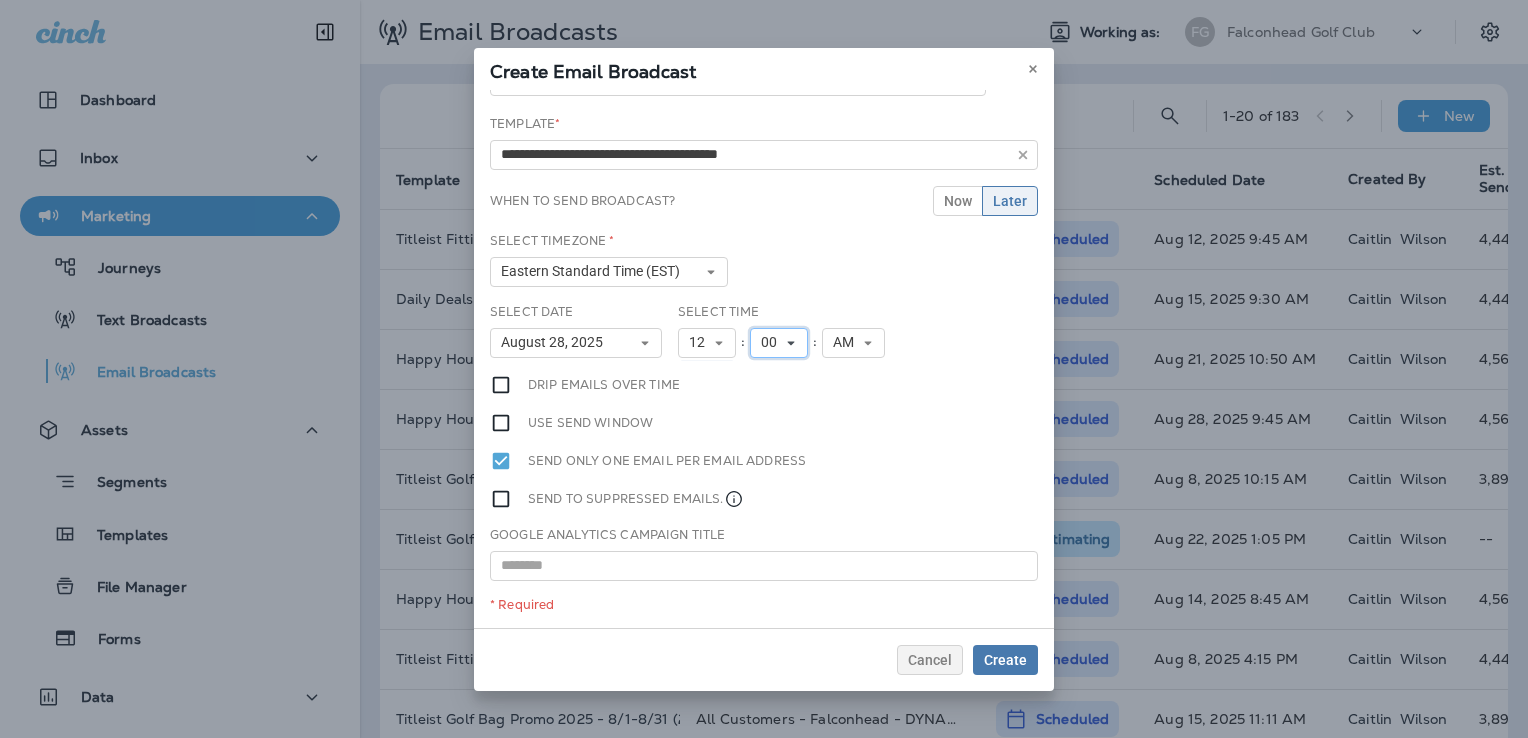 click on "00" at bounding box center [773, 342] 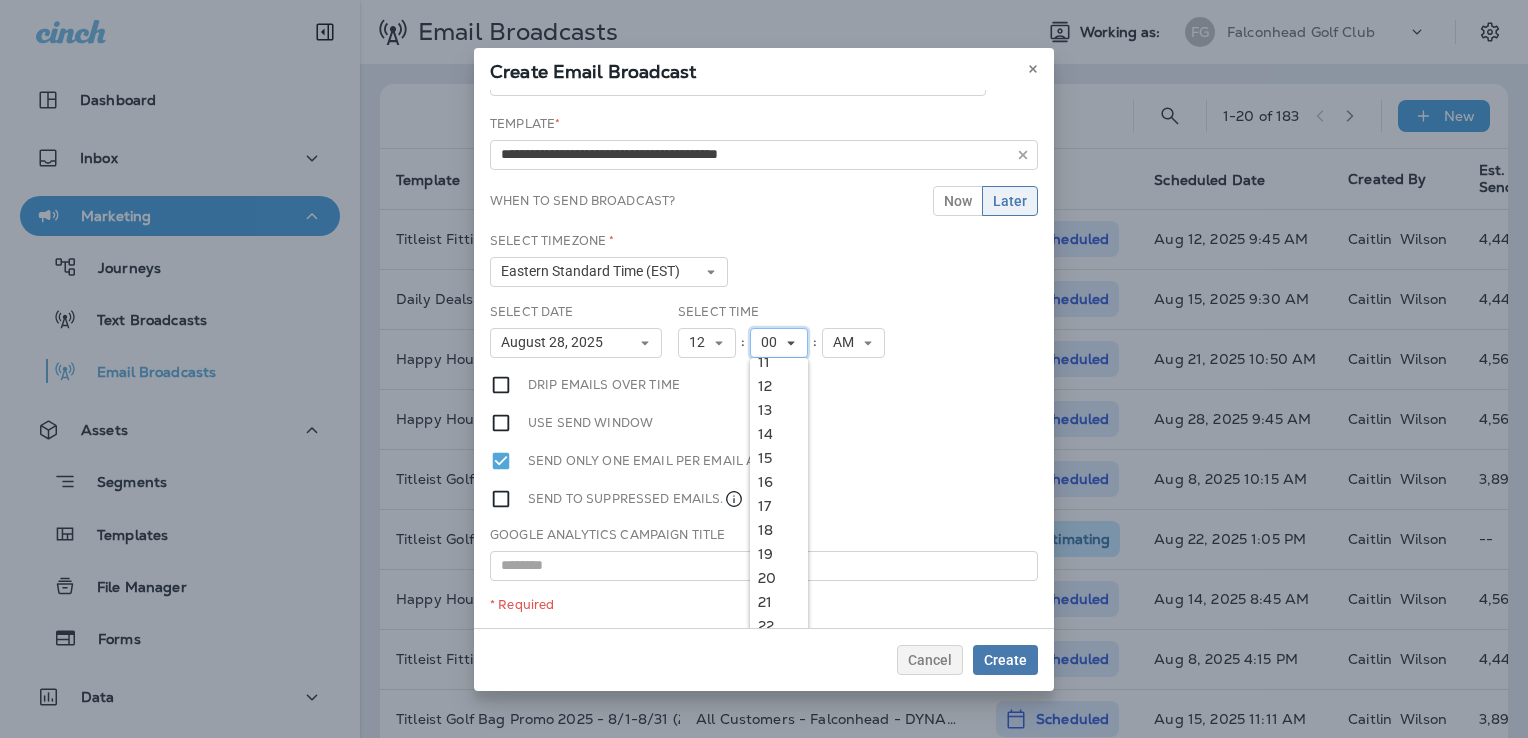 scroll, scrollTop: 300, scrollLeft: 0, axis: vertical 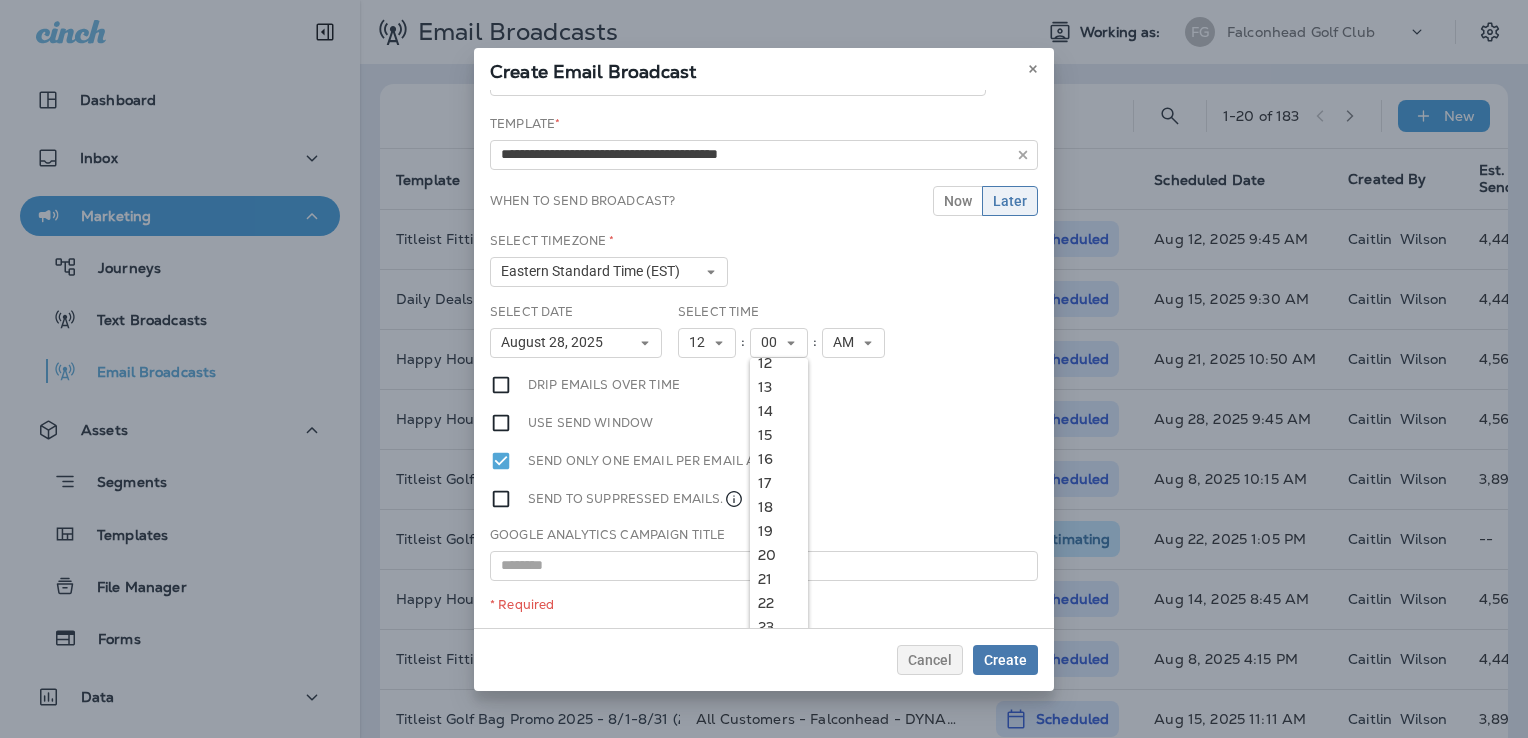 click on "19" at bounding box center [779, 531] 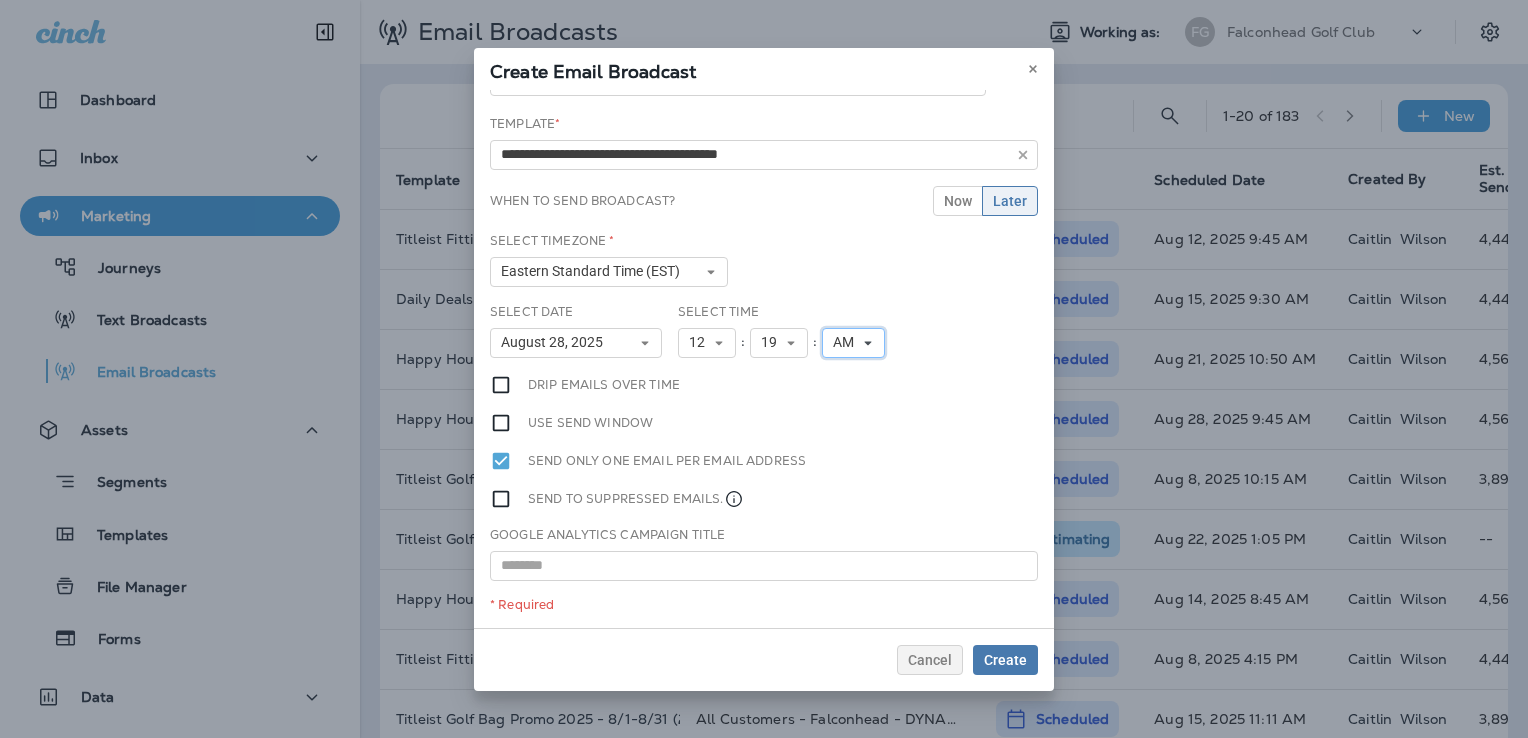 click on "AM" at bounding box center [847, 342] 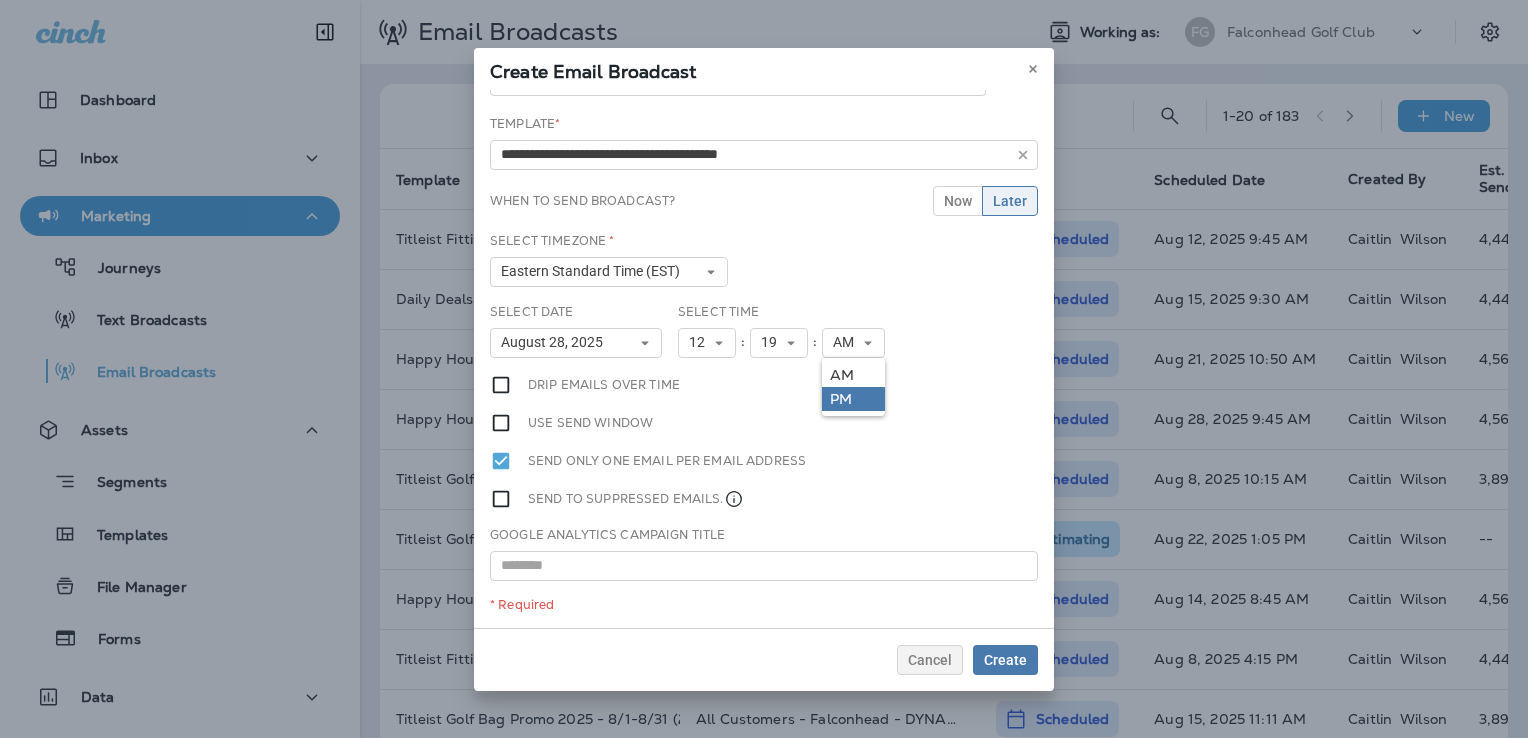click on "PM" at bounding box center (853, 399) 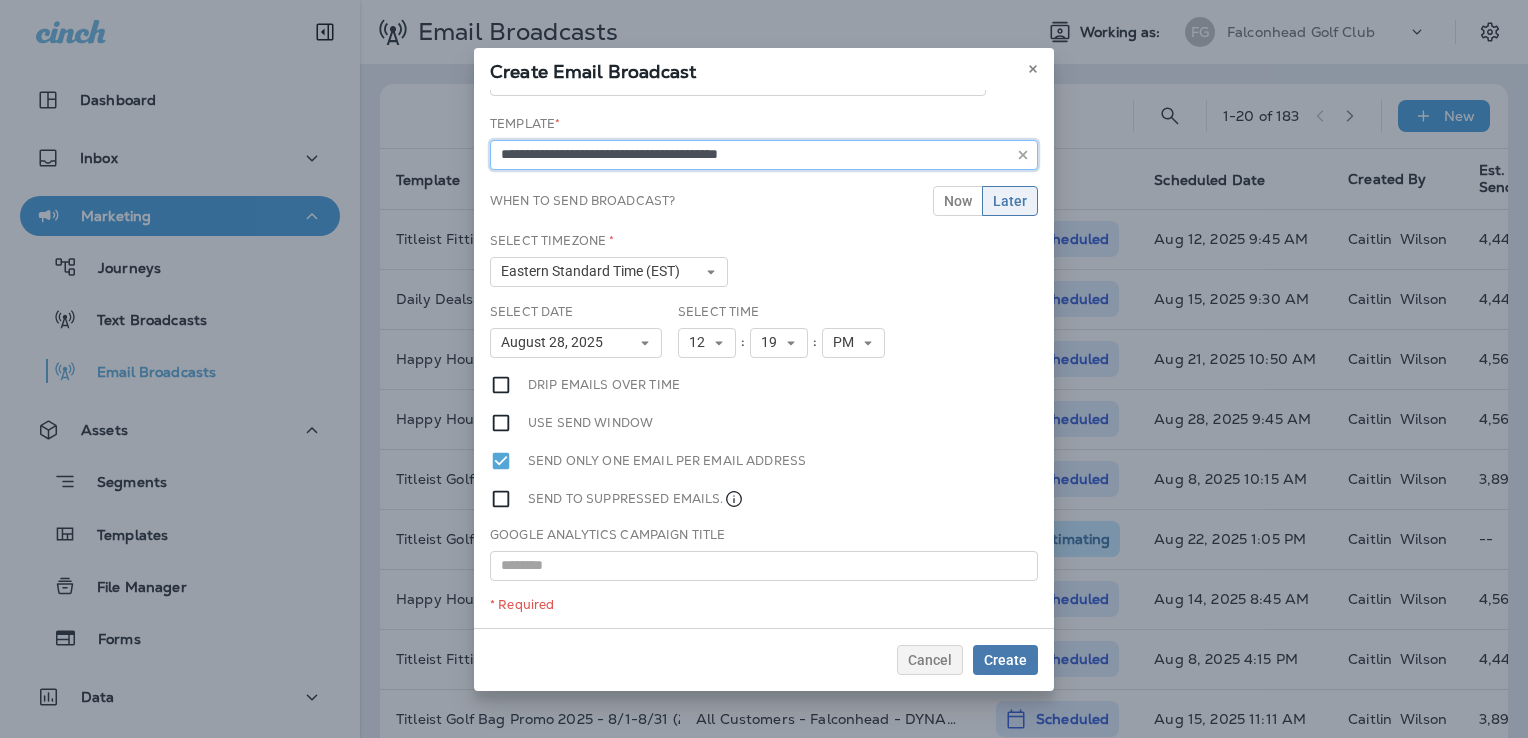click on "**********" at bounding box center [764, 155] 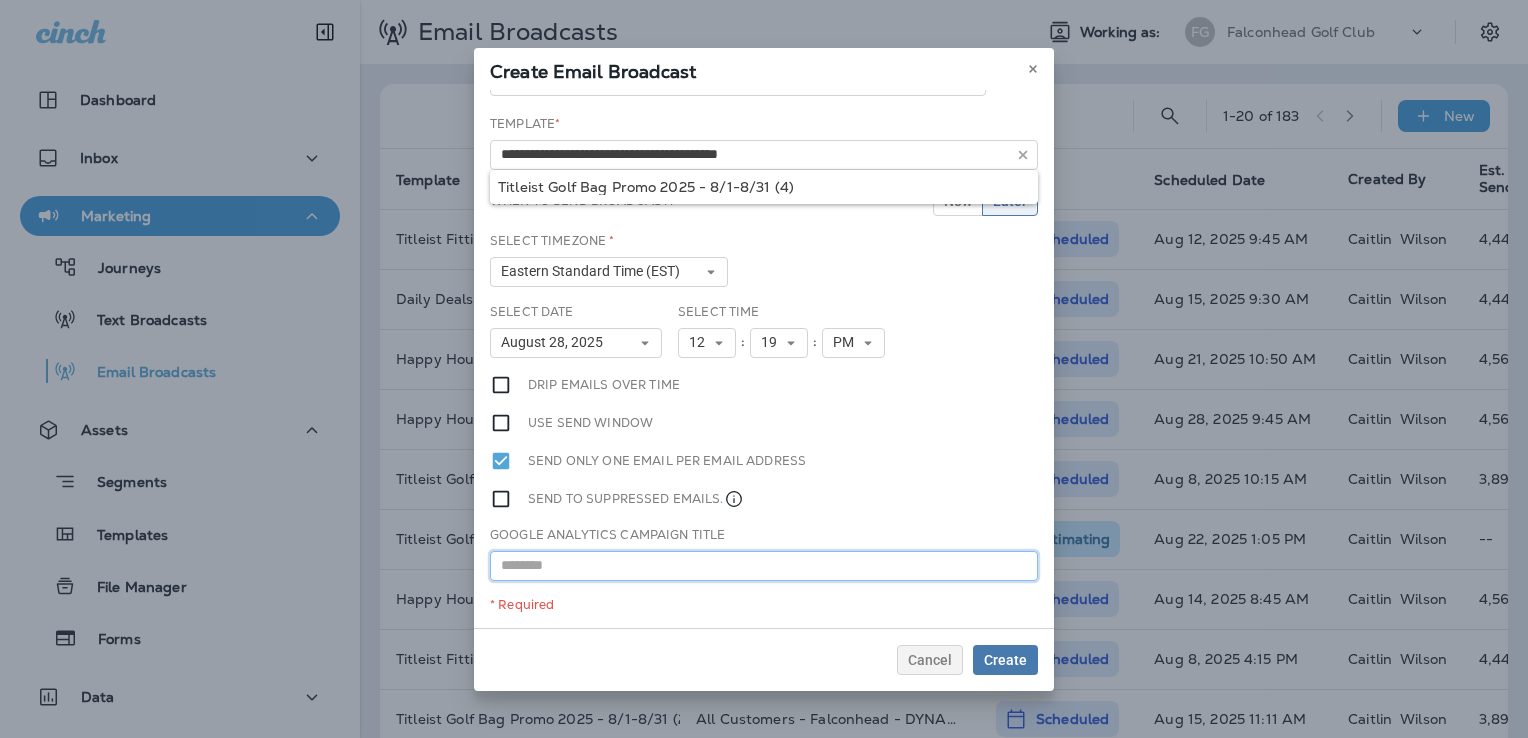 click at bounding box center (764, 566) 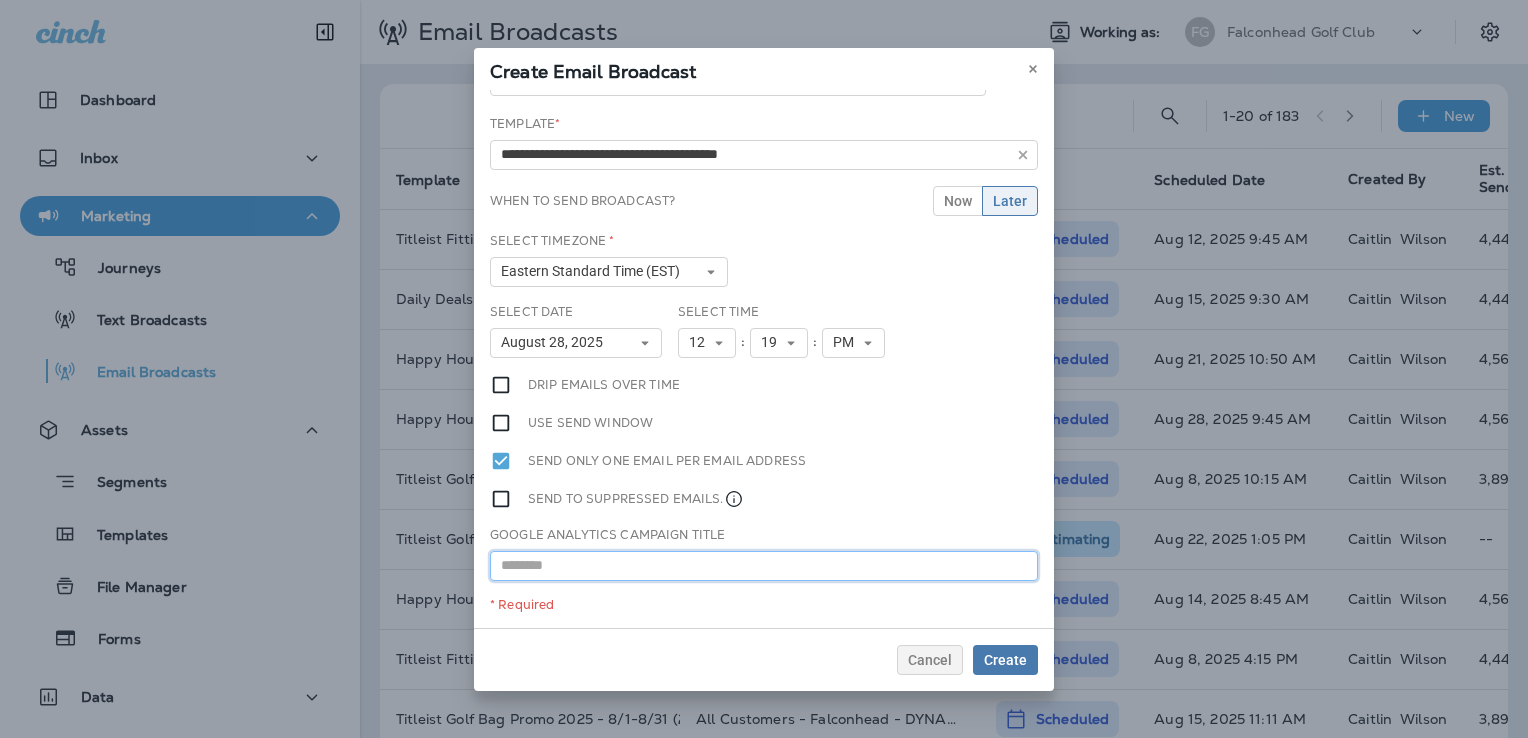 paste on "**********" 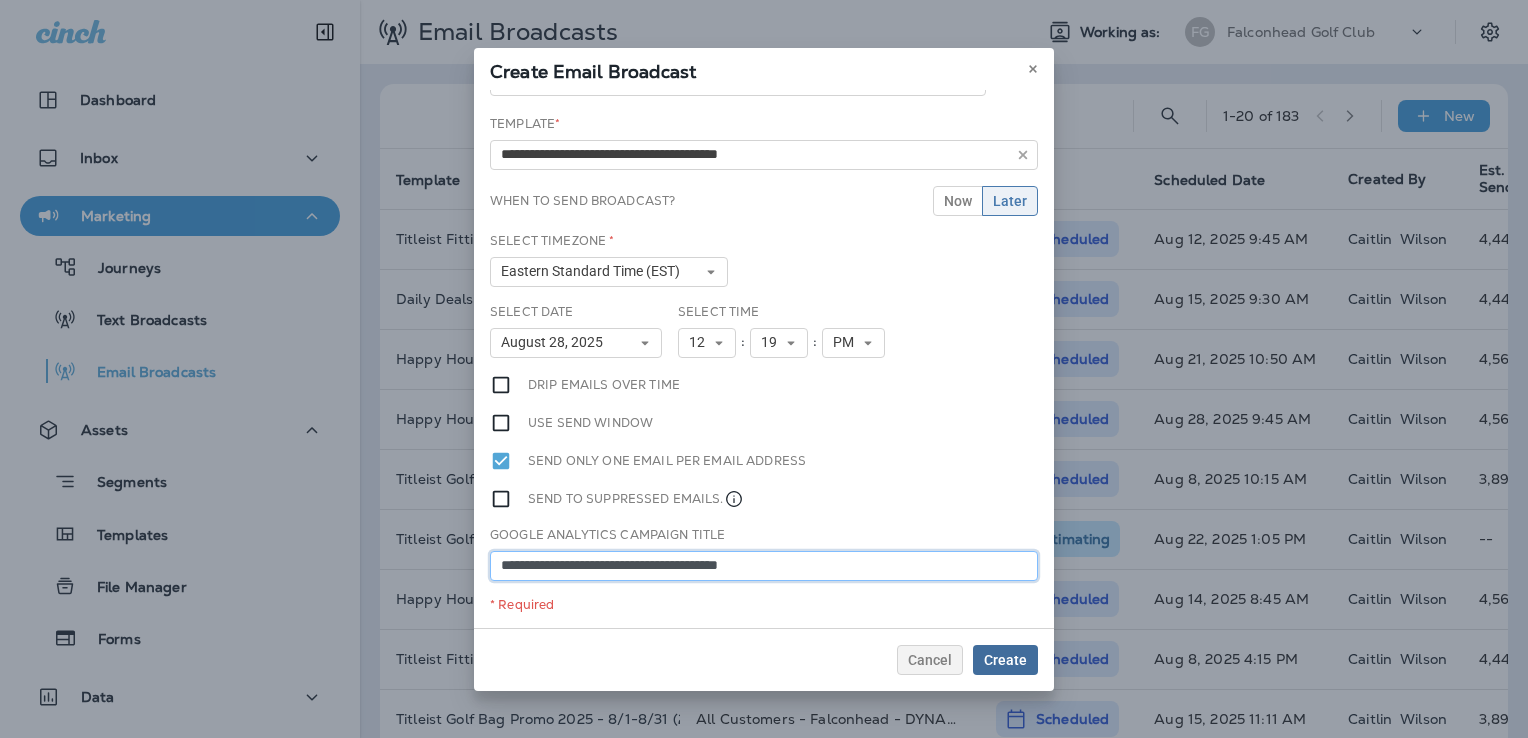 type on "**********" 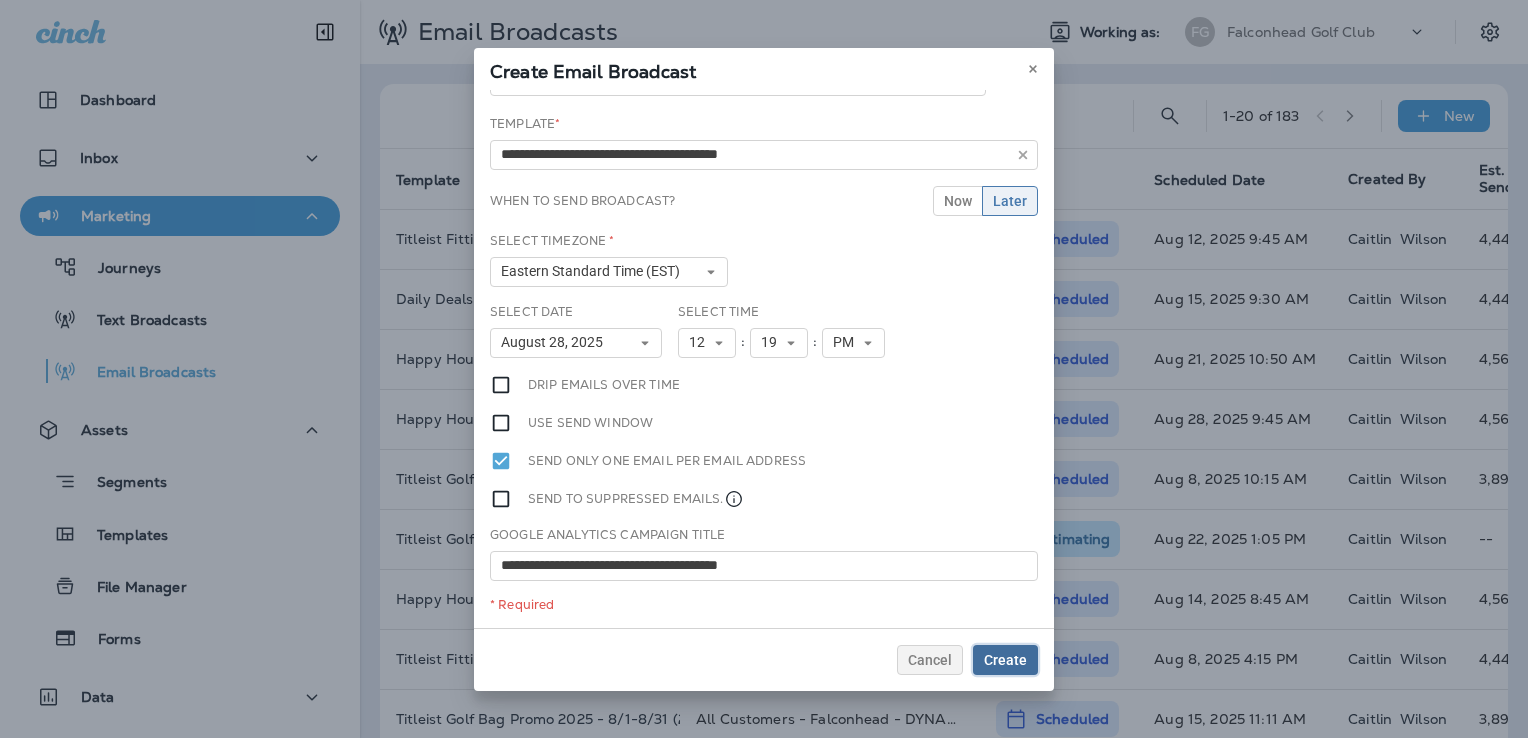 click on "Create" at bounding box center (1005, 660) 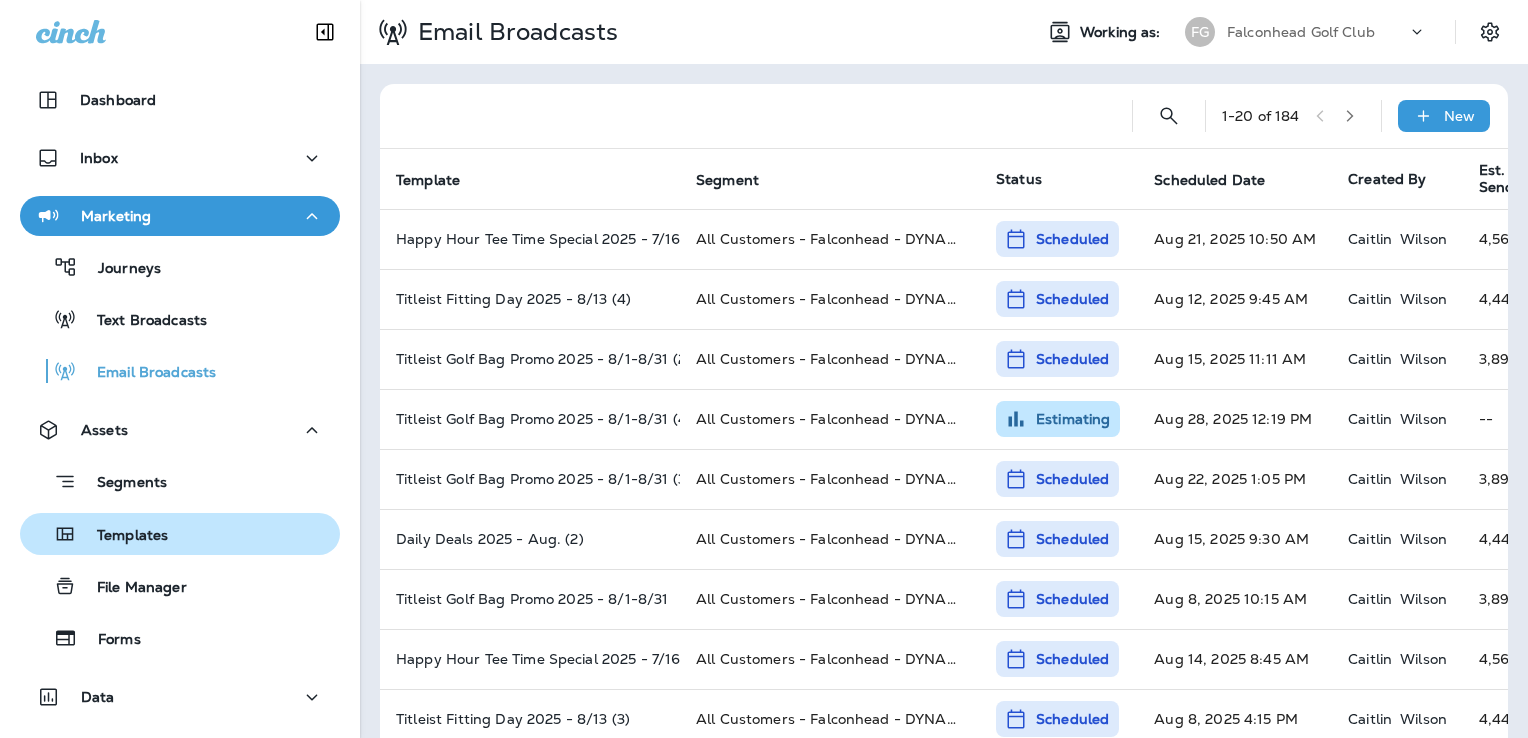 click on "Templates" at bounding box center [122, 536] 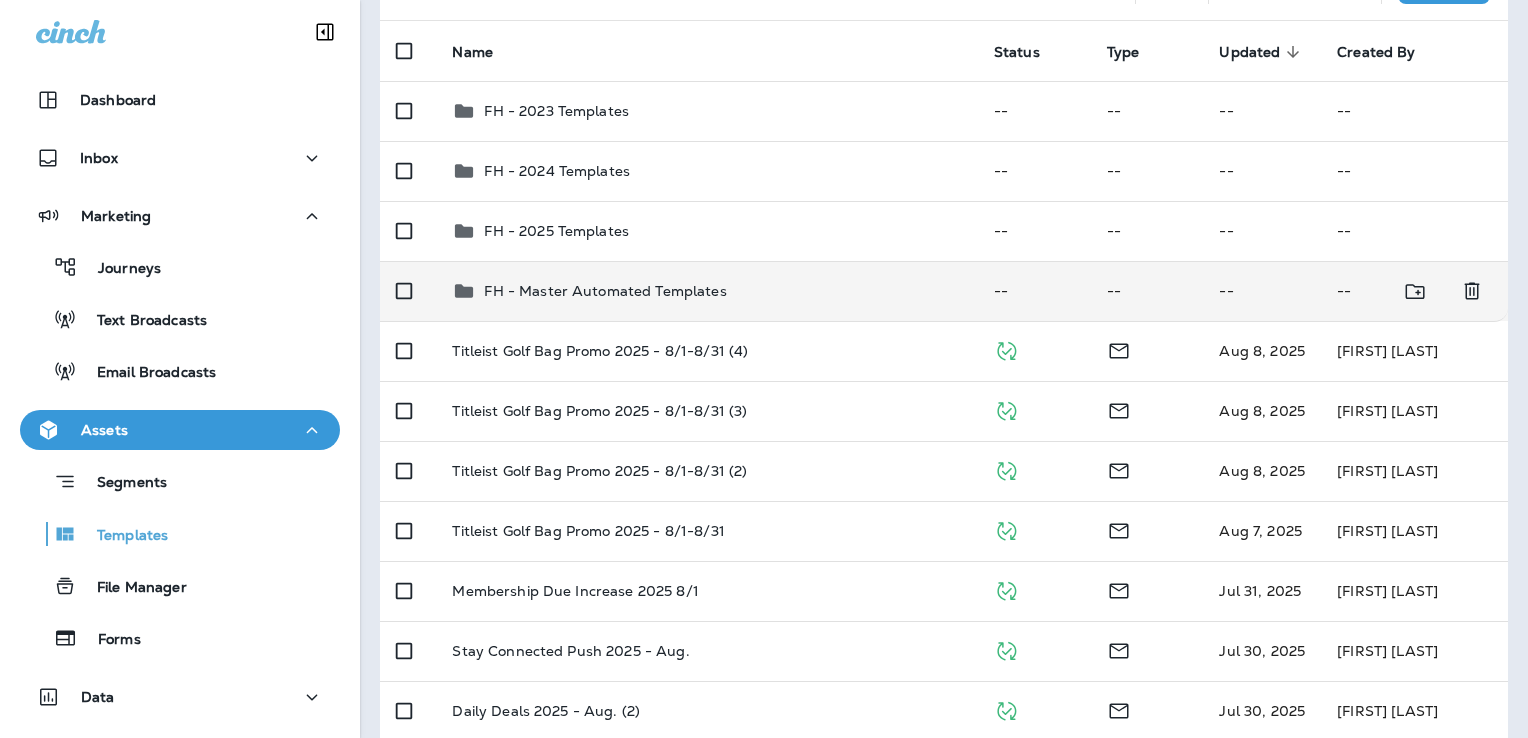 scroll, scrollTop: 200, scrollLeft: 0, axis: vertical 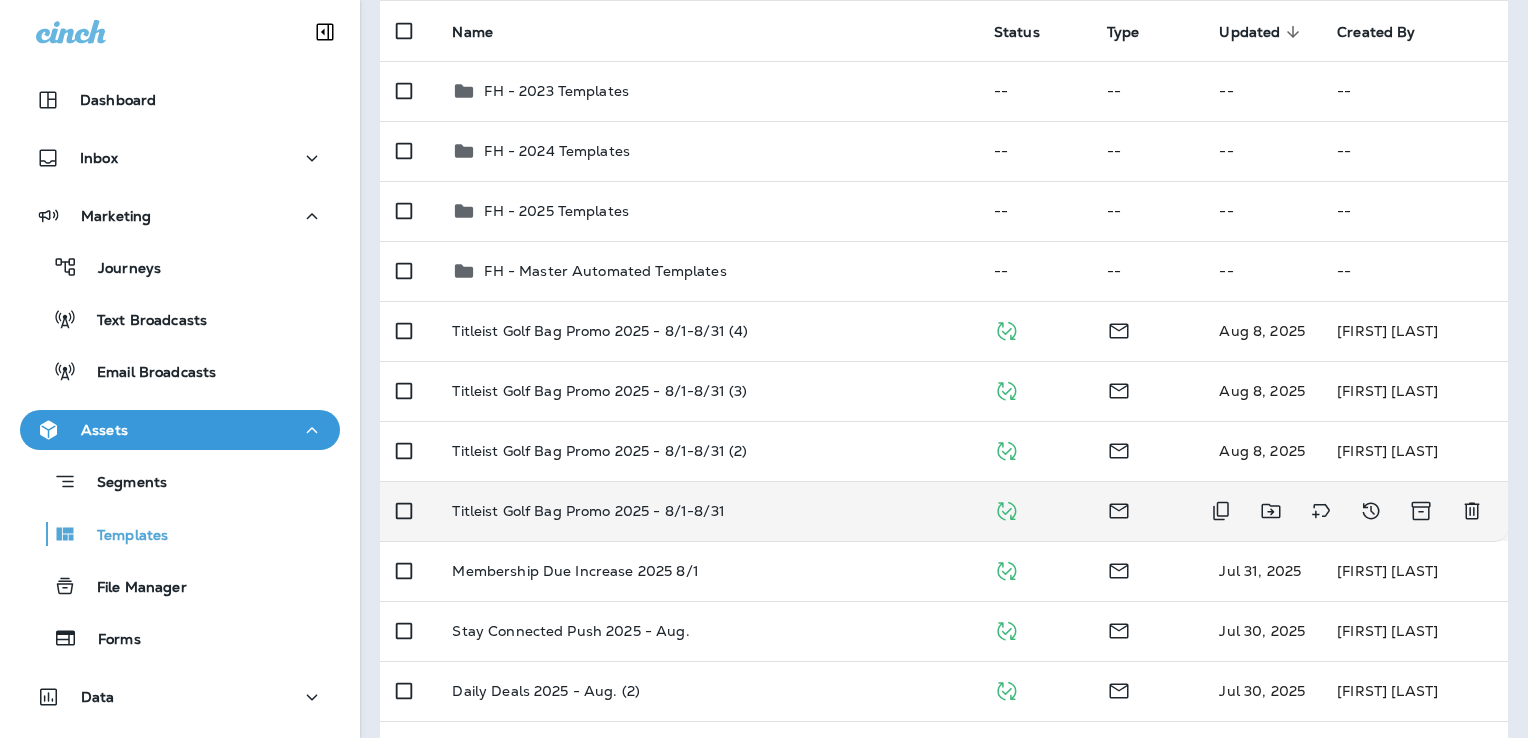 click on "Titleist Golf Bag Promo 2025 - 8/1-8/31" at bounding box center [706, 511] 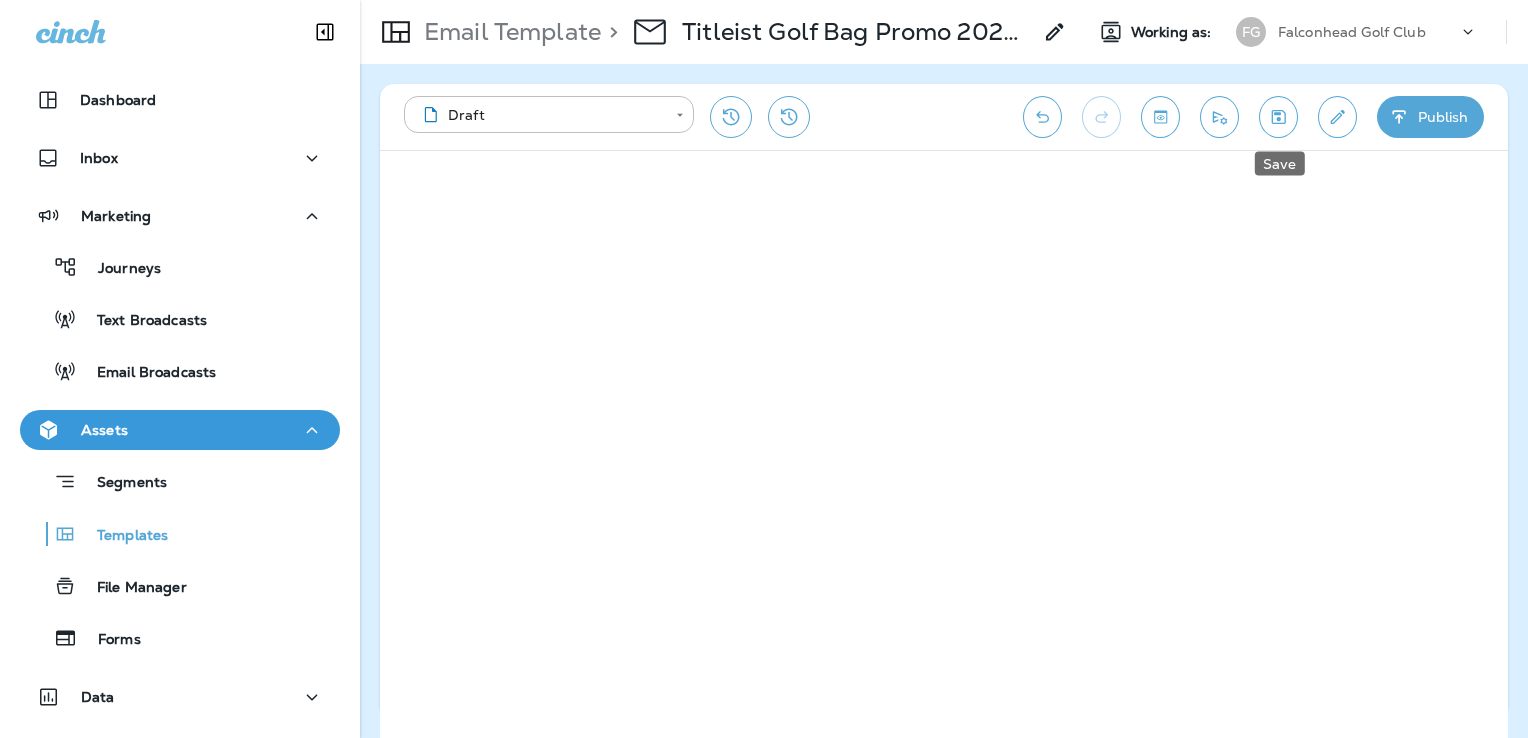 click 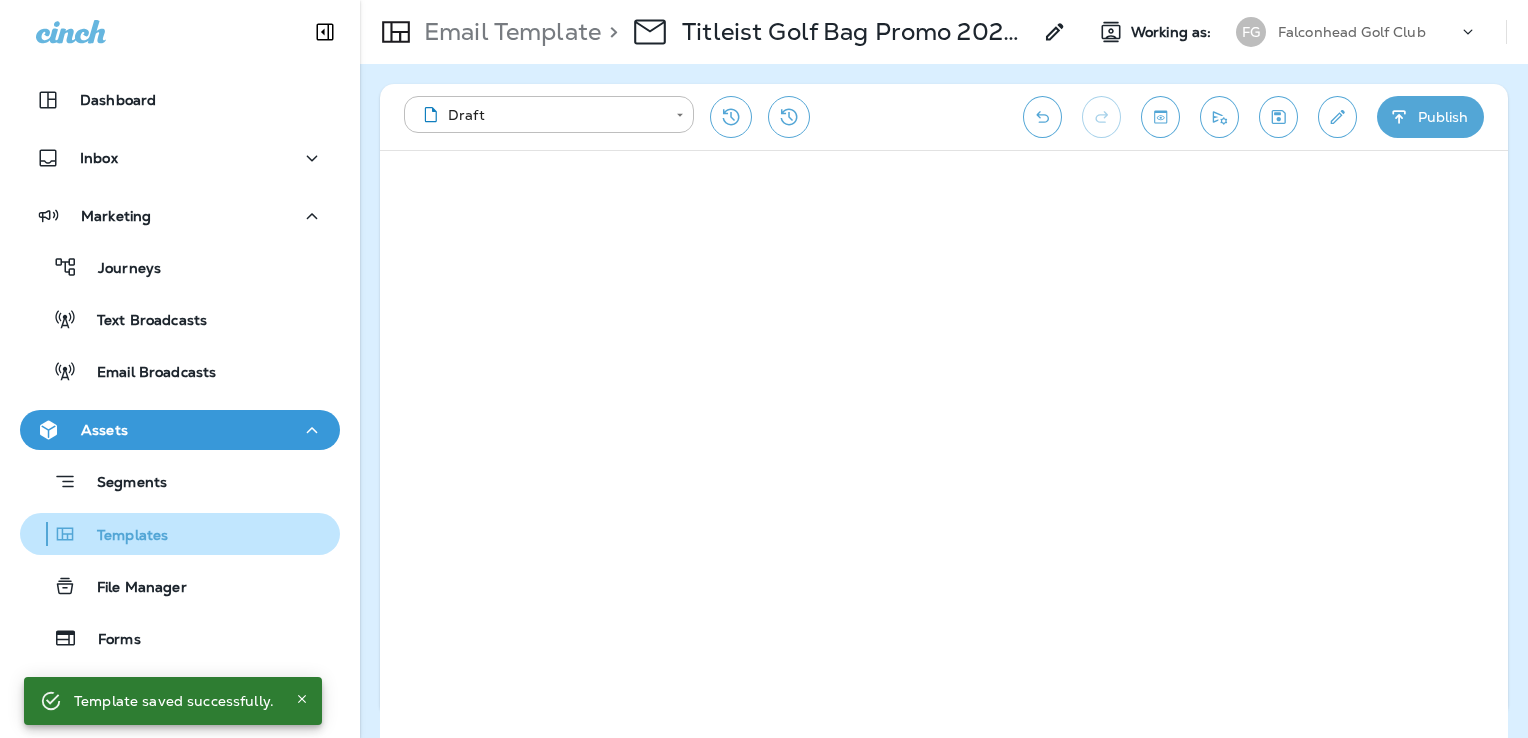 click on "Templates" at bounding box center [180, 534] 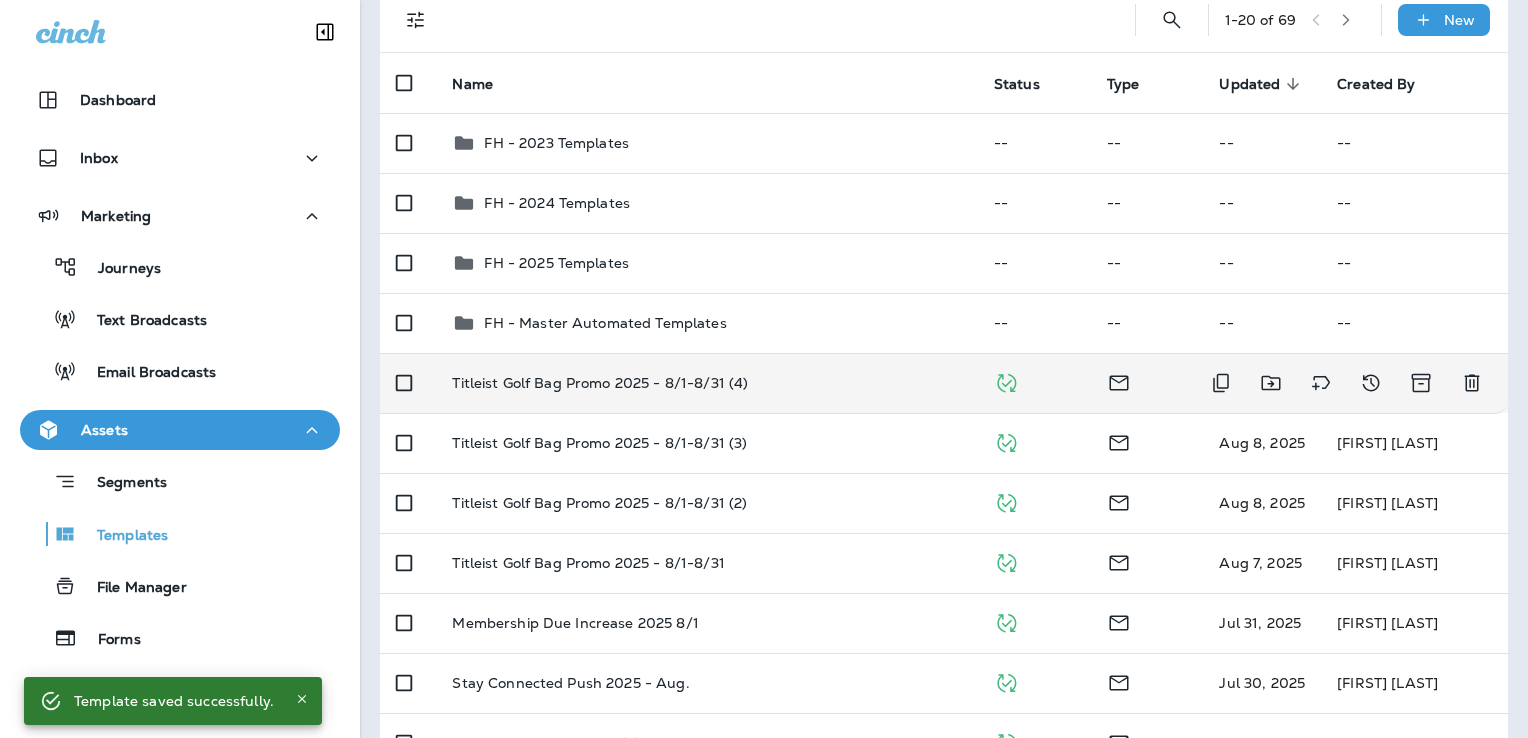 scroll, scrollTop: 200, scrollLeft: 0, axis: vertical 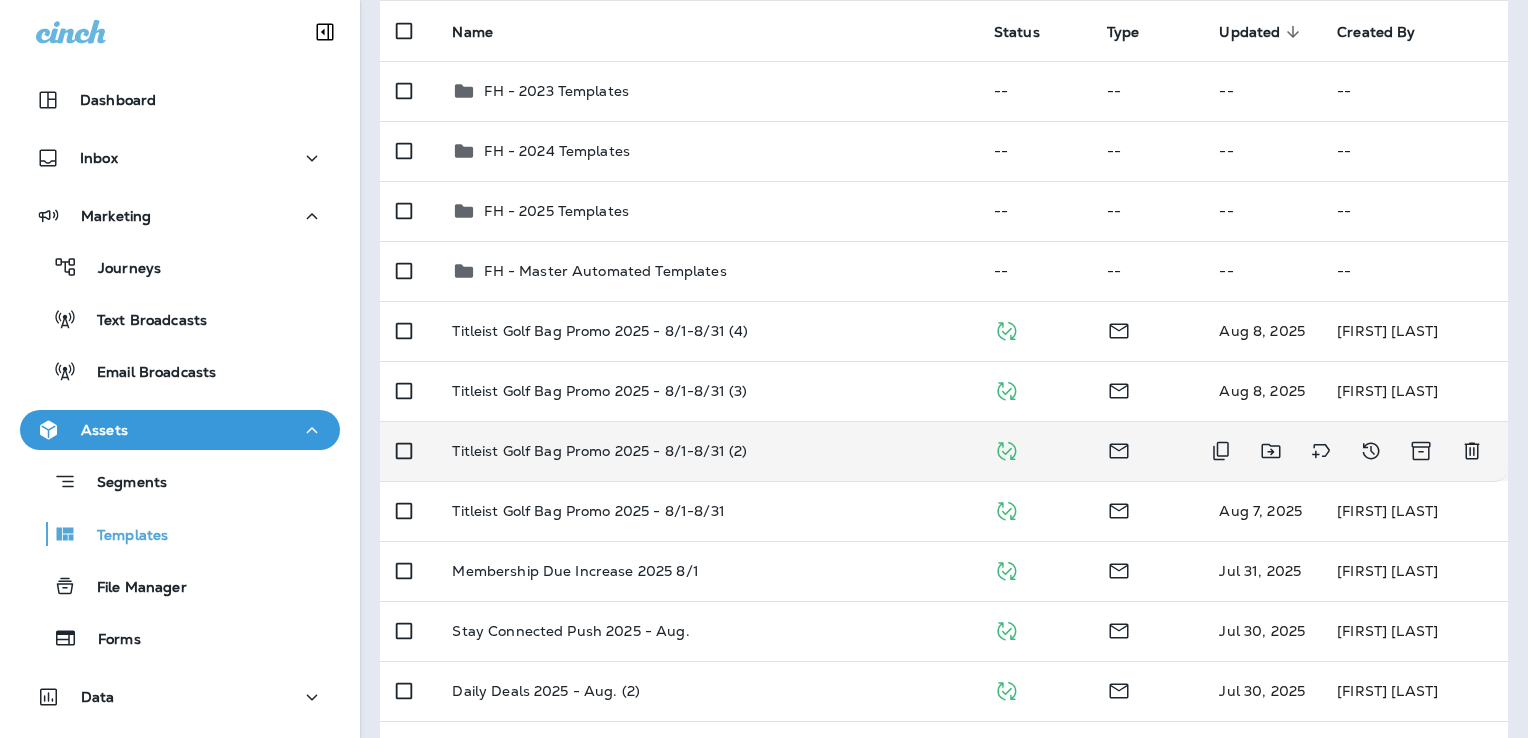 click on "Titleist Golf Bag Promo 2025 - 8/1-8/31 (2)" at bounding box center (706, 451) 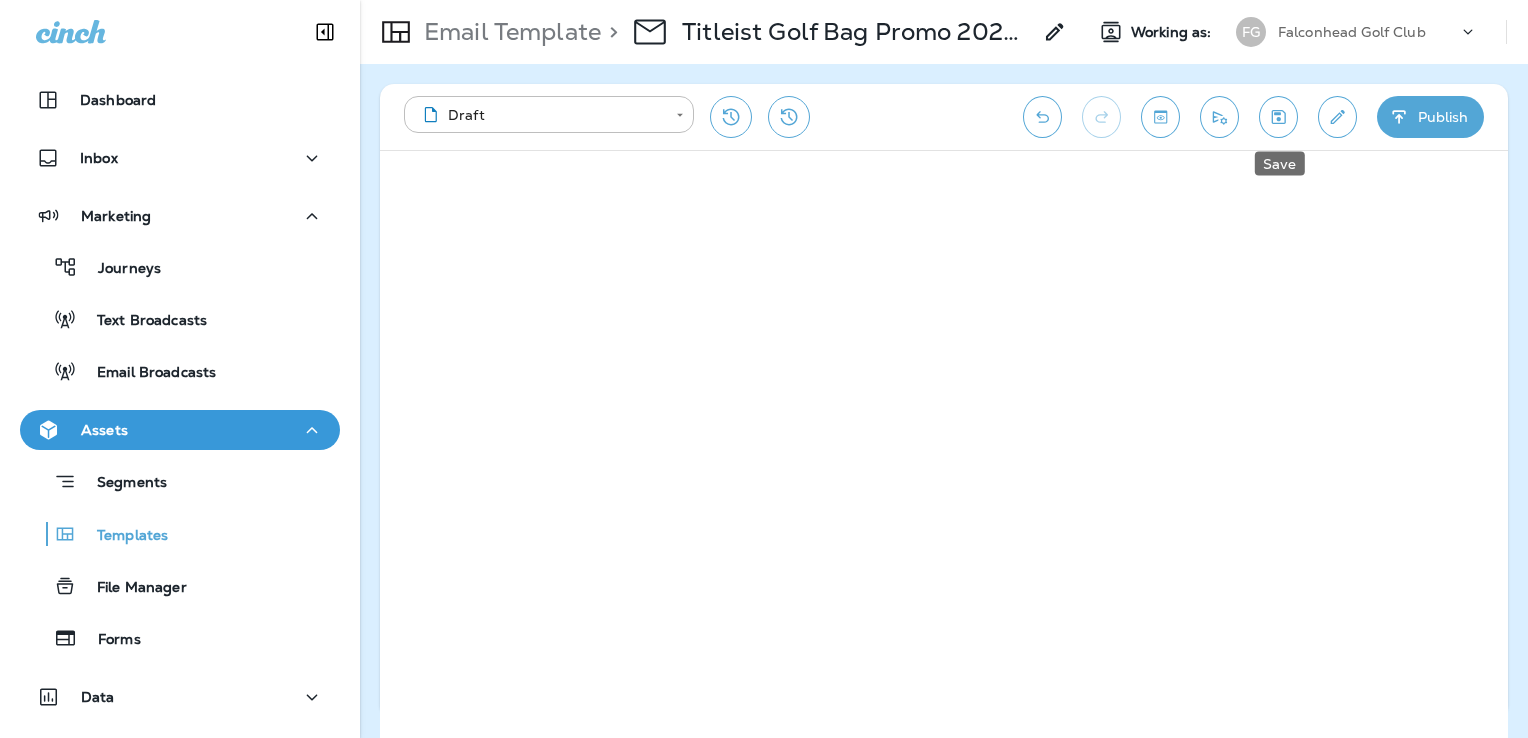 click 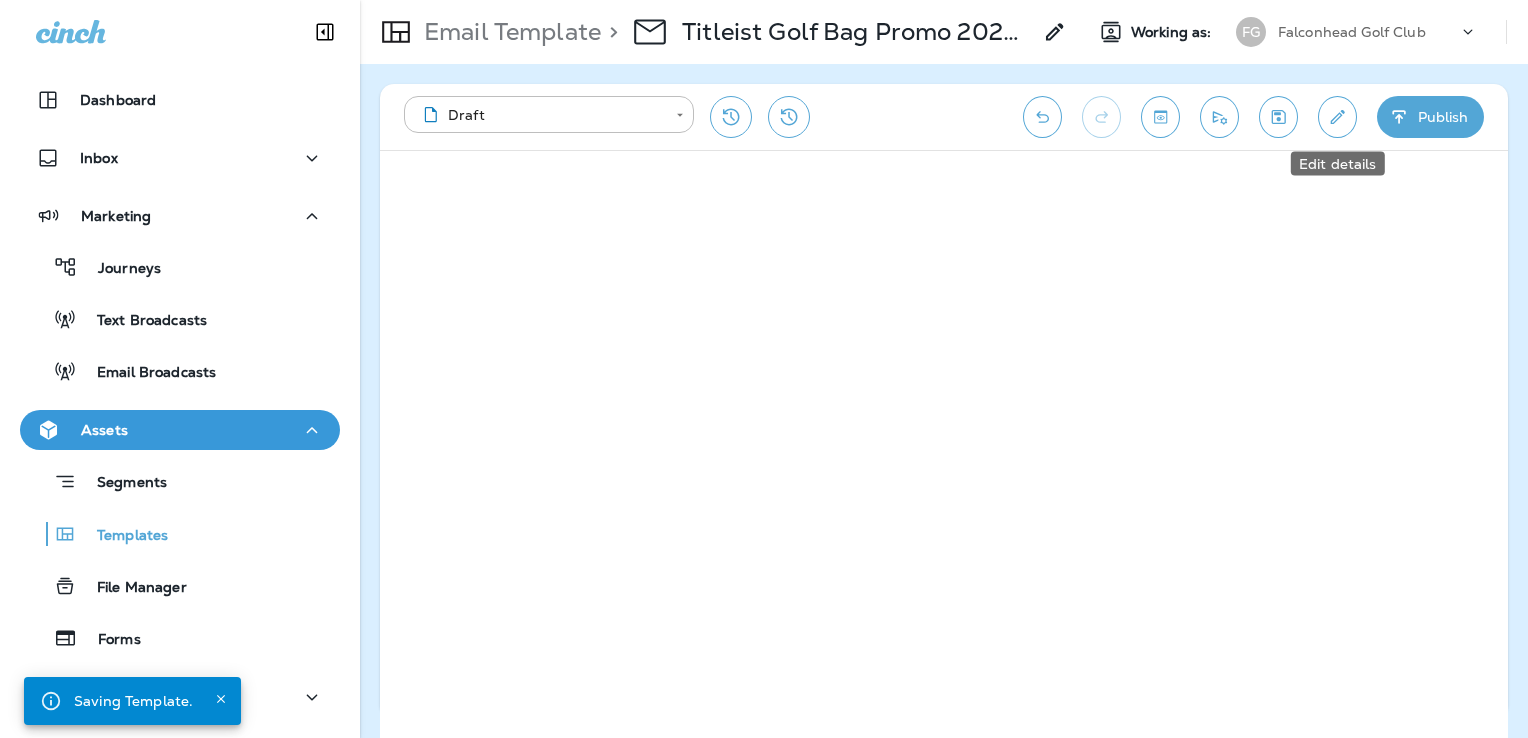 click 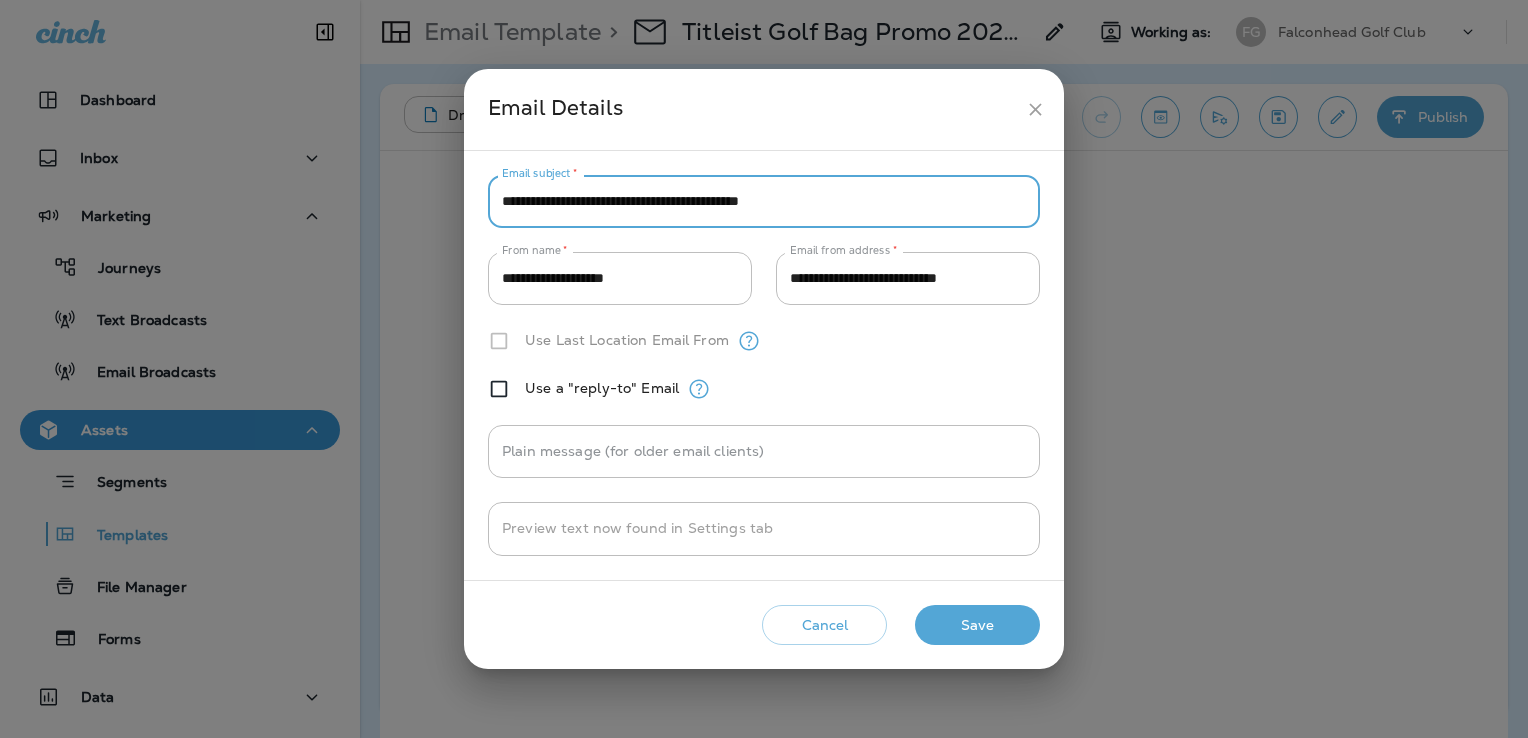drag, startPoint x: 501, startPoint y: 206, endPoint x: 648, endPoint y: 206, distance: 147 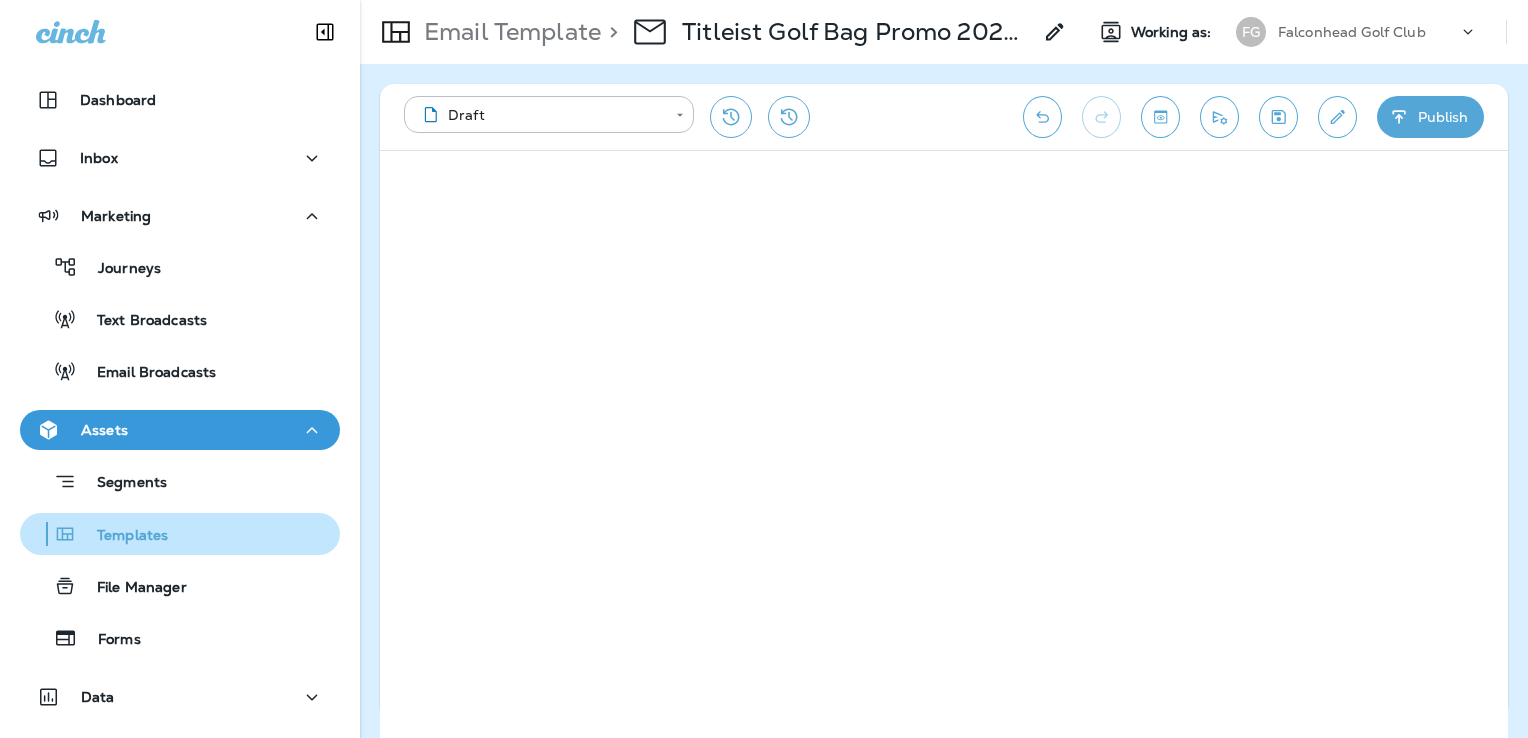 click on "Templates" at bounding box center (180, 534) 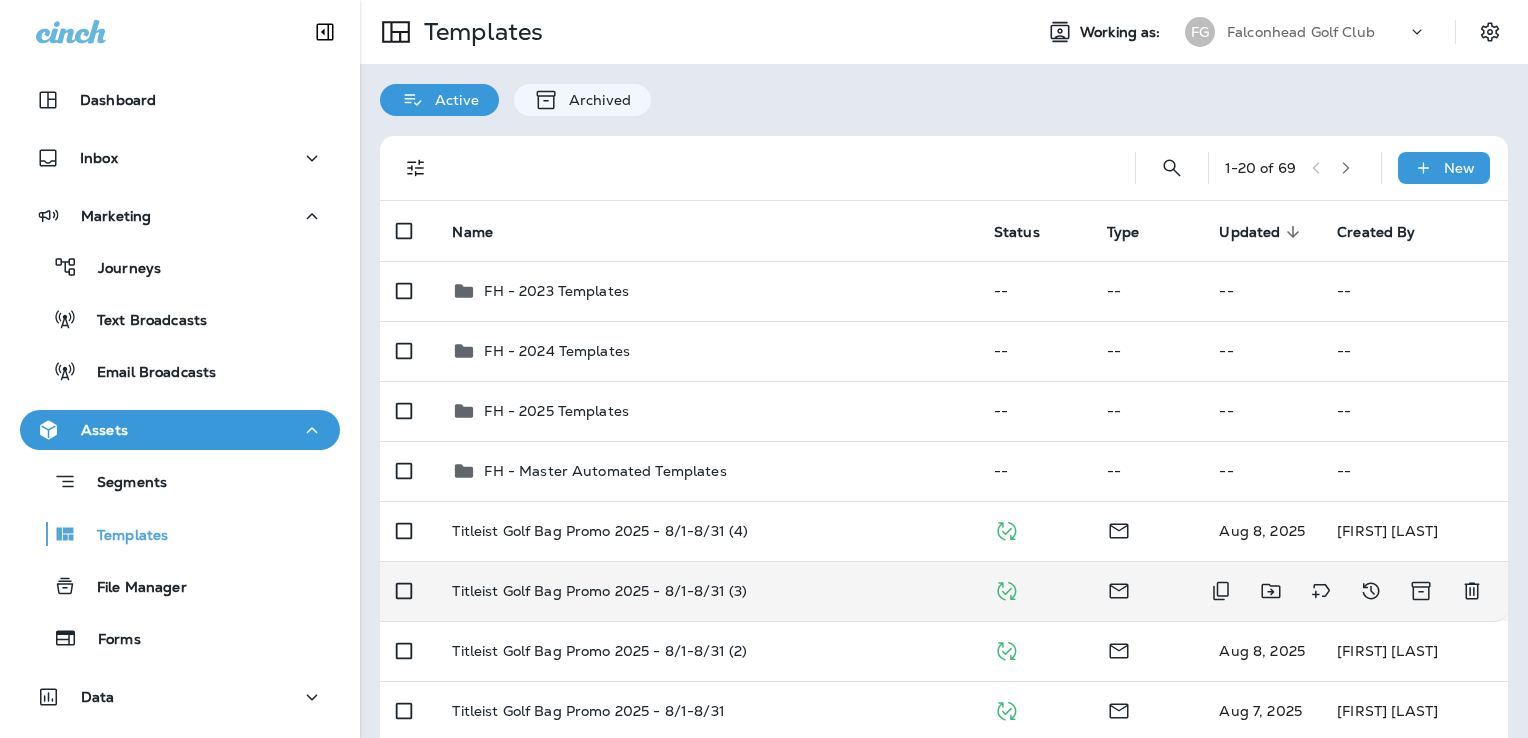 click on "Titleist Golf Bag Promo 2025 - 8/1-8/31 (3)" at bounding box center (706, 591) 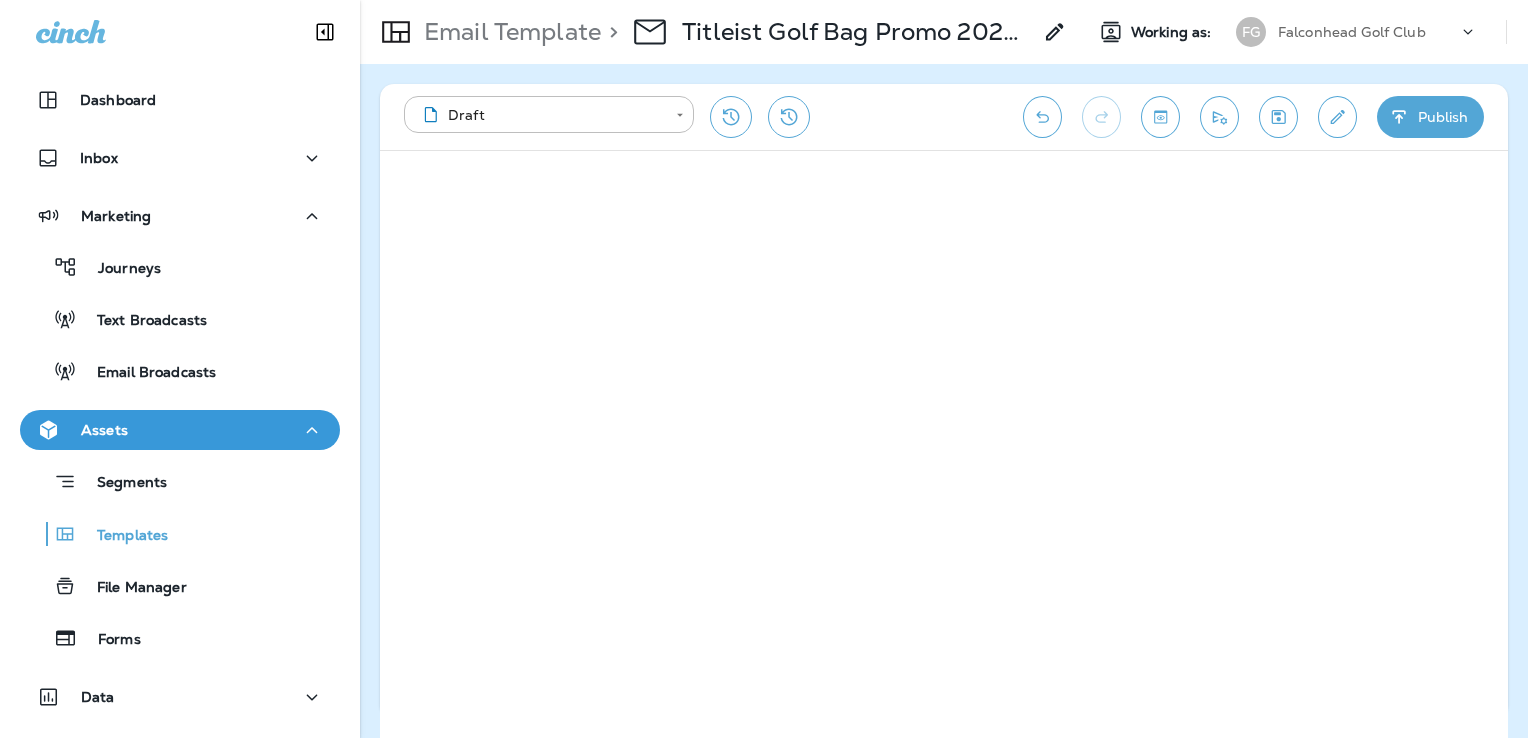 click 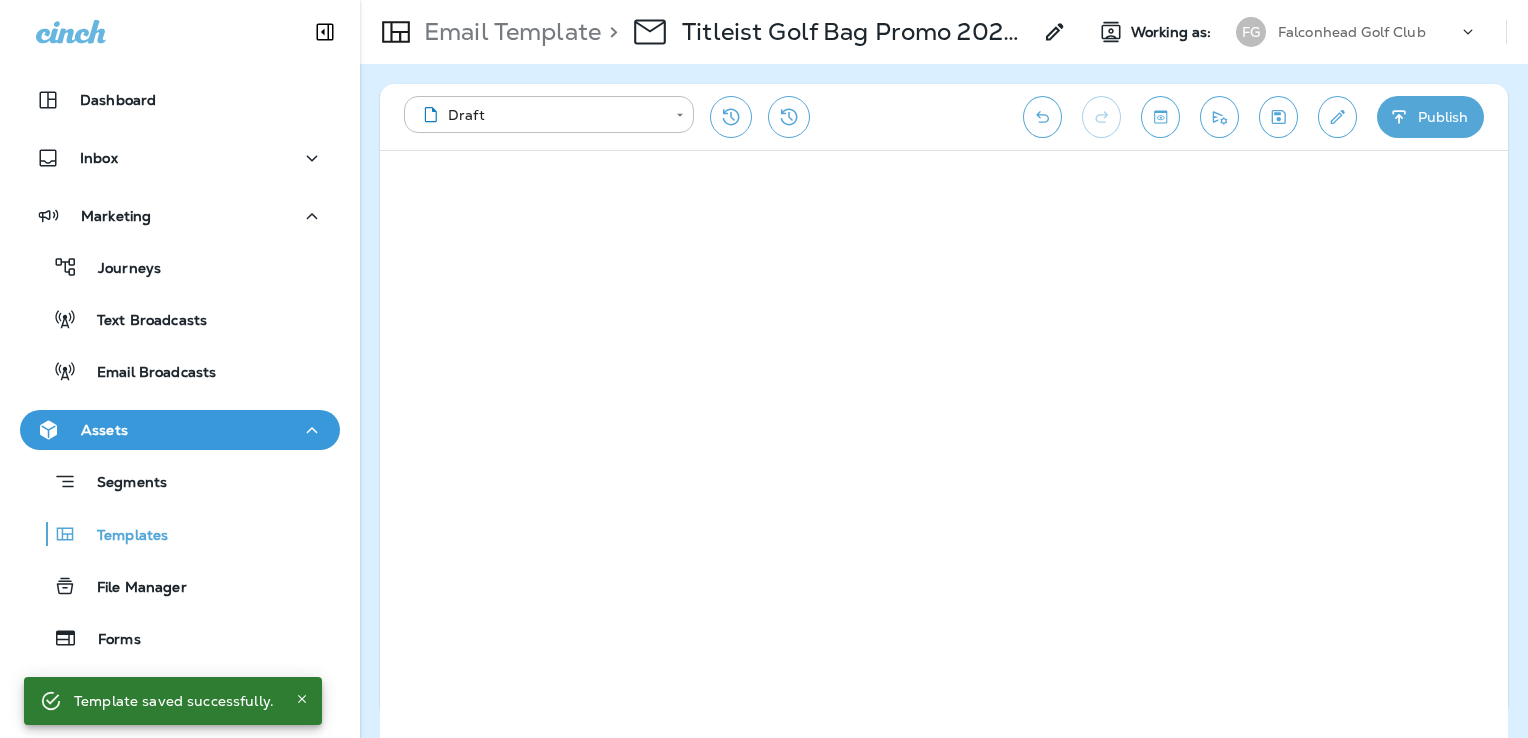 click 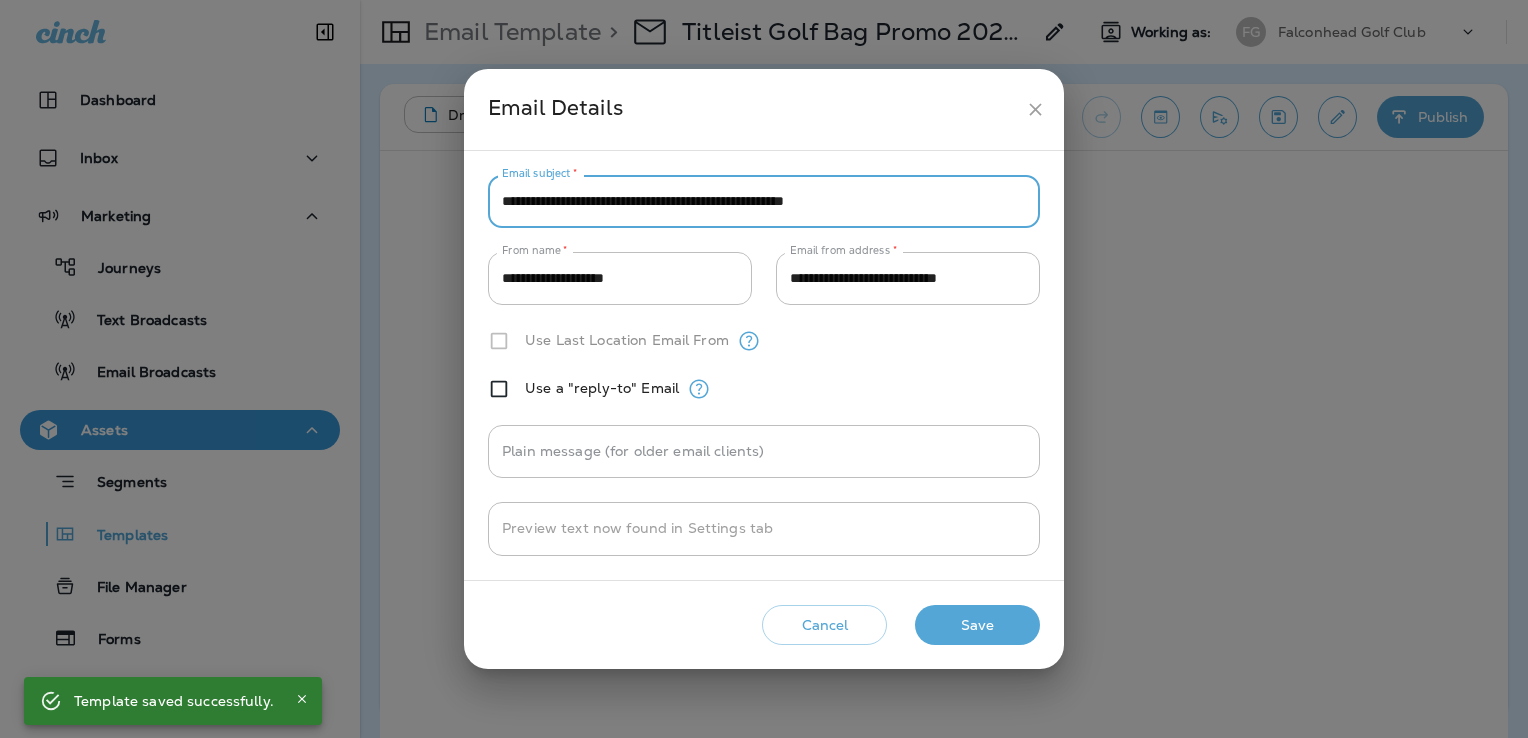 click on "**********" at bounding box center (764, 201) 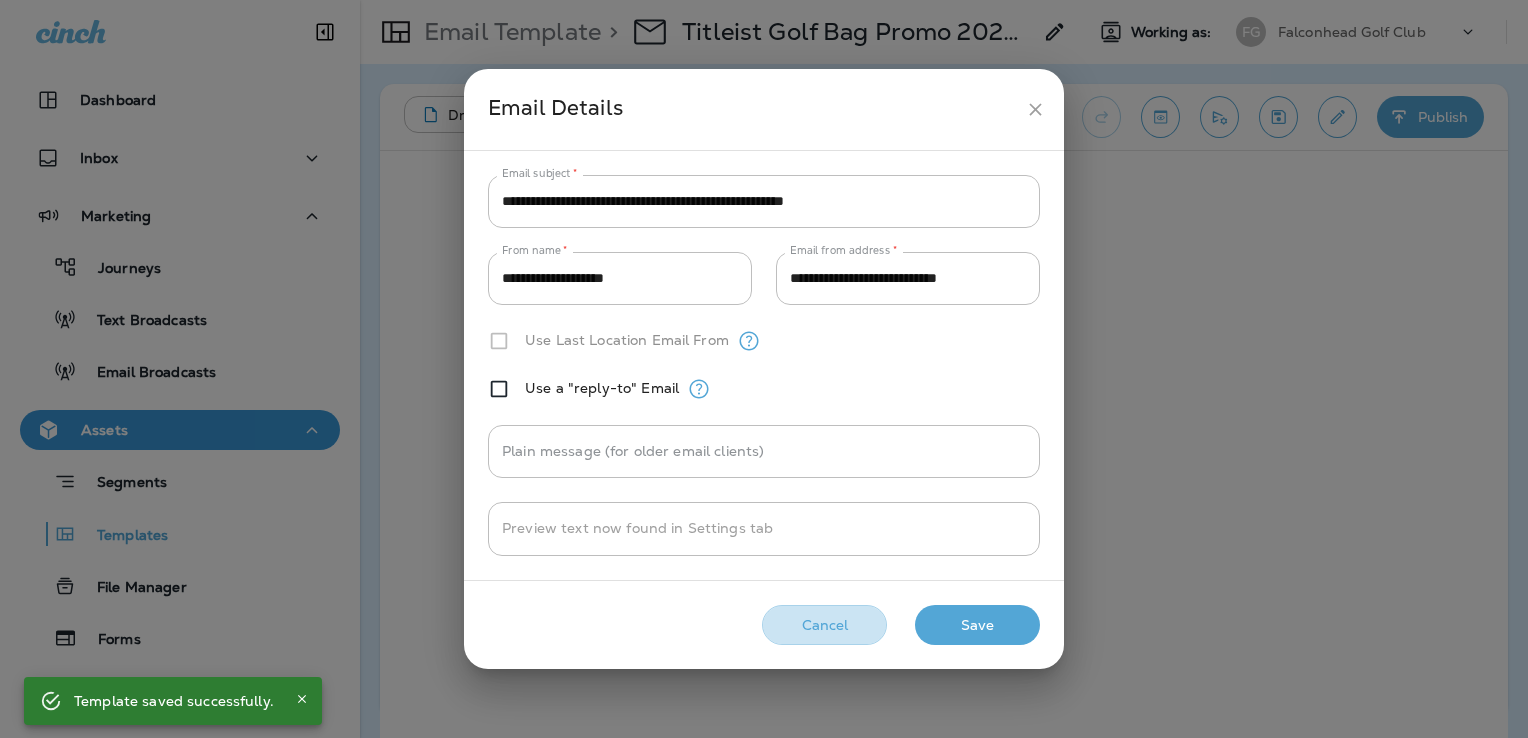 drag, startPoint x: 824, startPoint y: 625, endPoint x: 841, endPoint y: 623, distance: 17.117243 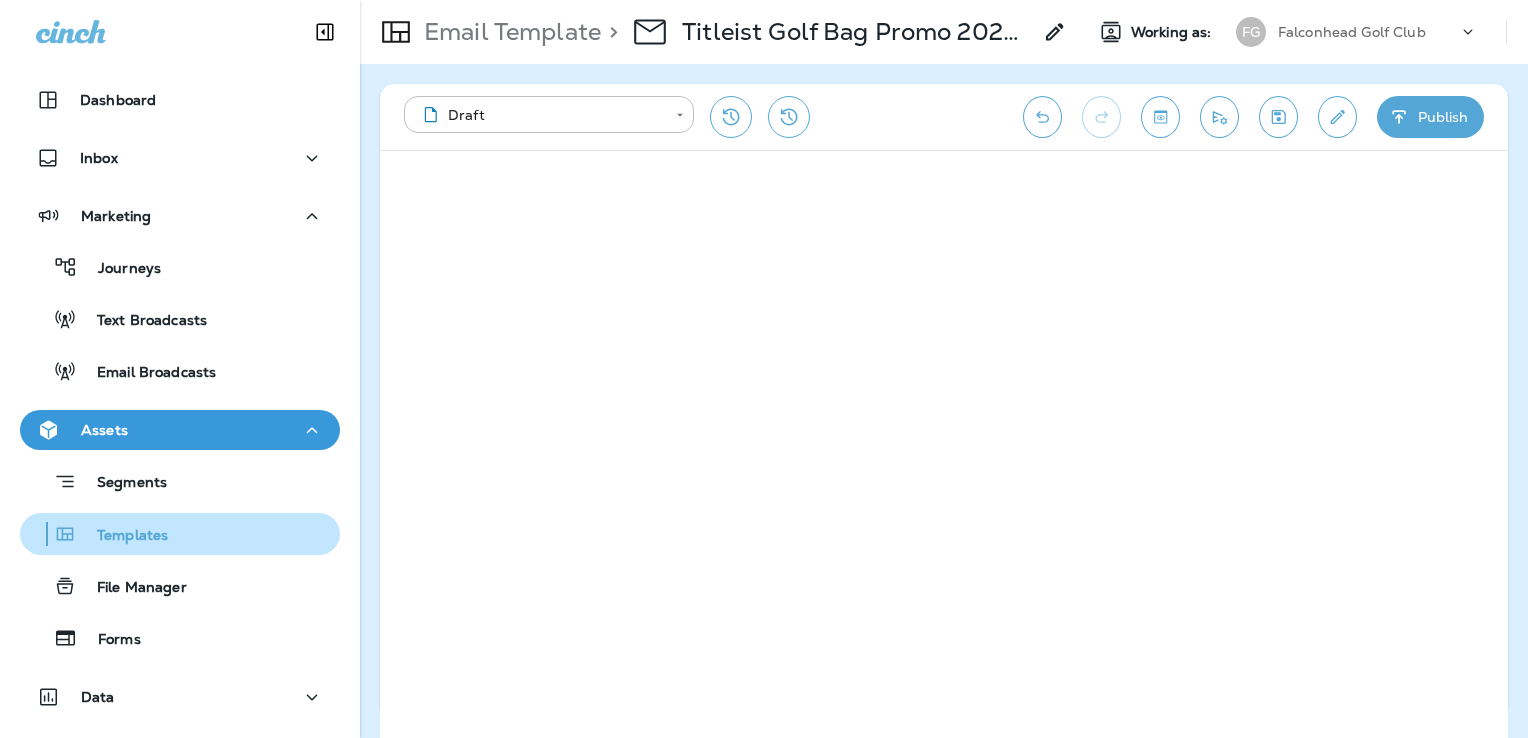 click on "Templates" at bounding box center [180, 534] 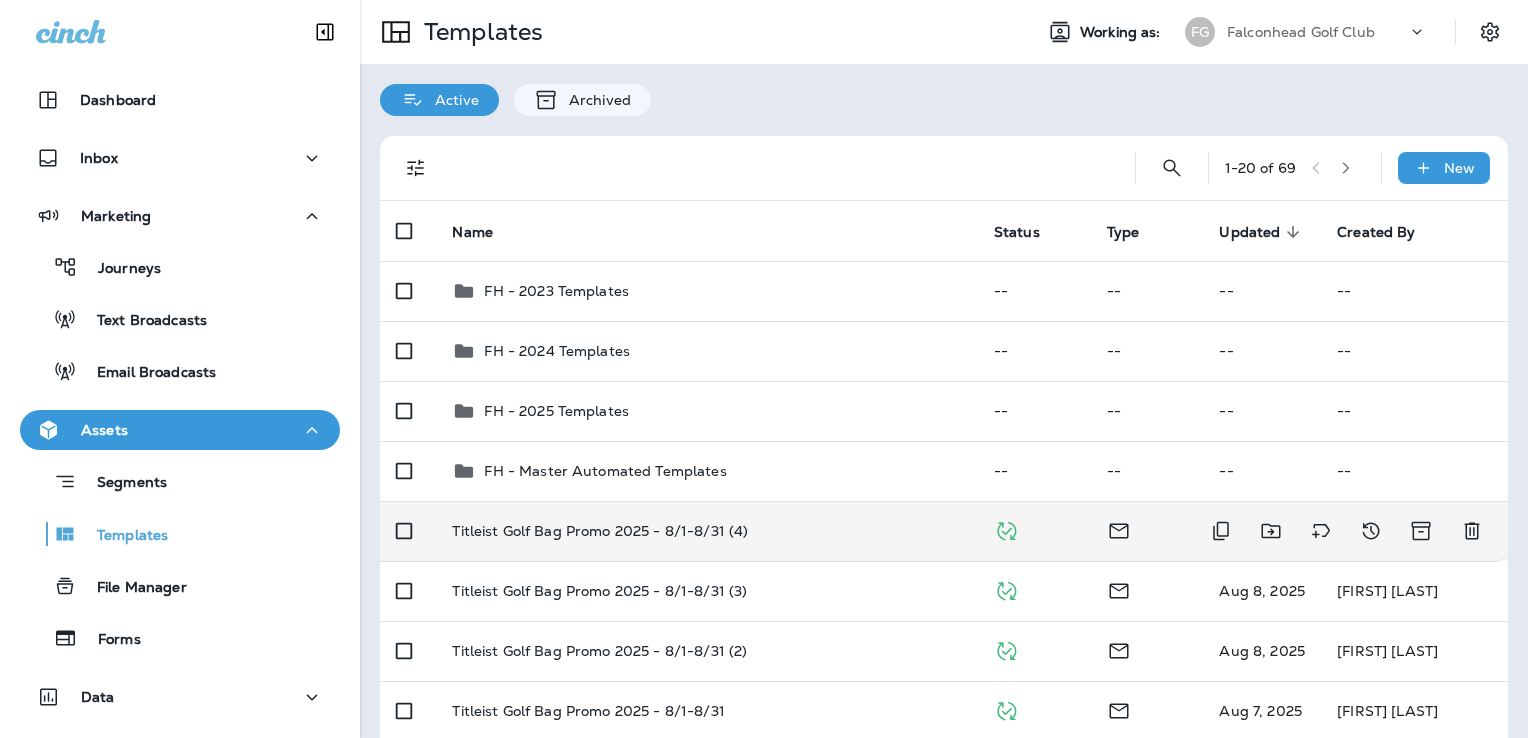 click on "Titleist Golf Bag Promo 2025 - 8/1-8/31 (4)" at bounding box center (706, 531) 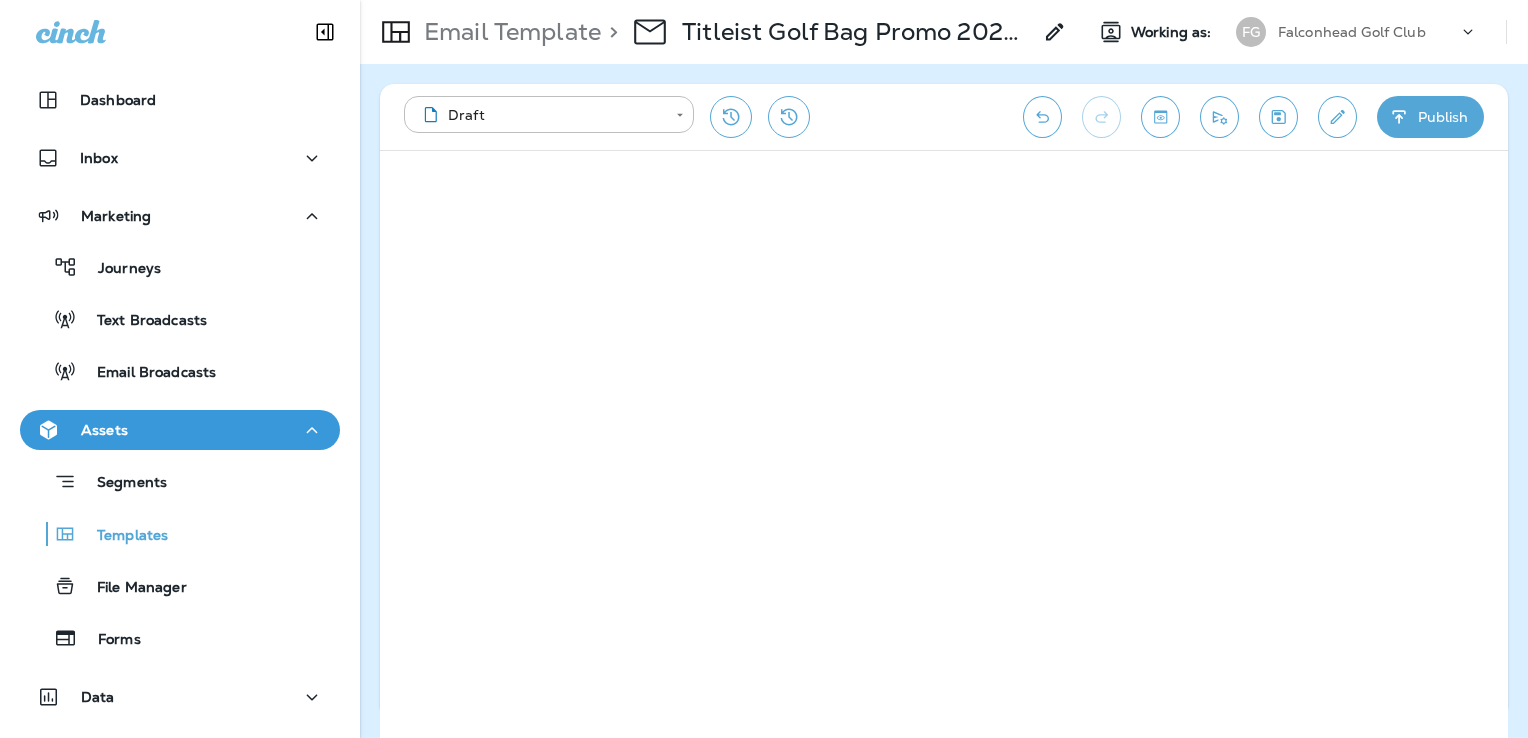 click 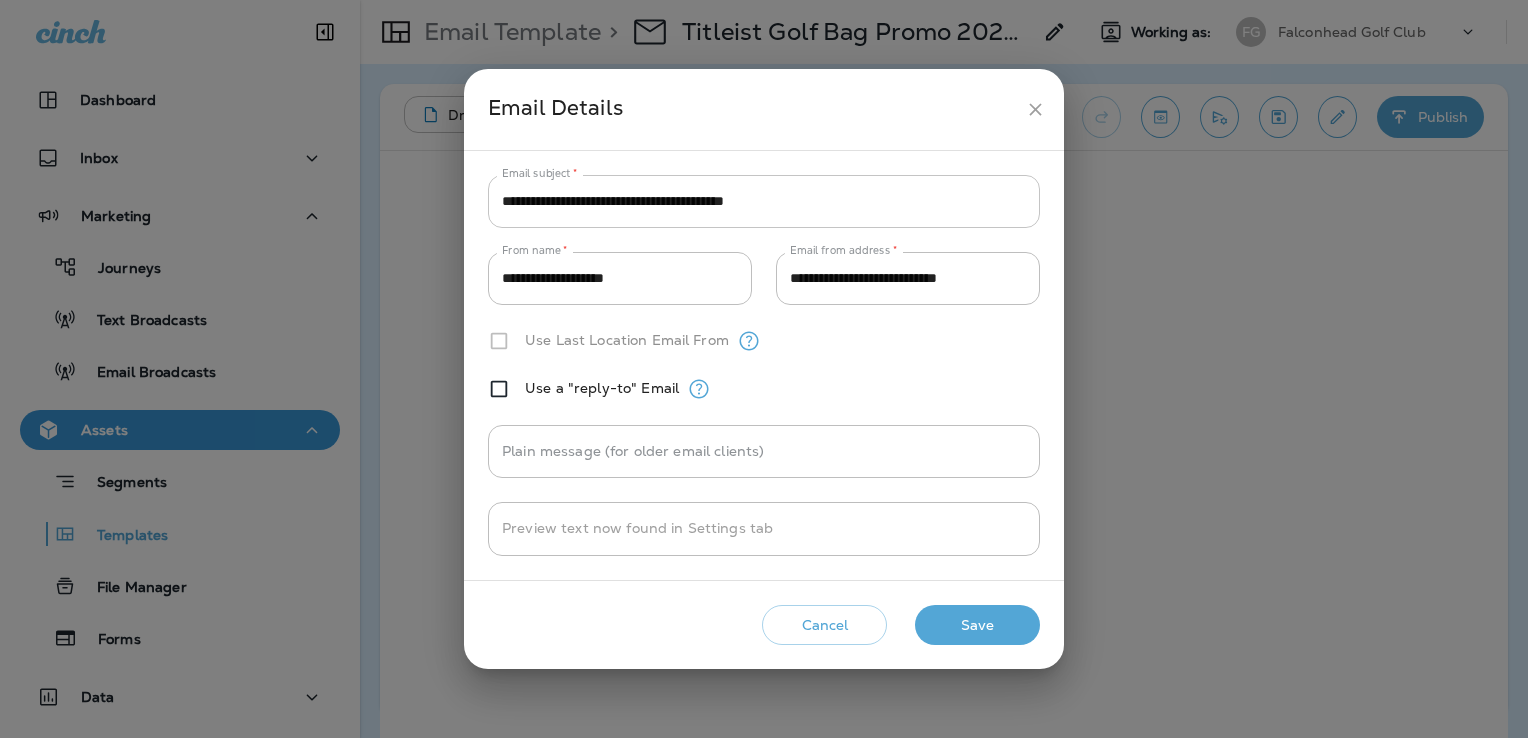 click on "**********" at bounding box center (764, 201) 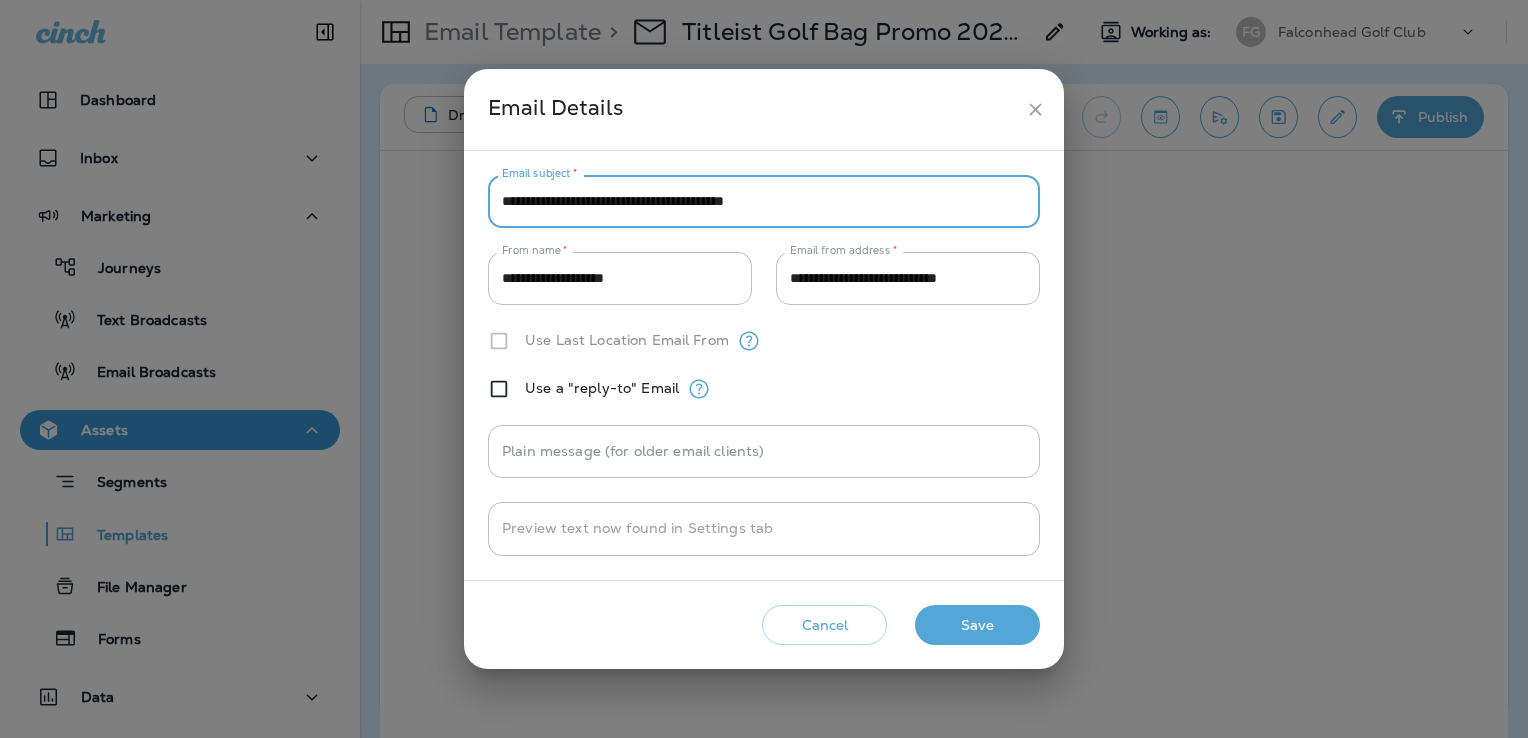 click on "**********" at bounding box center [764, 201] 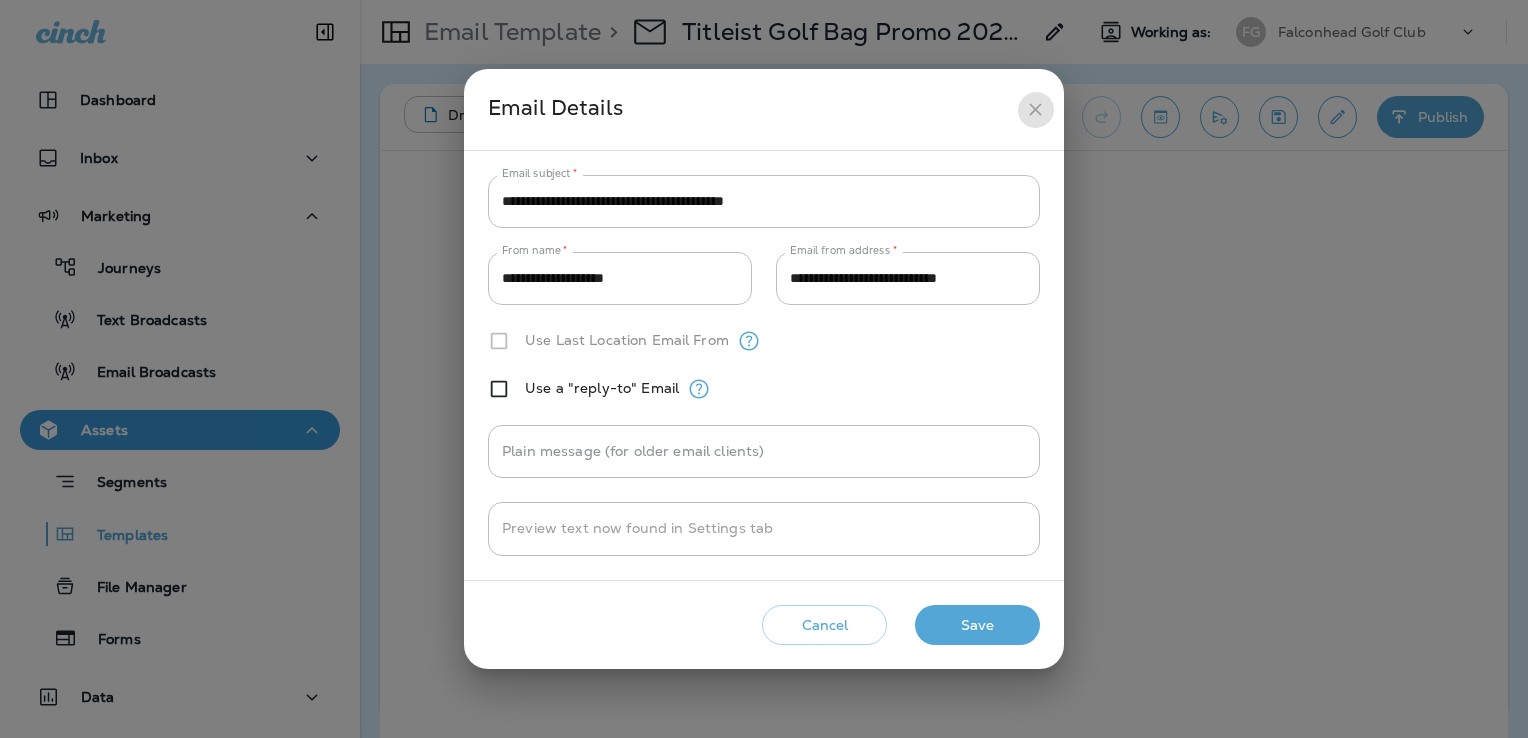 click 